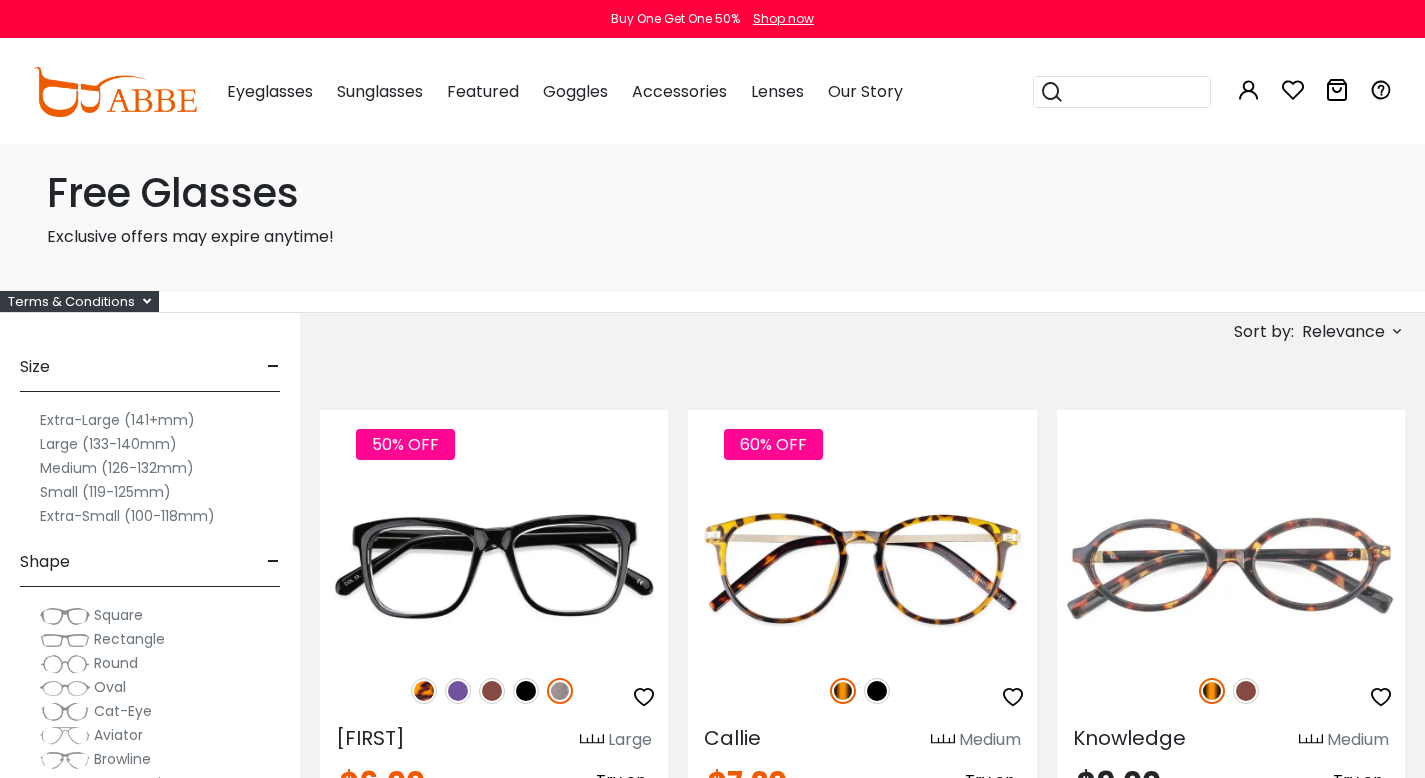 scroll, scrollTop: 0, scrollLeft: 0, axis: both 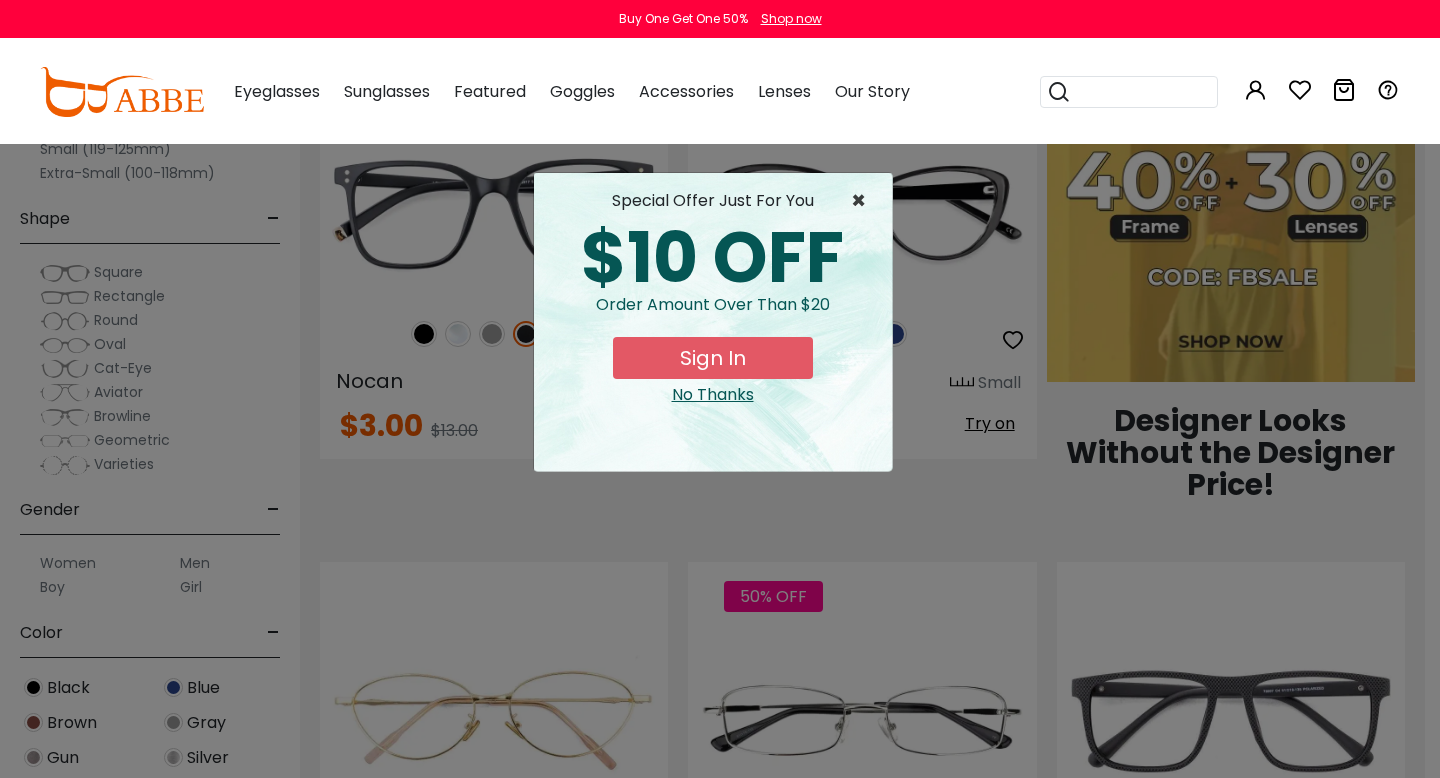 click on "×" at bounding box center [863, 201] 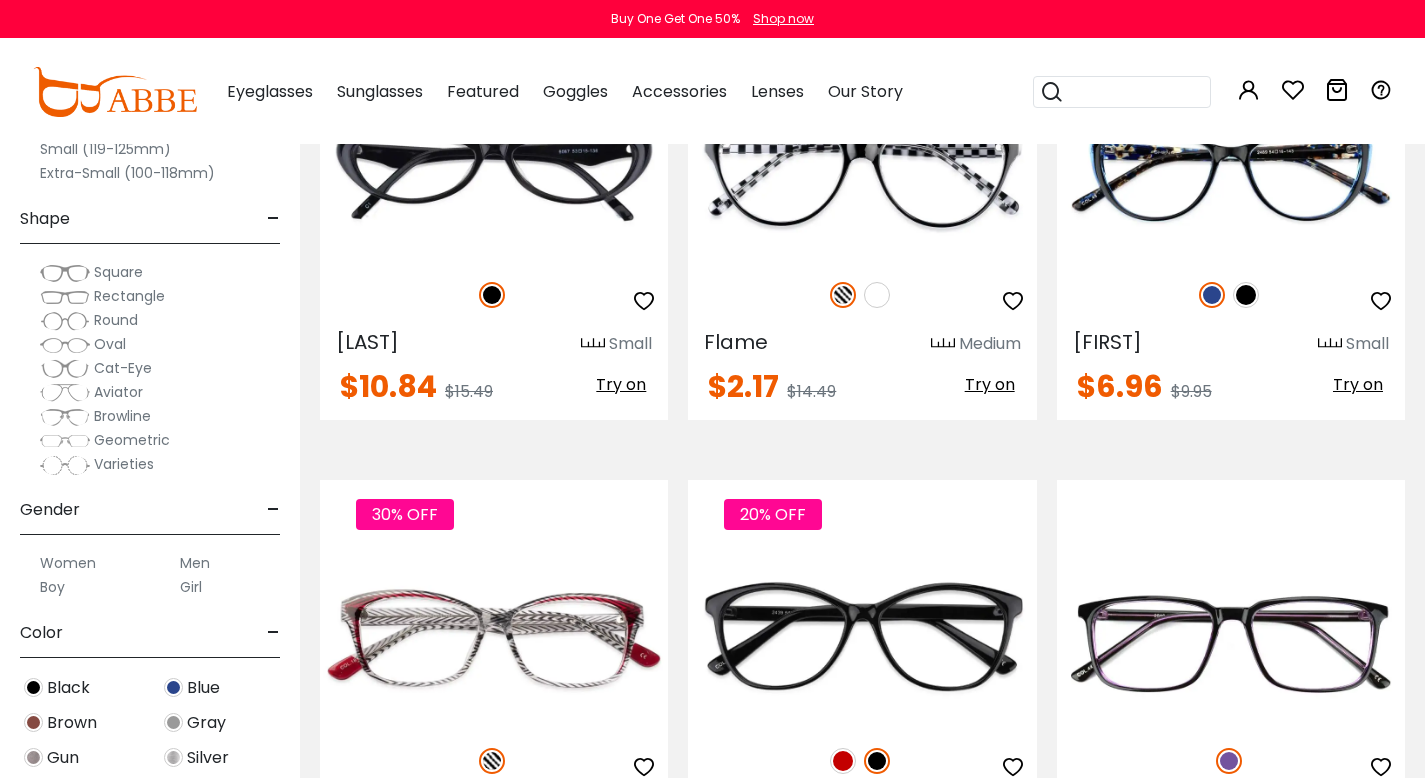 scroll, scrollTop: 4740, scrollLeft: 0, axis: vertical 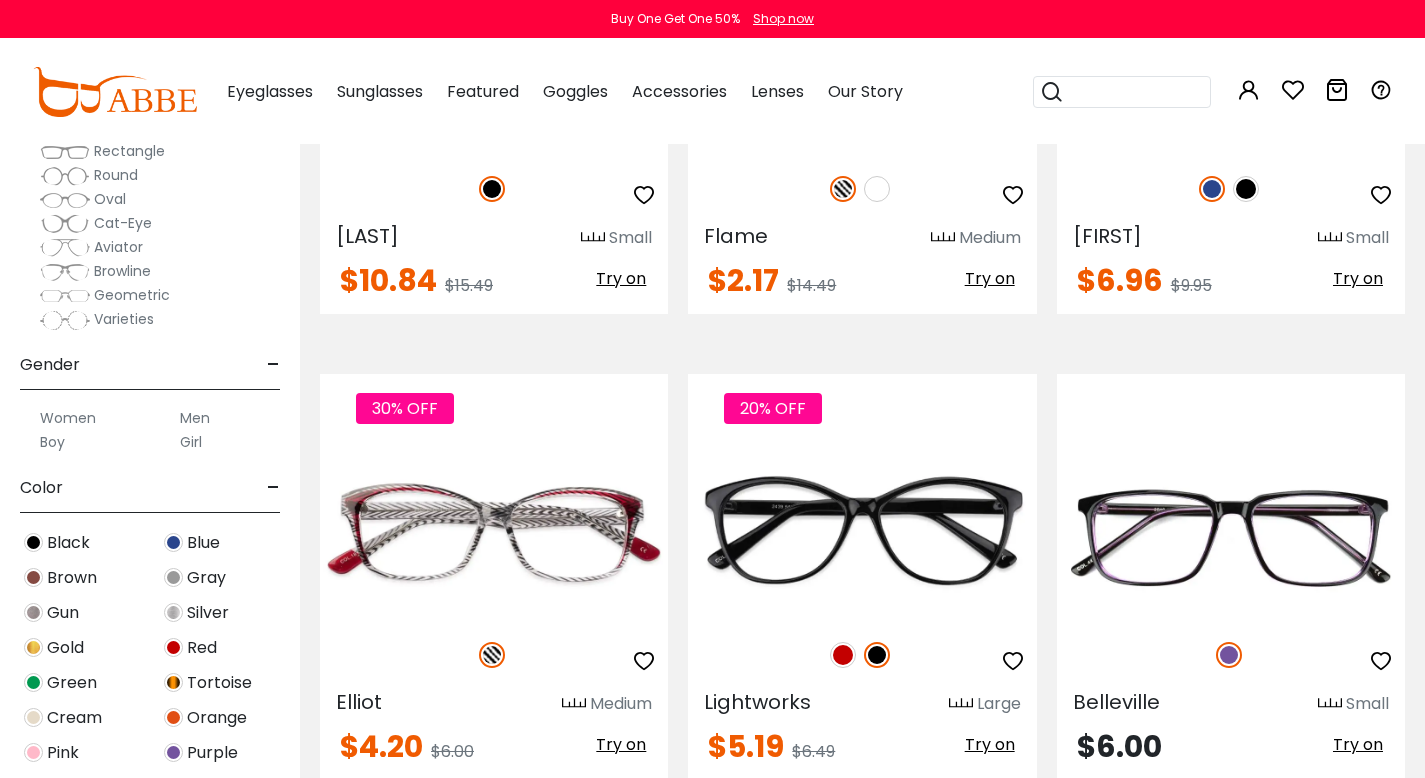click on "Women" at bounding box center (68, 418) 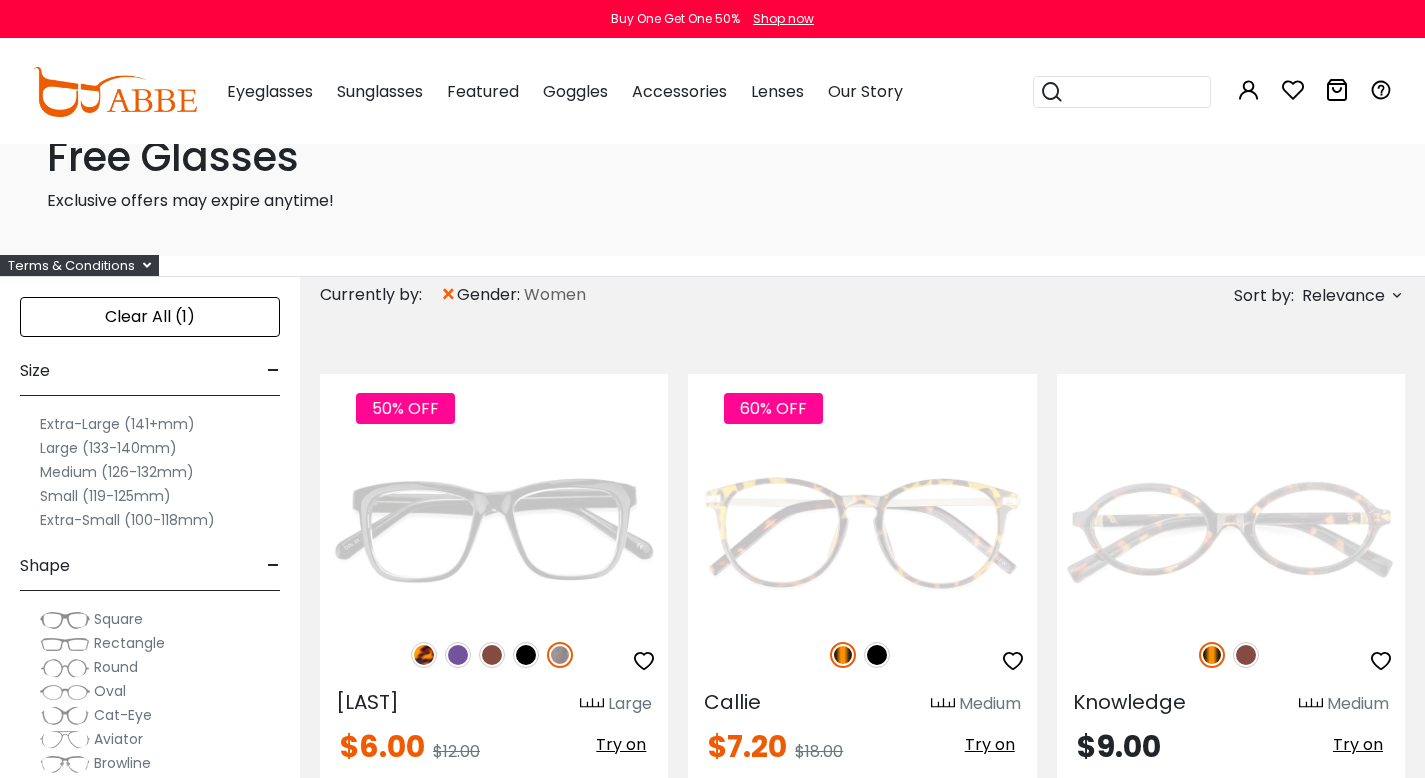 scroll, scrollTop: 0, scrollLeft: 0, axis: both 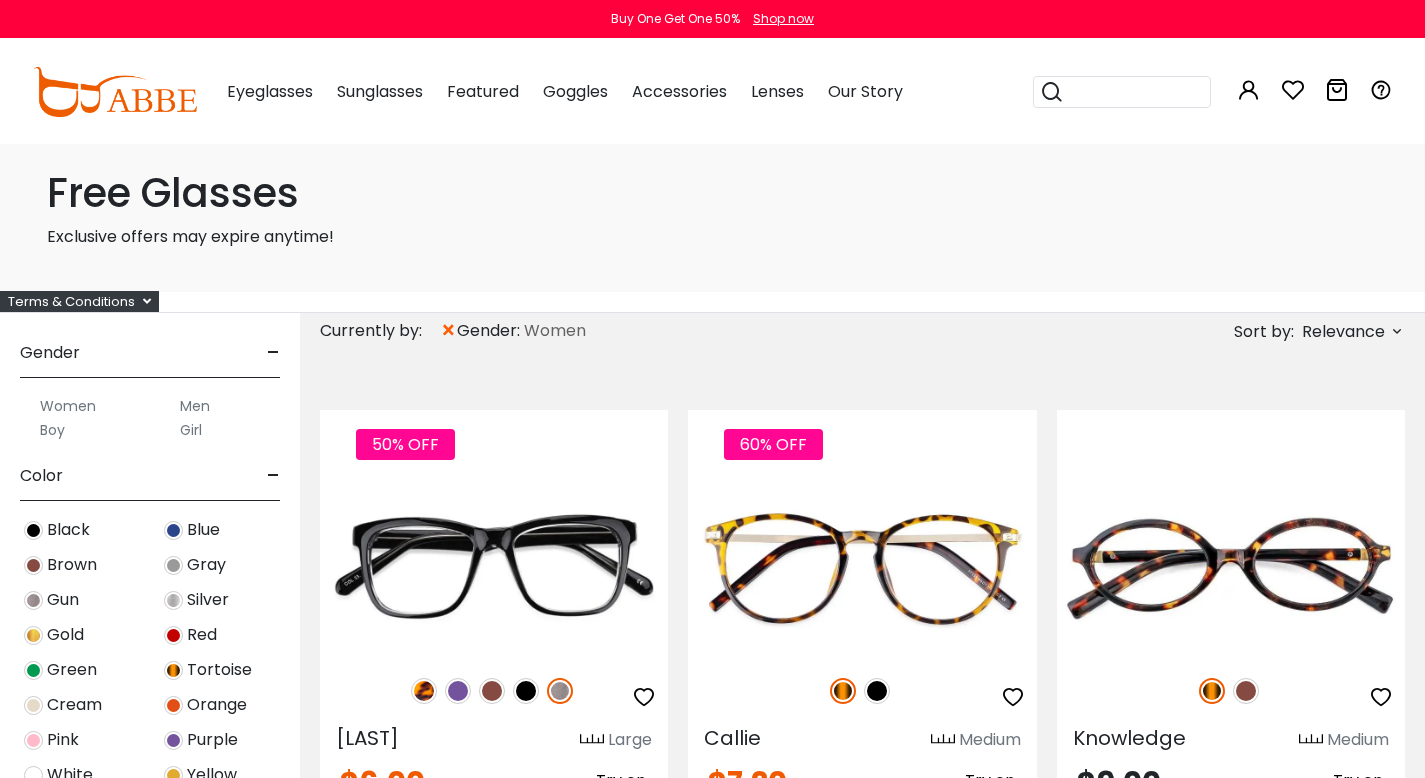 click on "Brown" at bounding box center [72, 565] 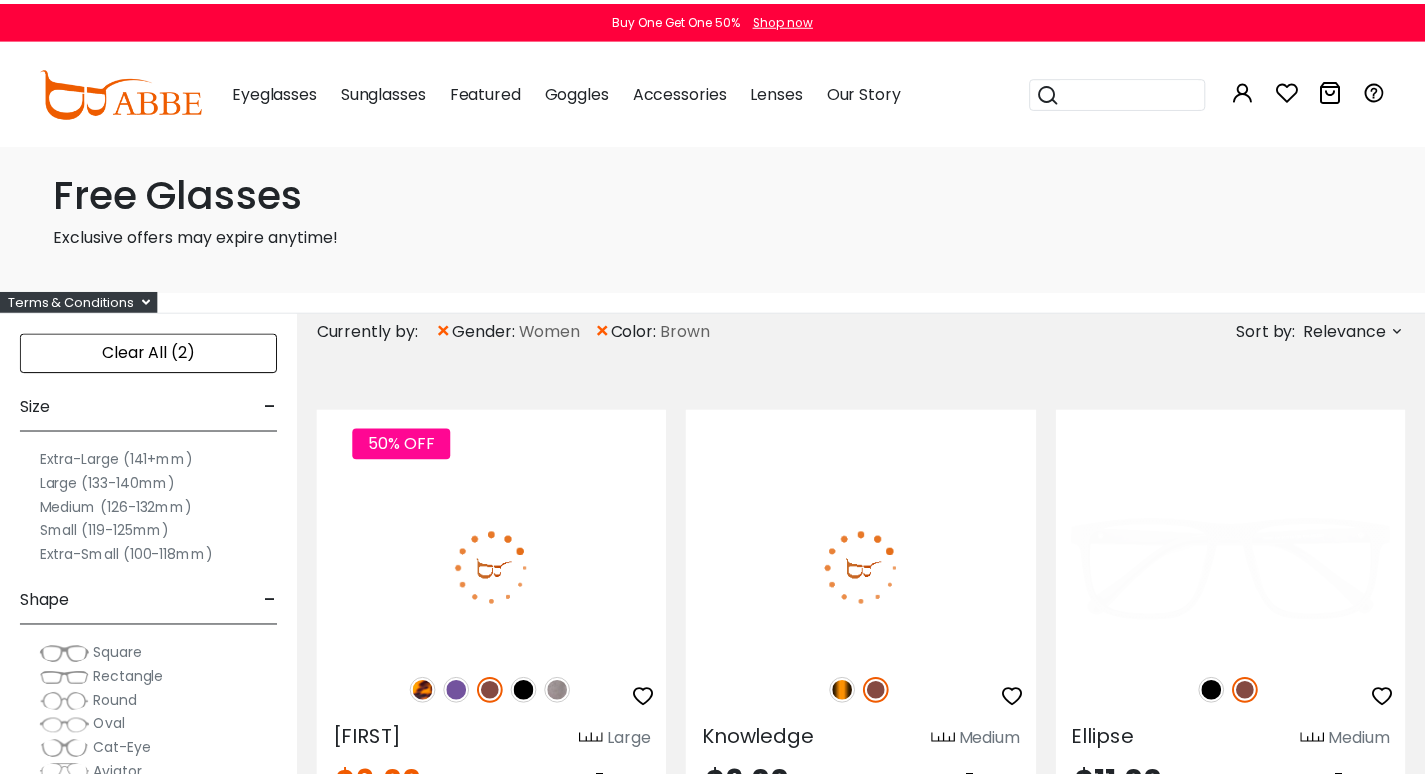 scroll, scrollTop: 0, scrollLeft: 0, axis: both 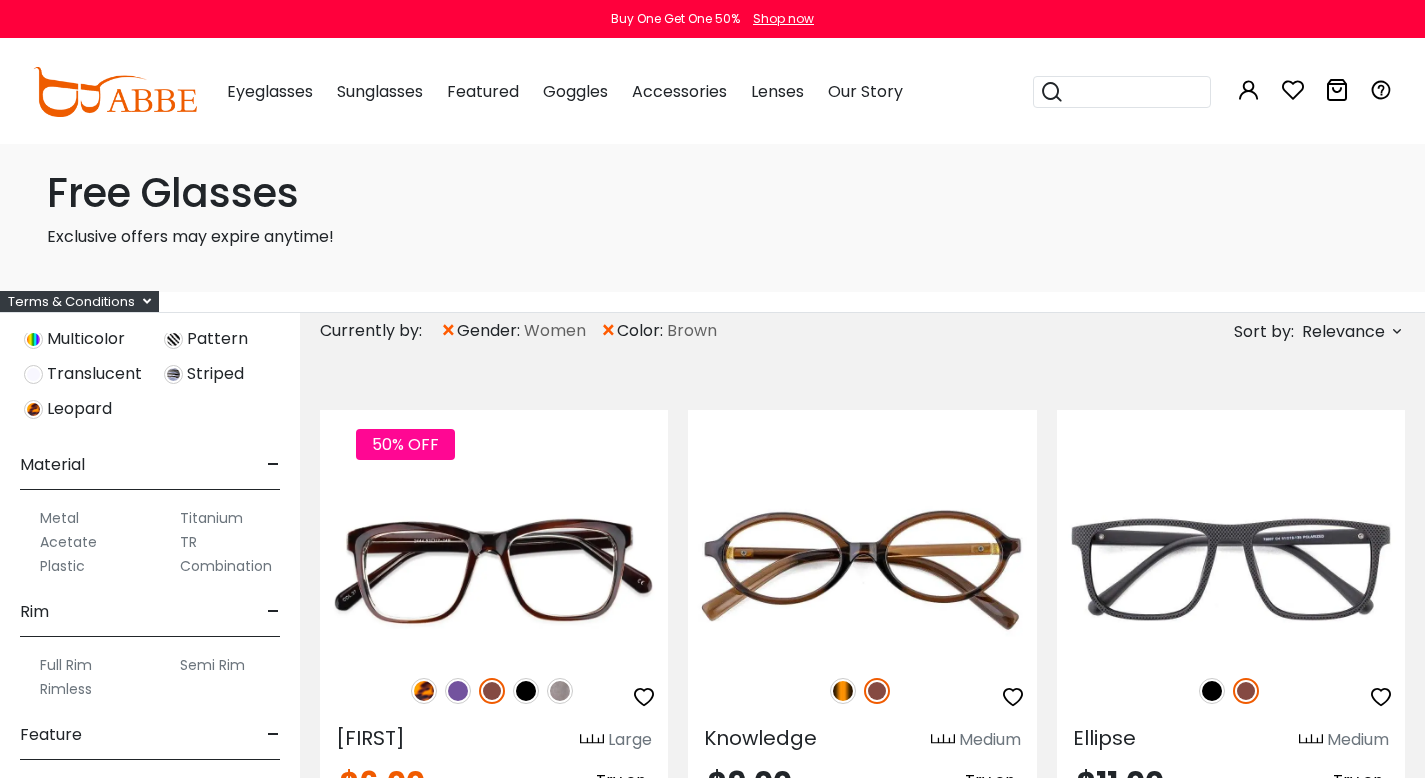 click on "Full Rim" at bounding box center [66, 665] 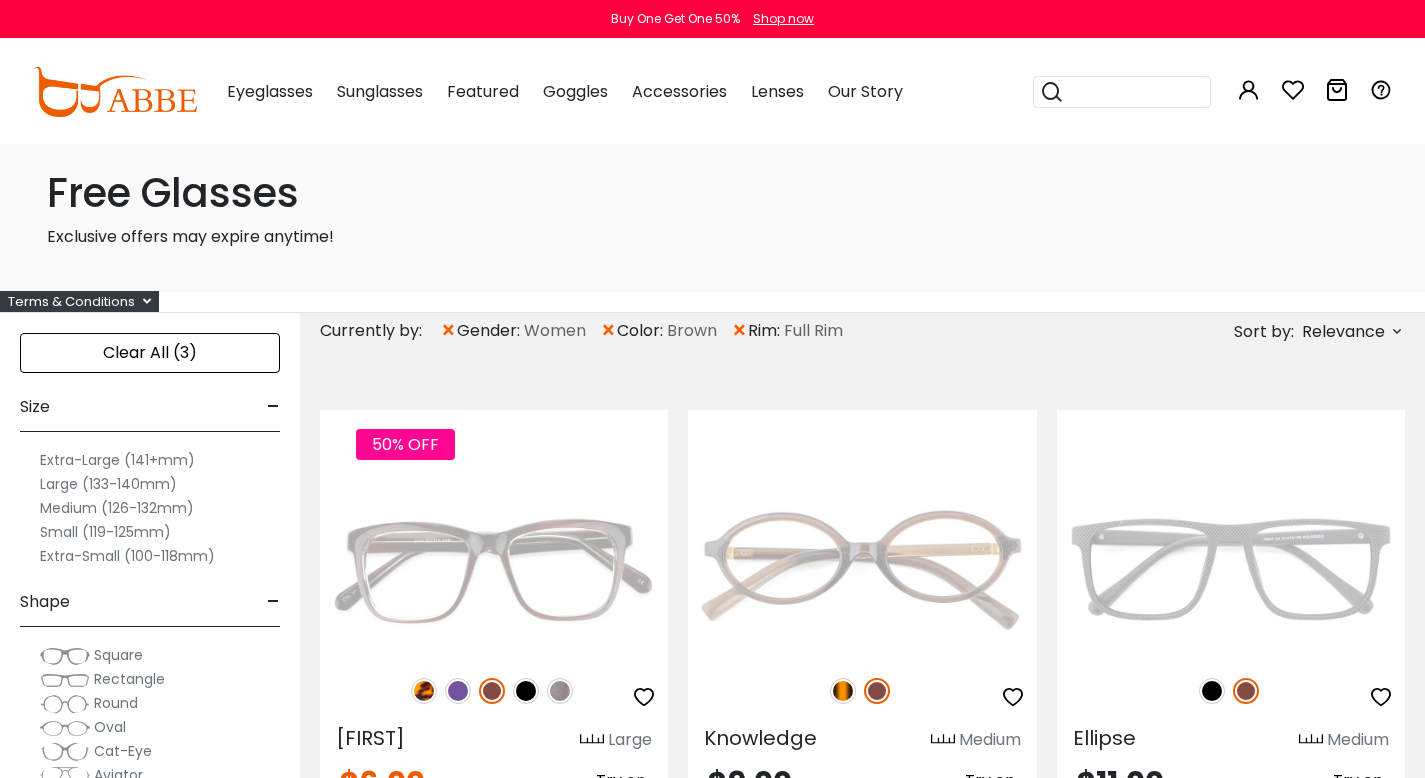 scroll, scrollTop: 0, scrollLeft: 0, axis: both 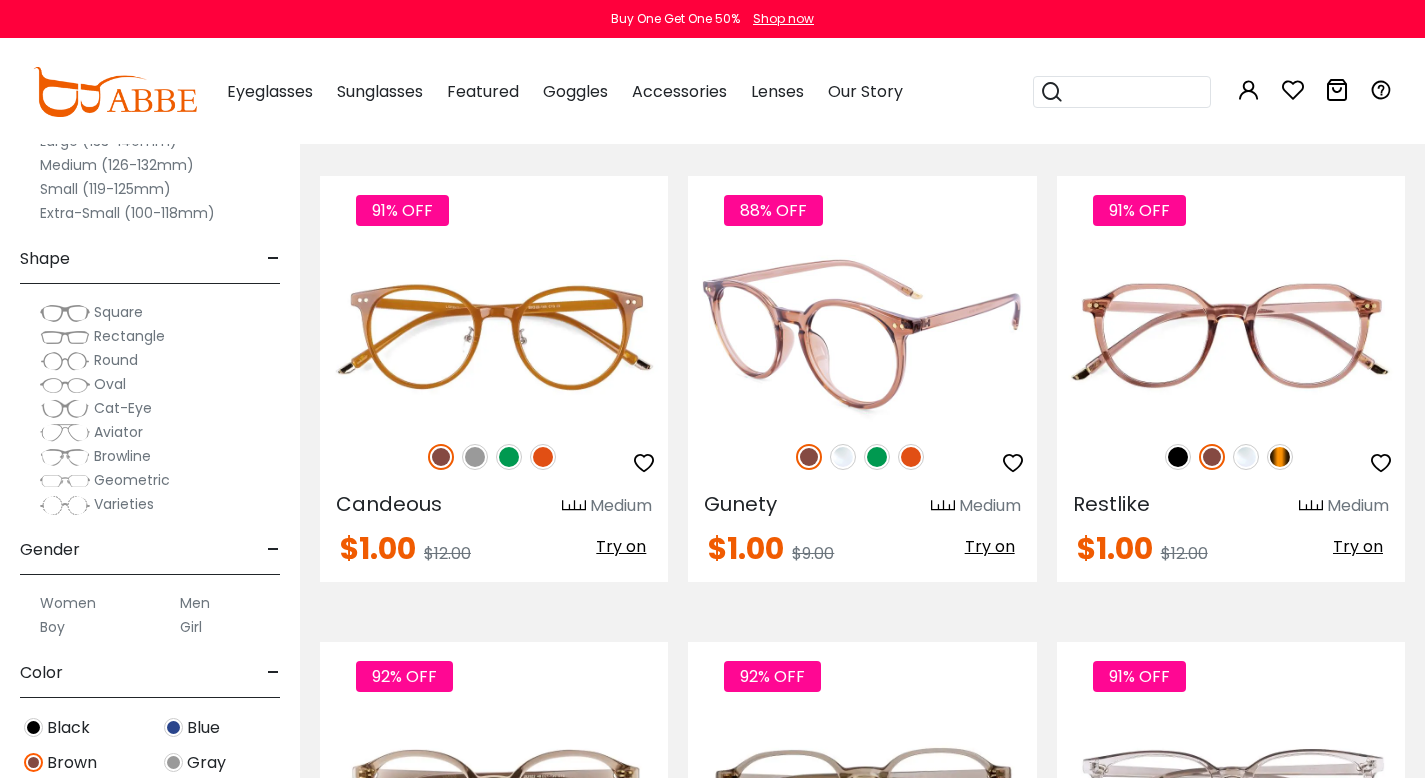 click on "Try on" at bounding box center (990, 546) 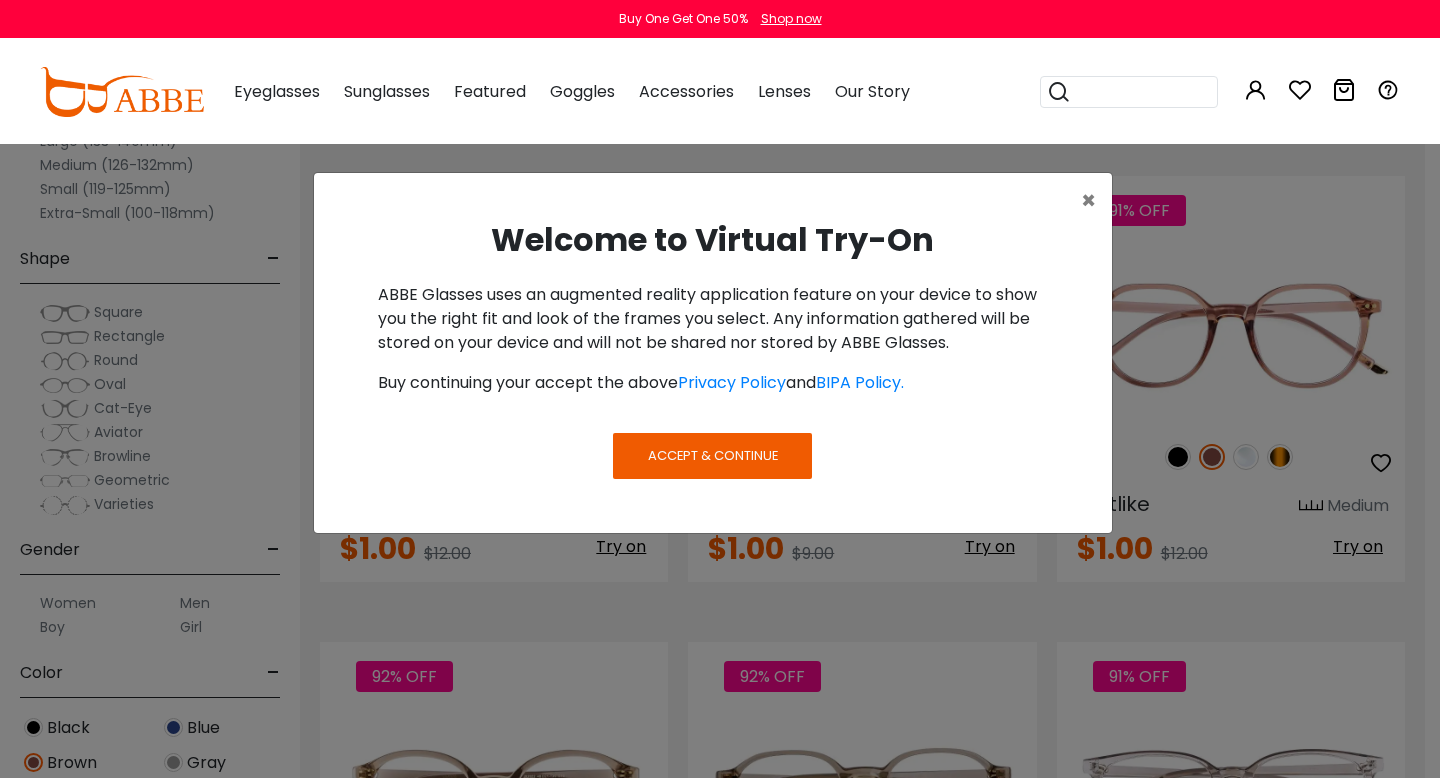 click on "Accept & Continue" at bounding box center (713, 455) 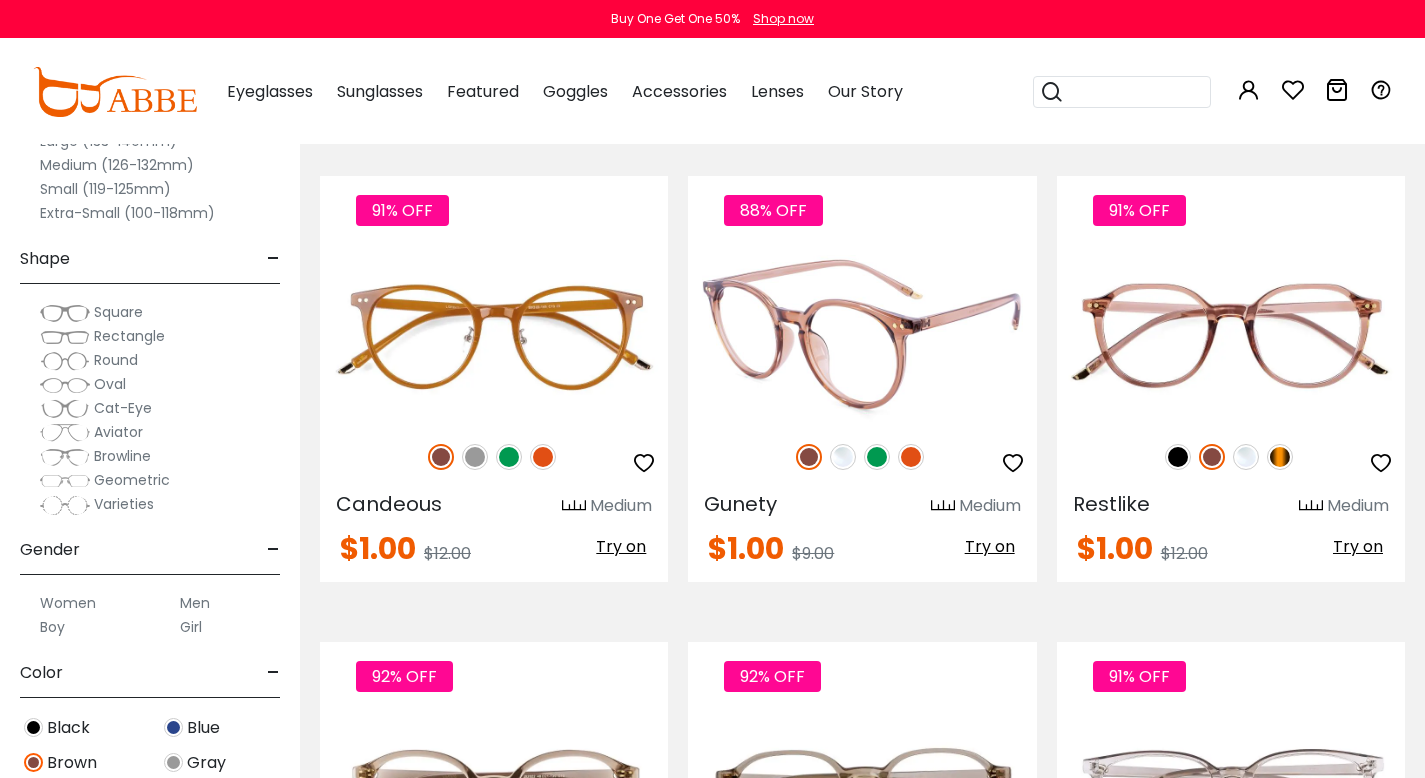 click on "Try on" at bounding box center (990, 546) 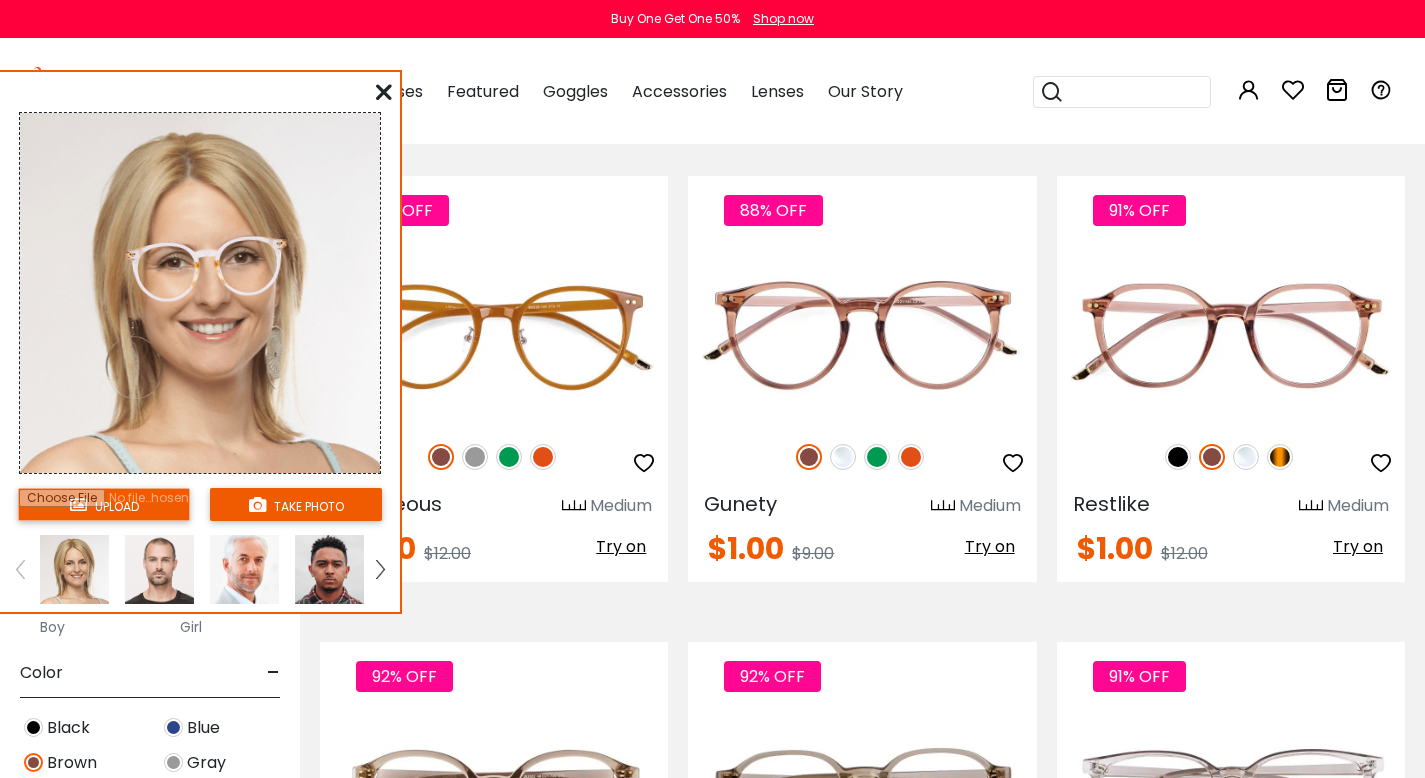 click at bounding box center [384, 92] 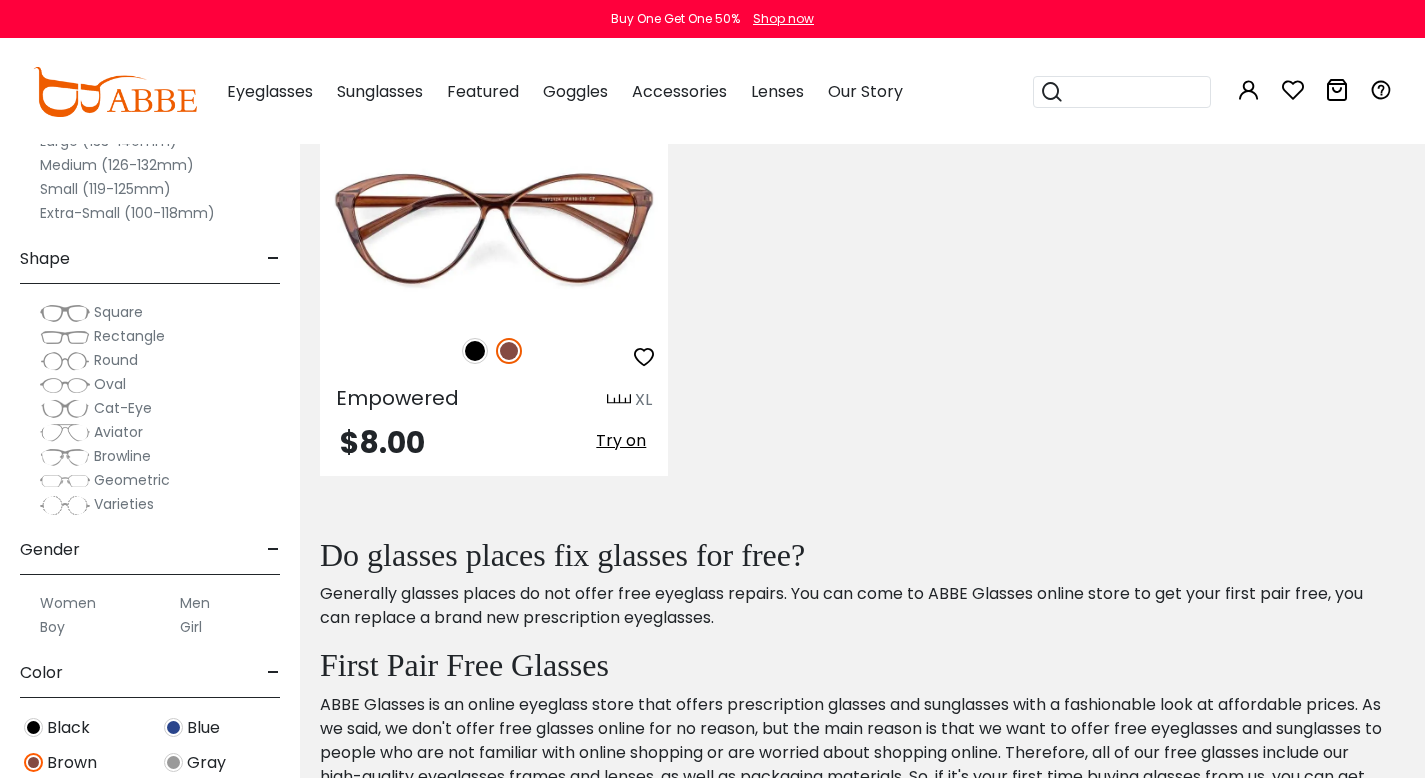 scroll, scrollTop: 4598, scrollLeft: 0, axis: vertical 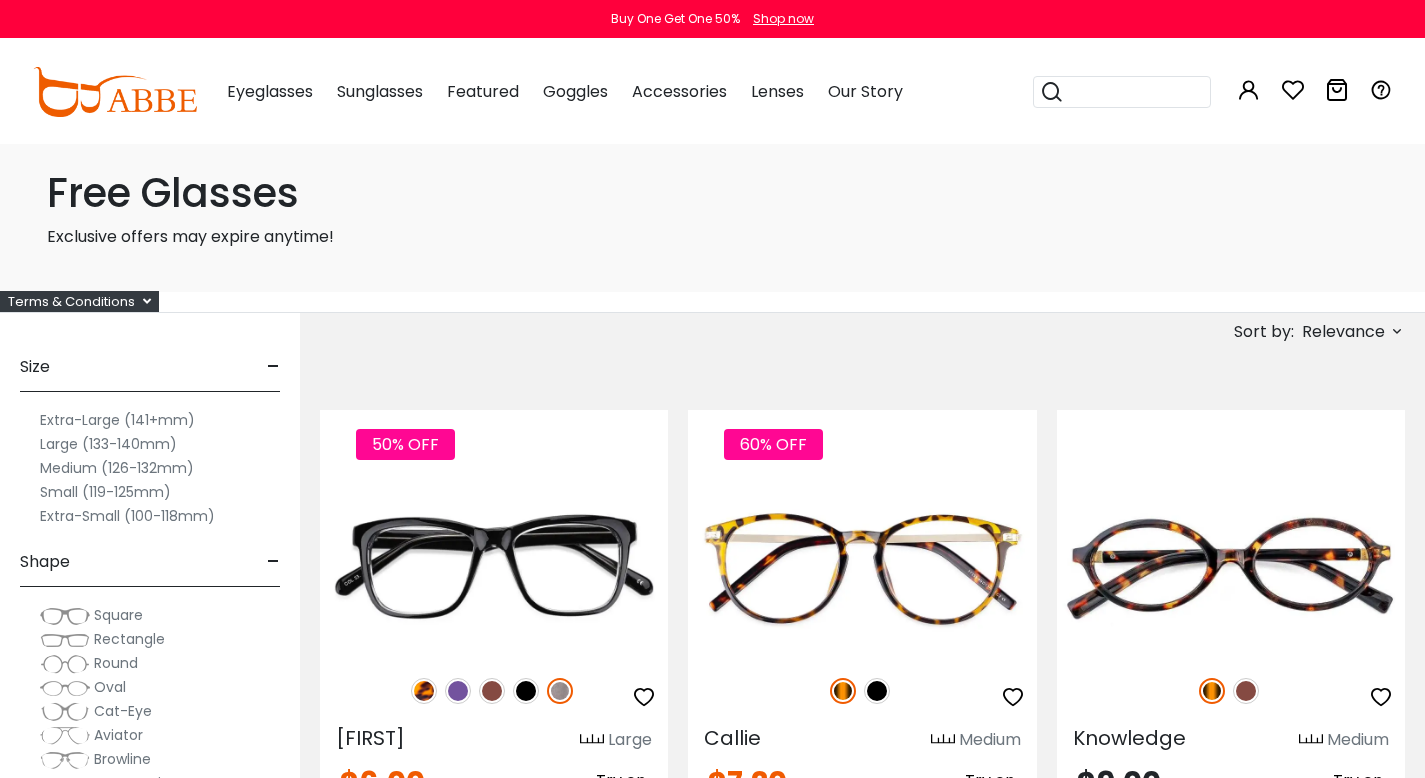 click on "Free Glasses" at bounding box center [713, 193] 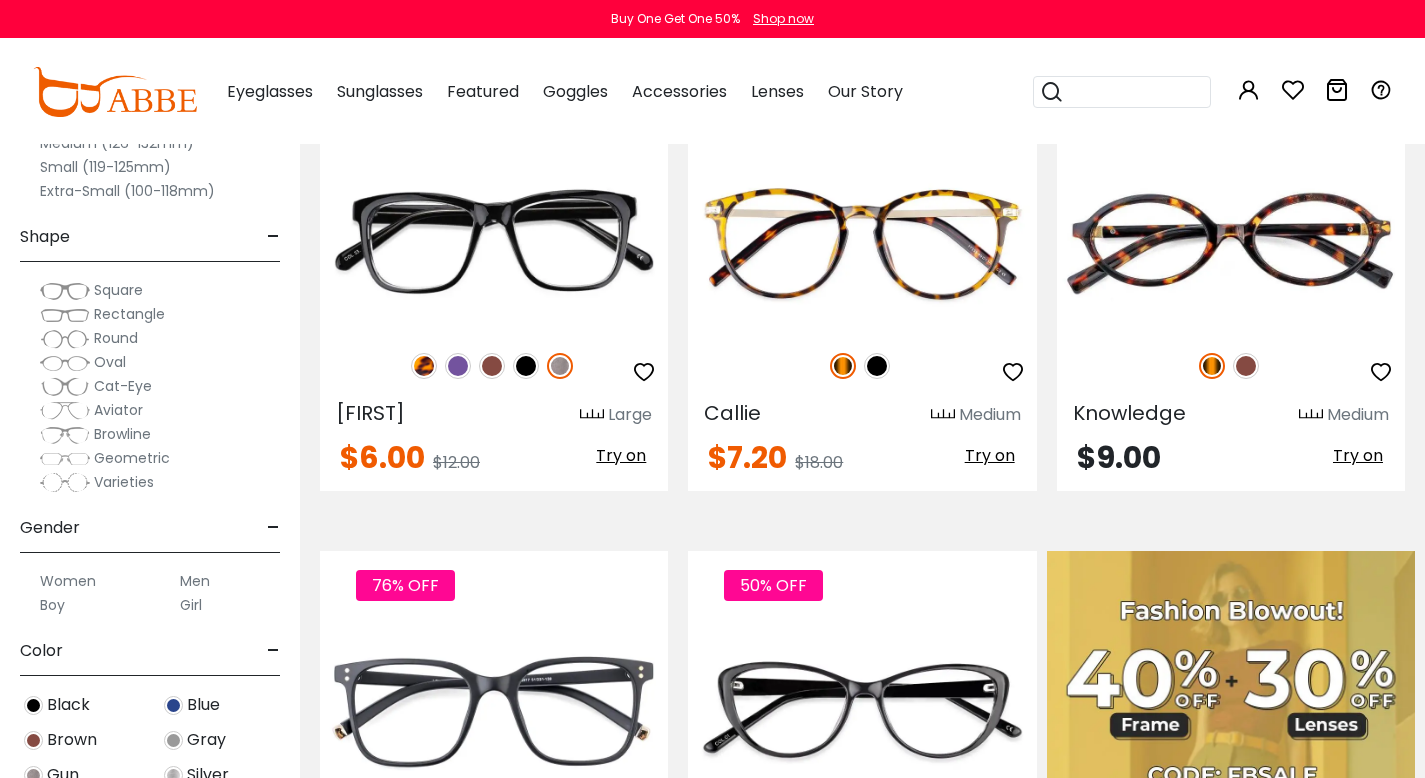 scroll, scrollTop: 0, scrollLeft: 0, axis: both 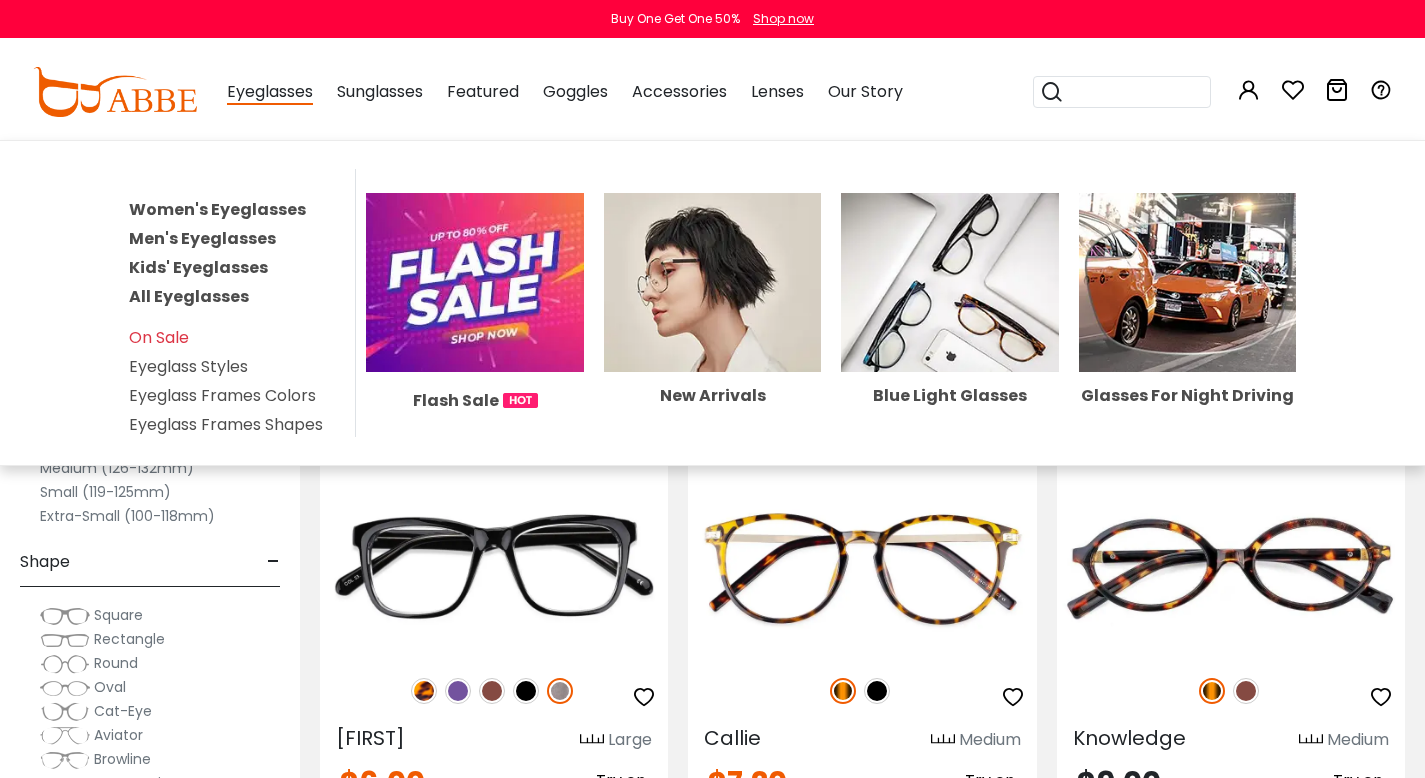 click on "Women's Eyeglasses" at bounding box center (217, 209) 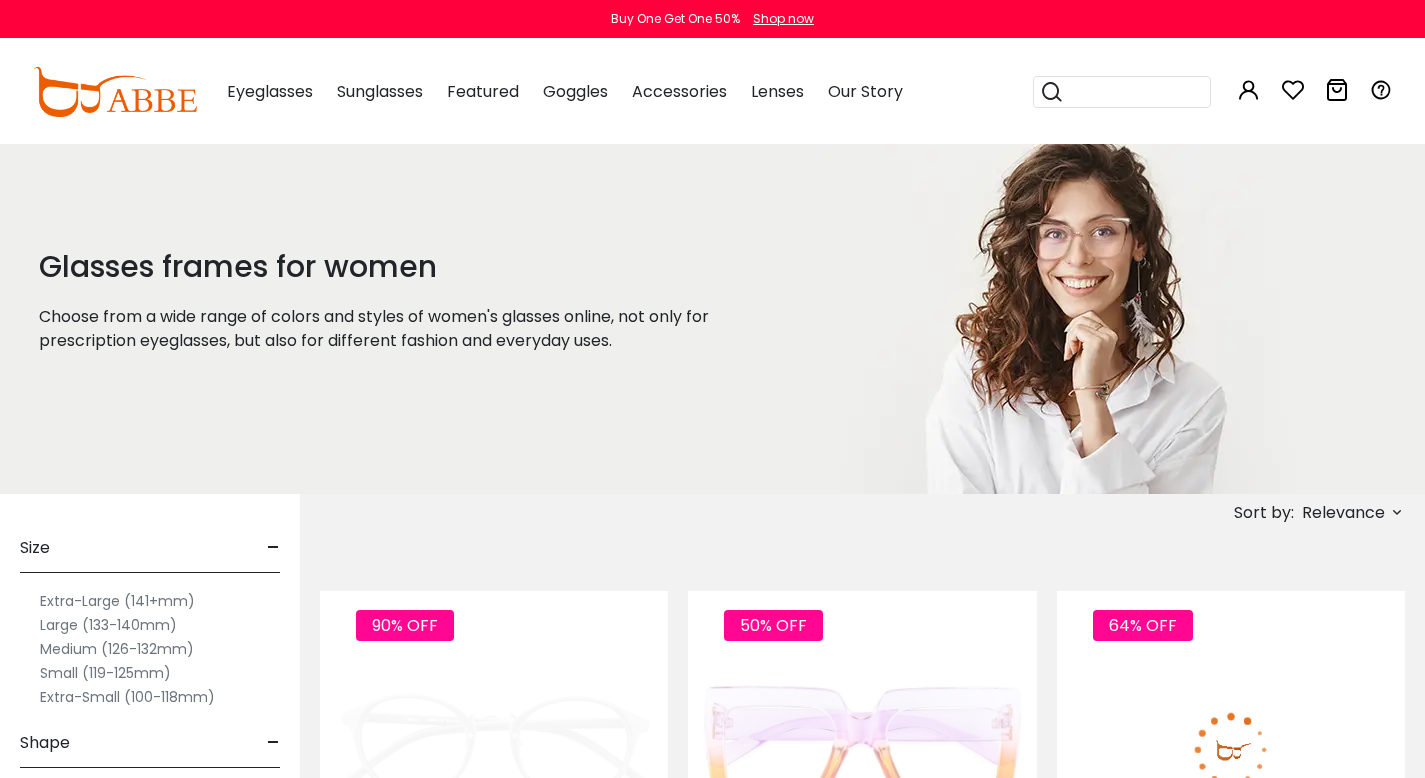 scroll, scrollTop: 0, scrollLeft: 0, axis: both 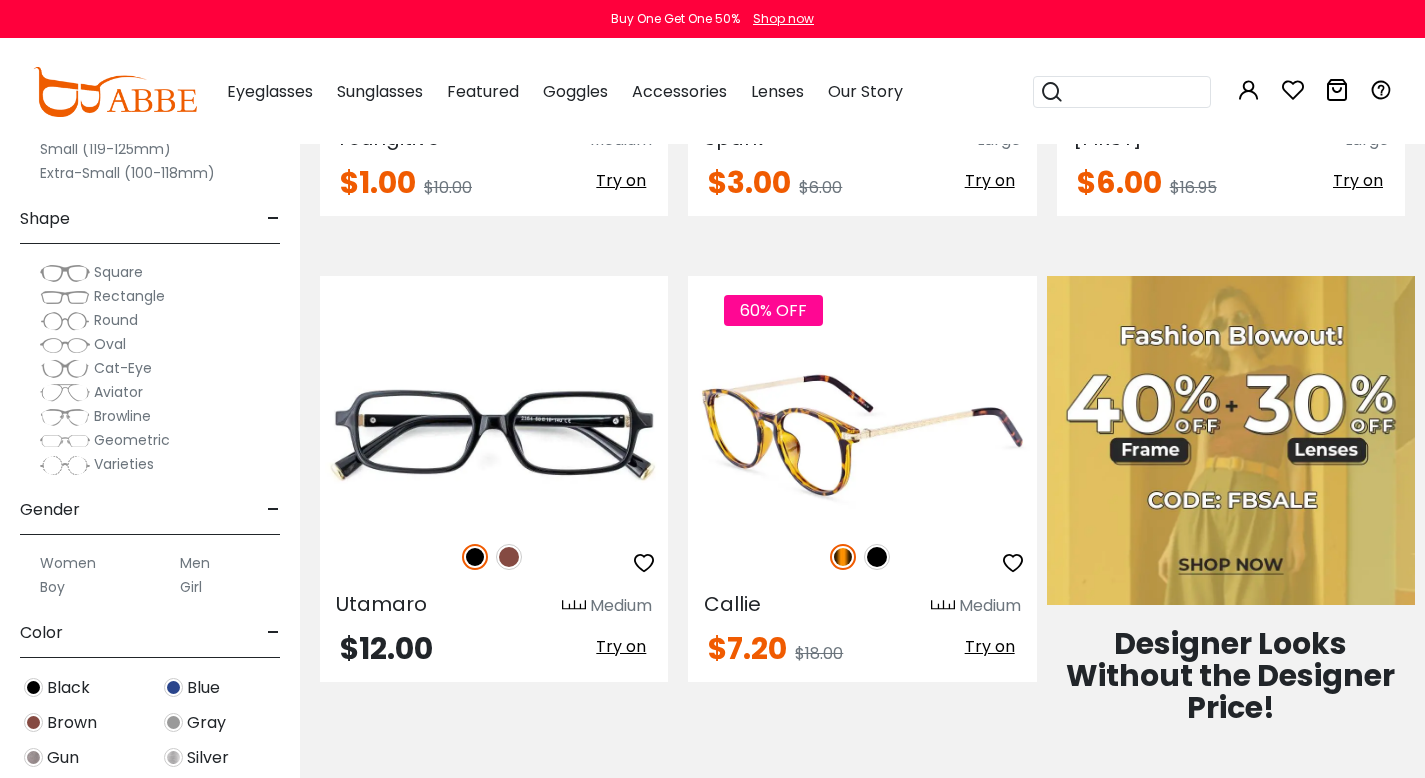 click at bounding box center [862, 435] 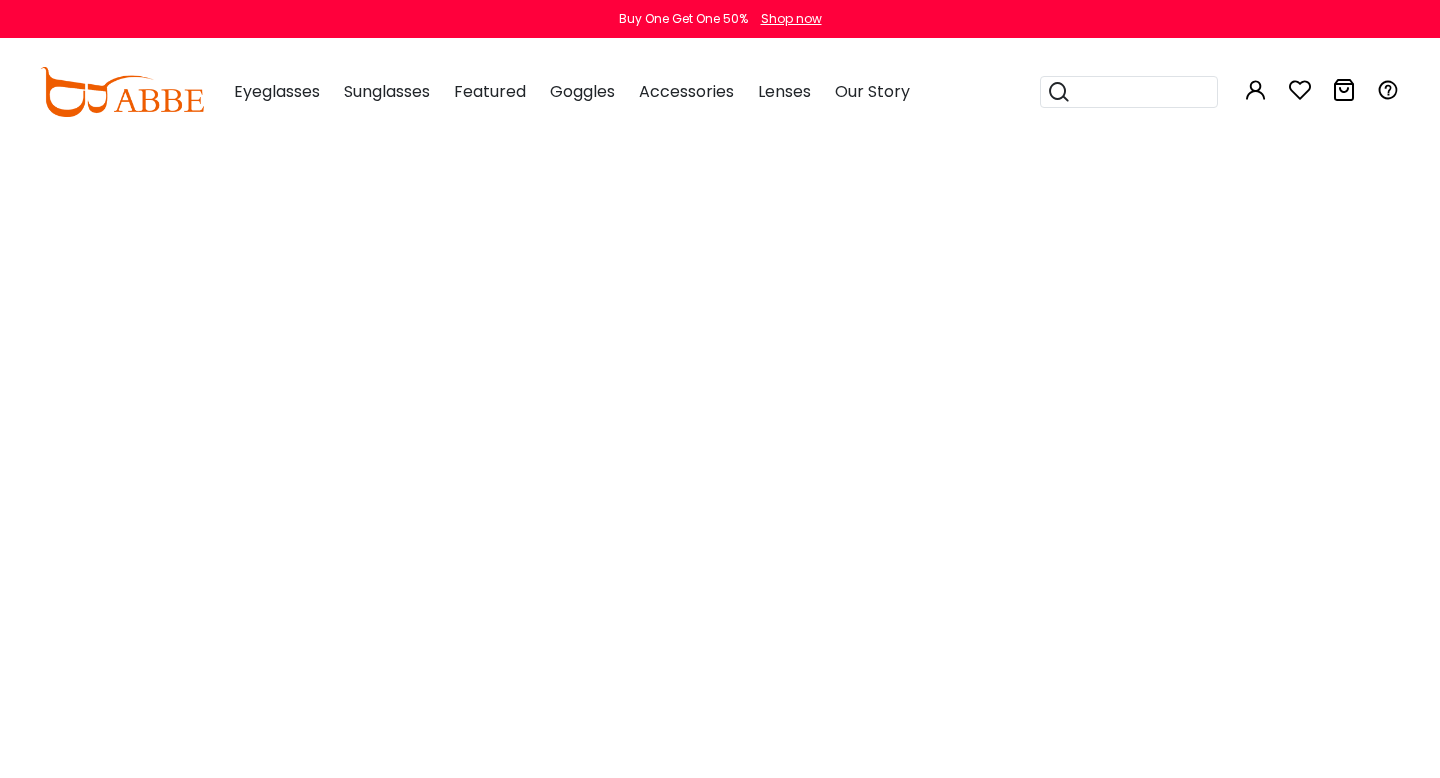 scroll, scrollTop: 0, scrollLeft: 0, axis: both 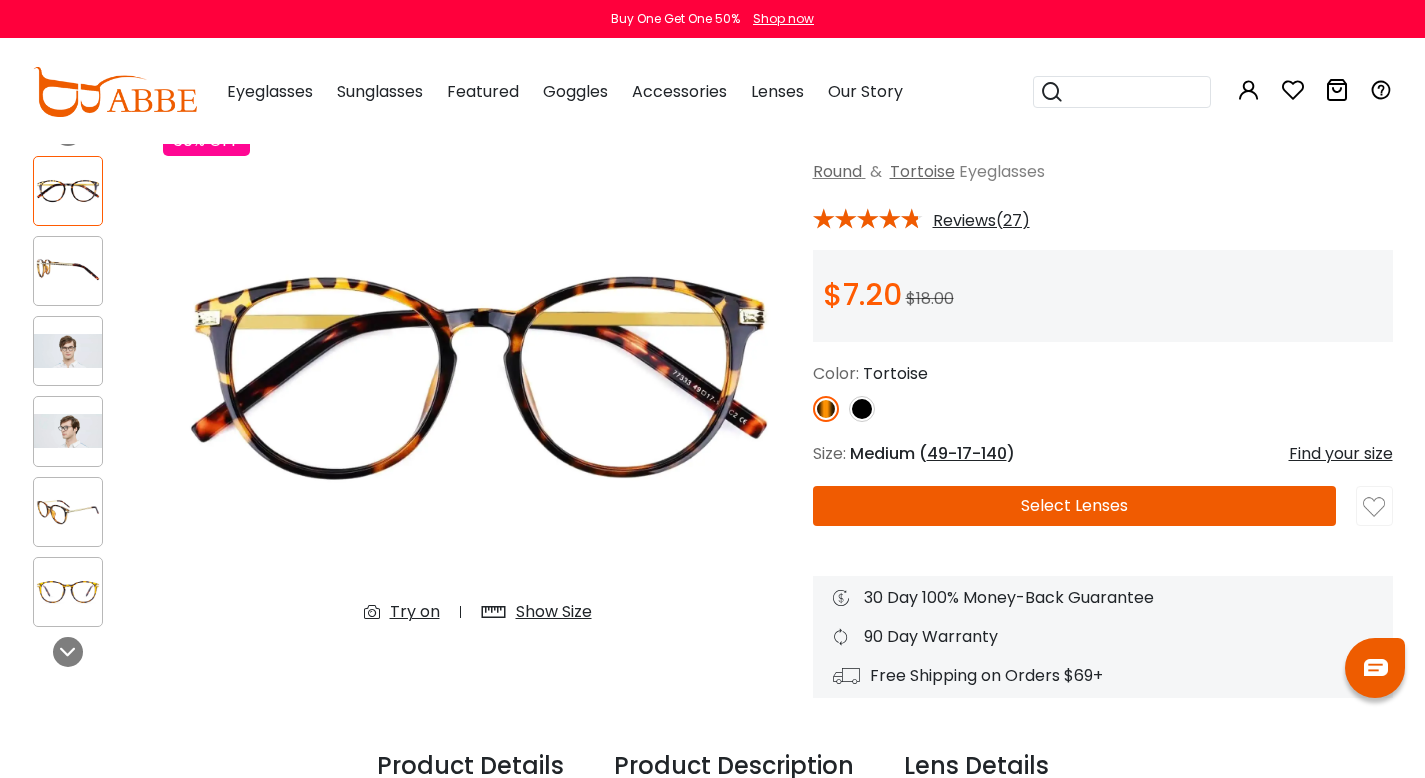 click on "Try on" at bounding box center (415, 612) 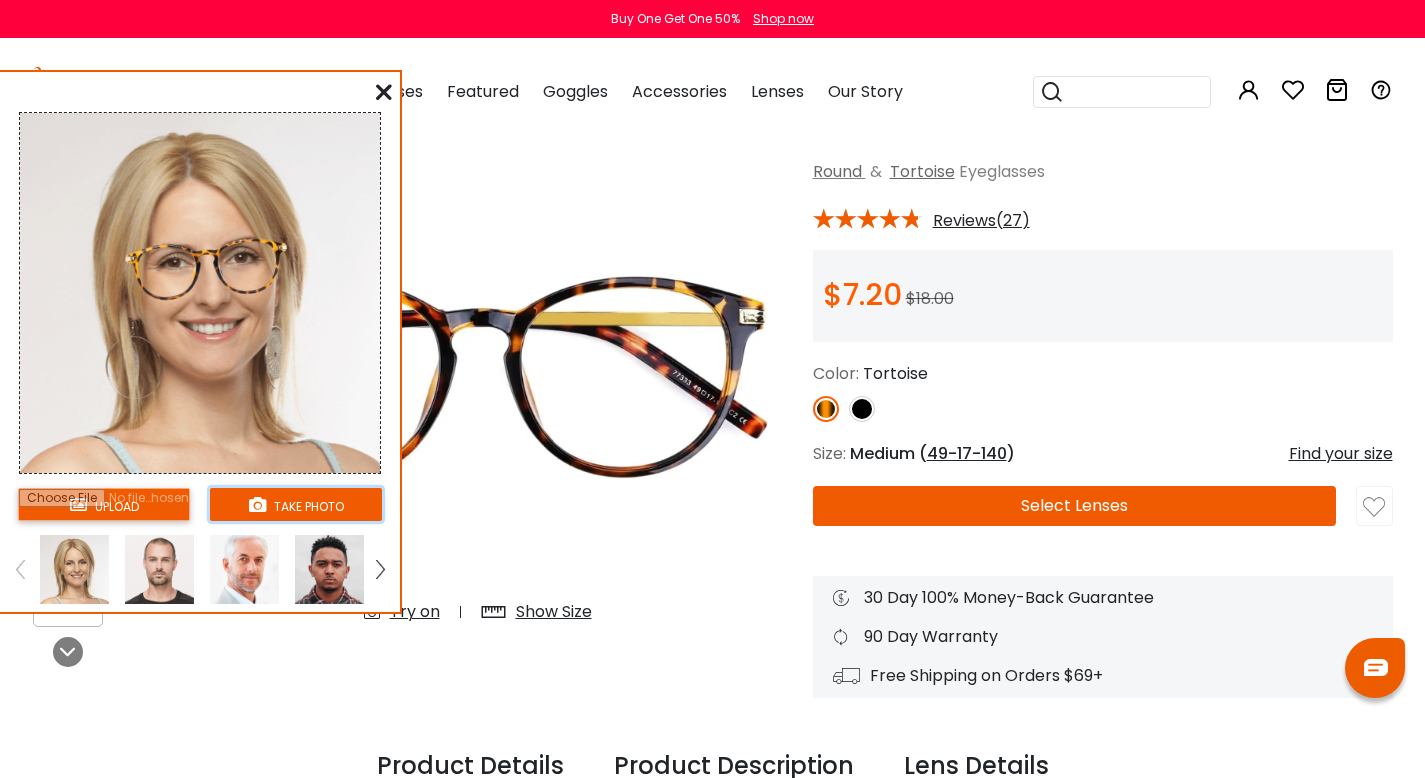 click on "take photo" at bounding box center (296, 504) 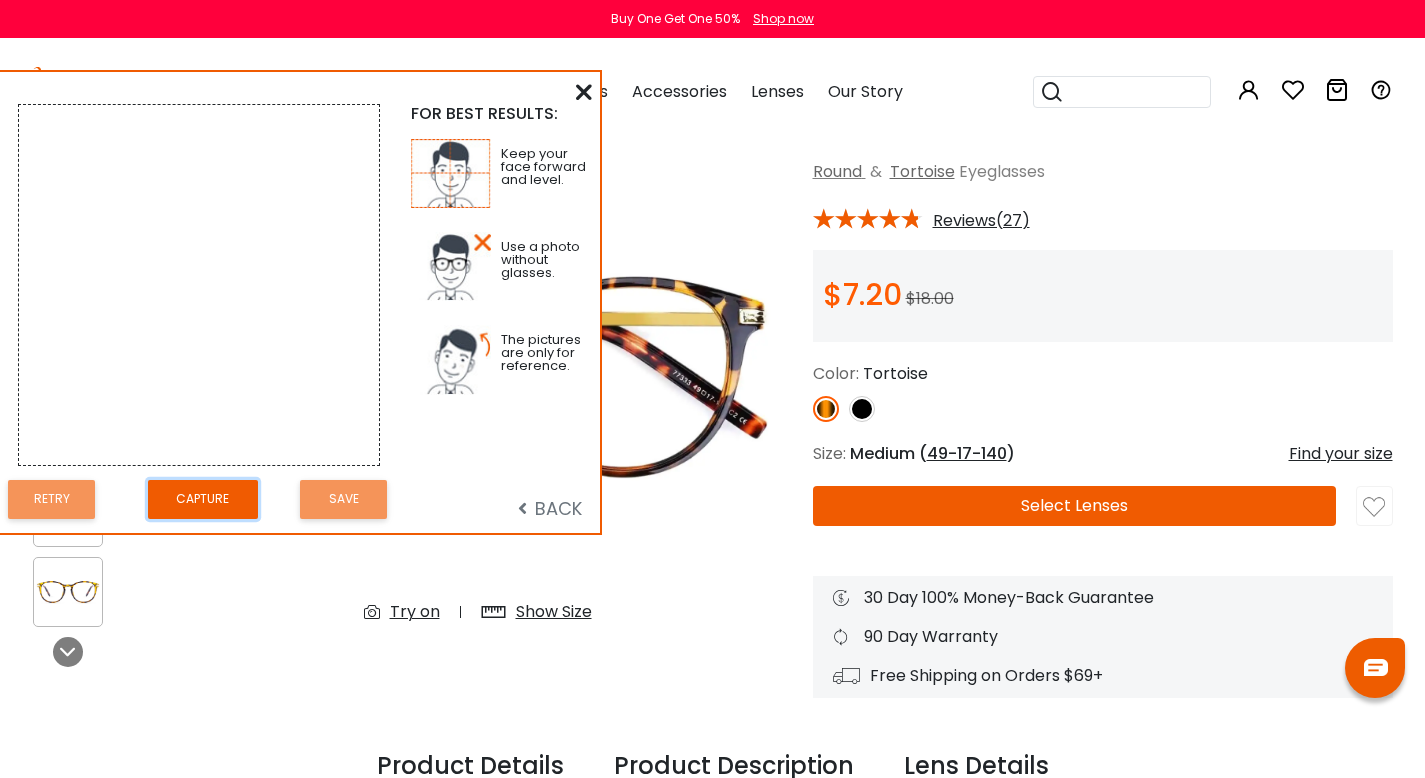 click on "Capture" at bounding box center [203, 499] 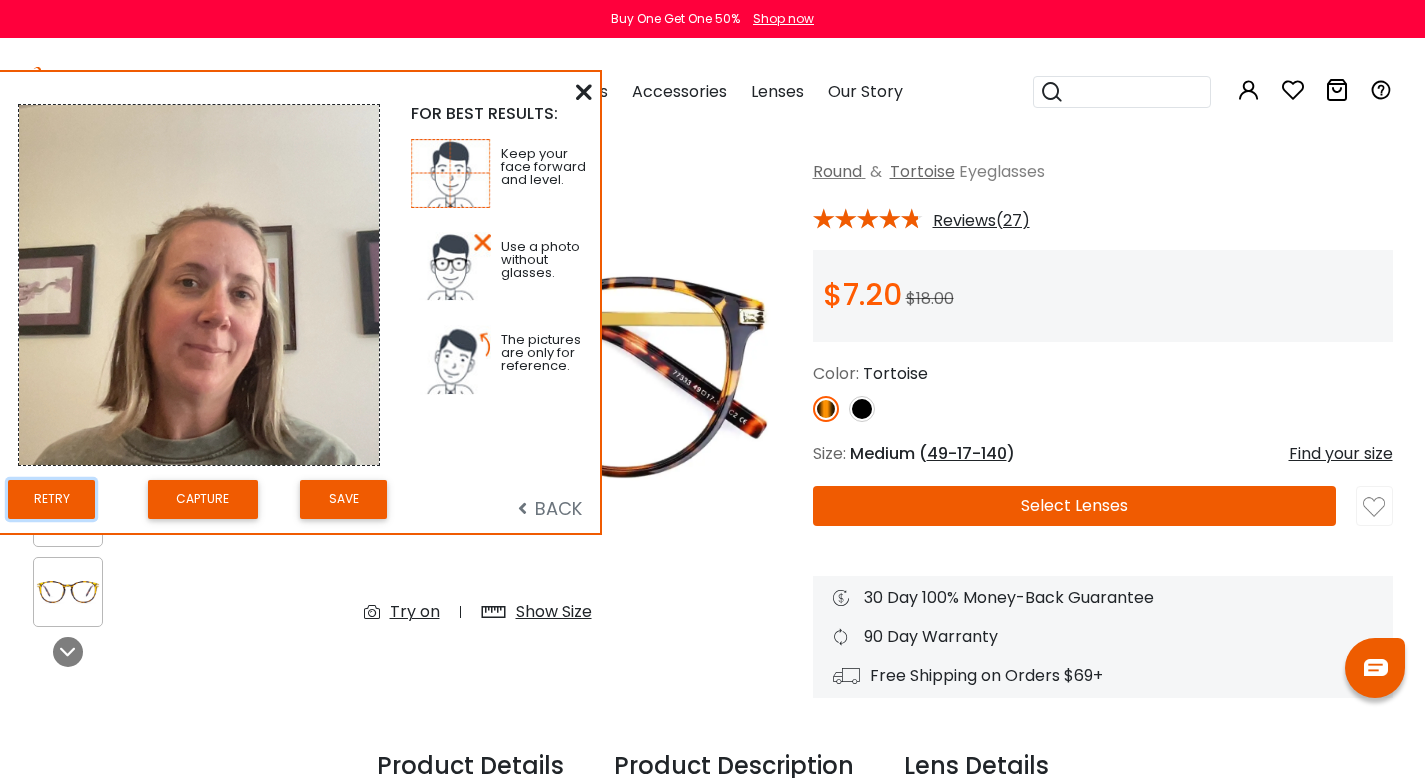 click on "Retry" at bounding box center [51, 499] 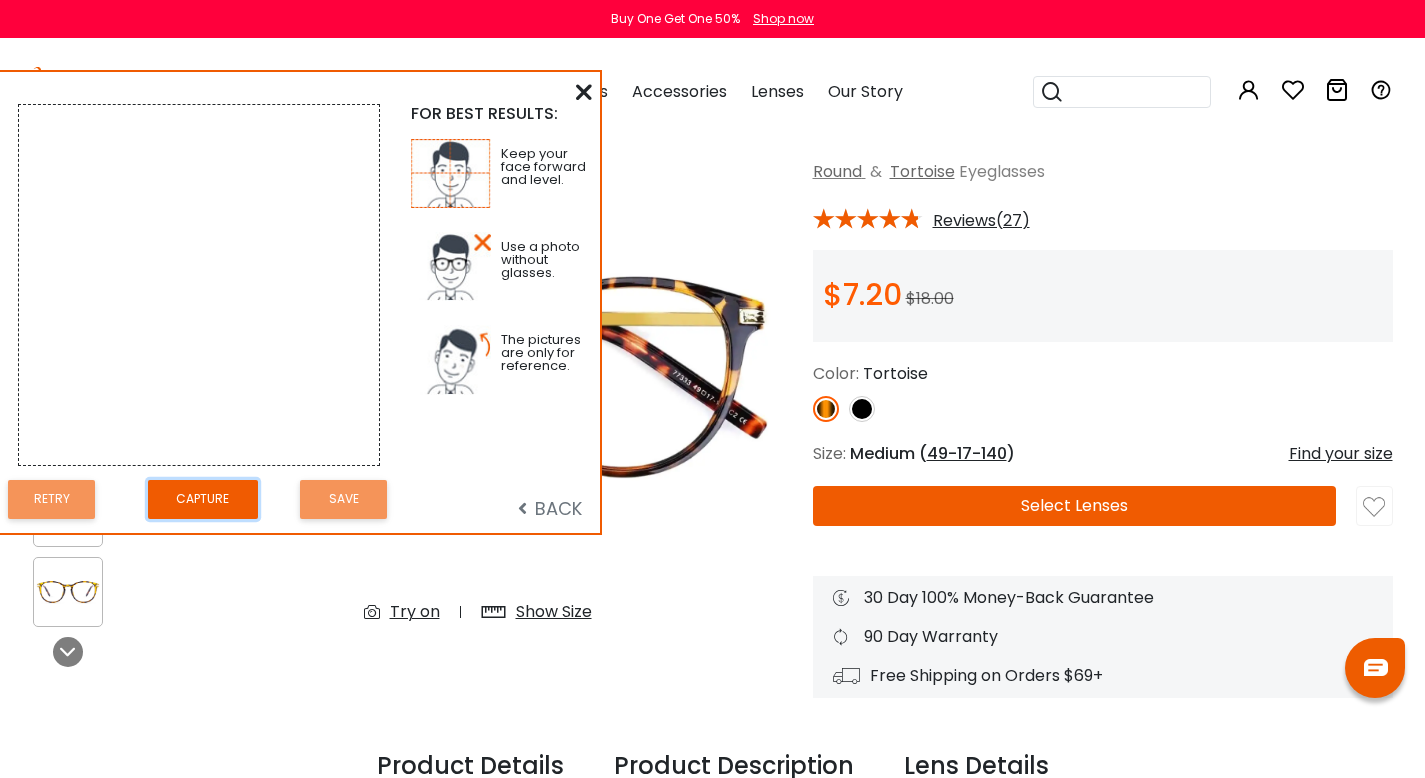 click on "Capture" at bounding box center (203, 499) 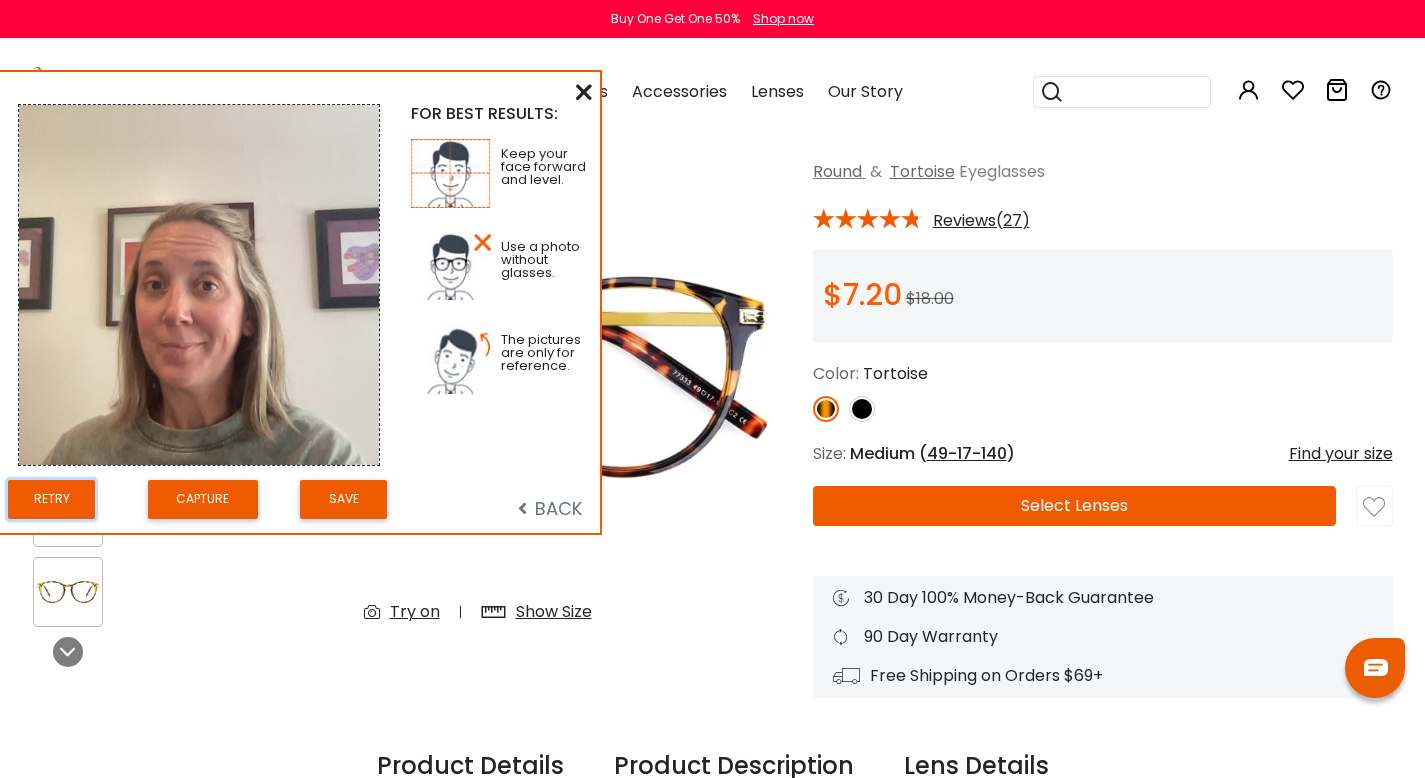 click on "Retry" at bounding box center [51, 499] 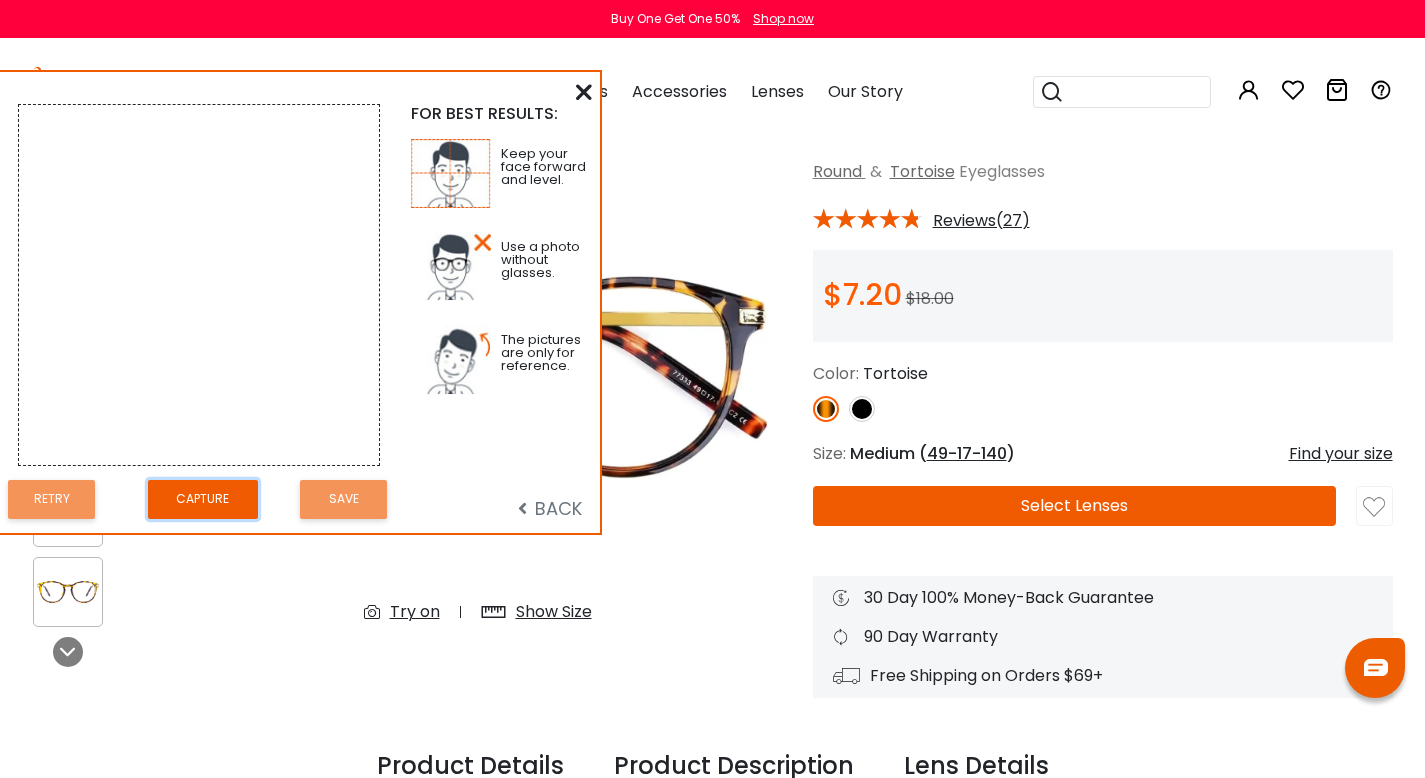 click on "Capture" at bounding box center [203, 499] 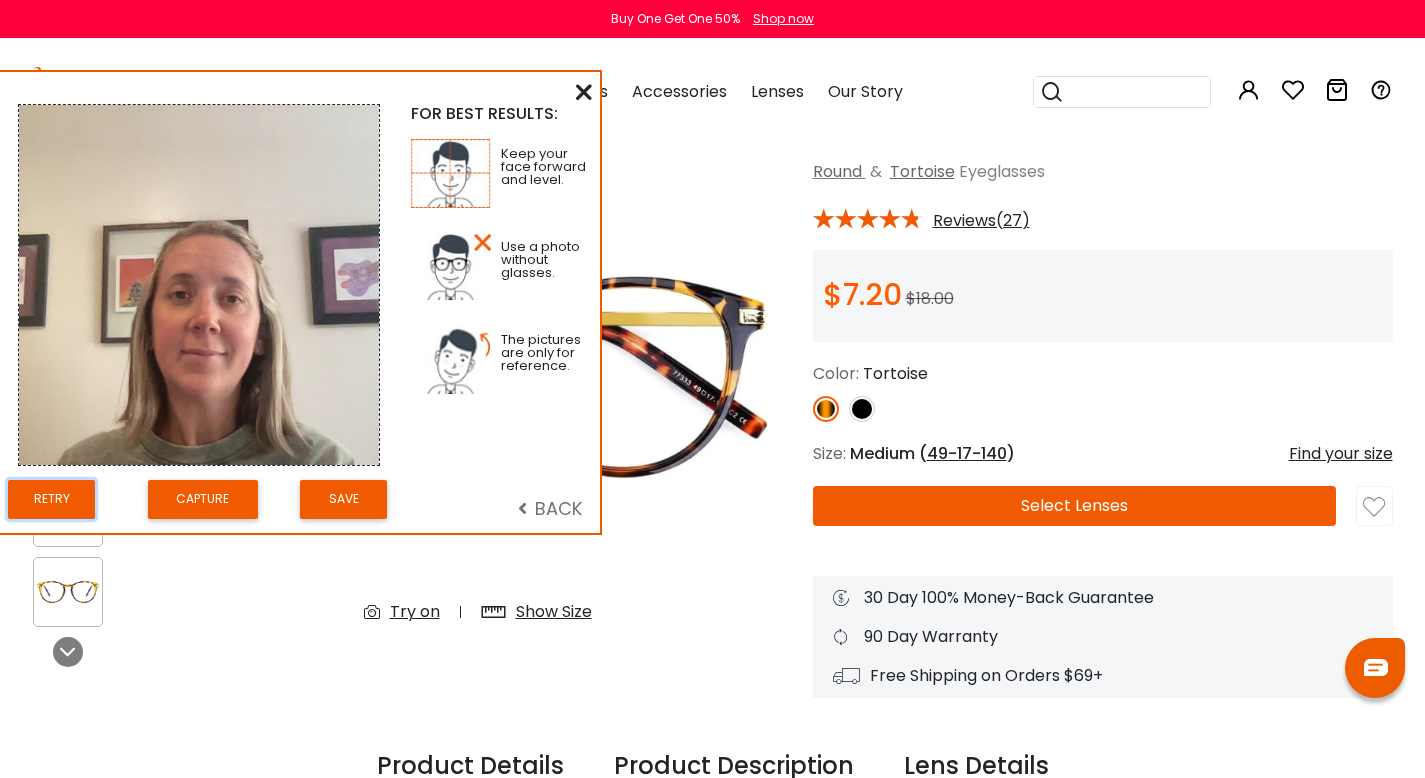 click on "Retry" at bounding box center [51, 499] 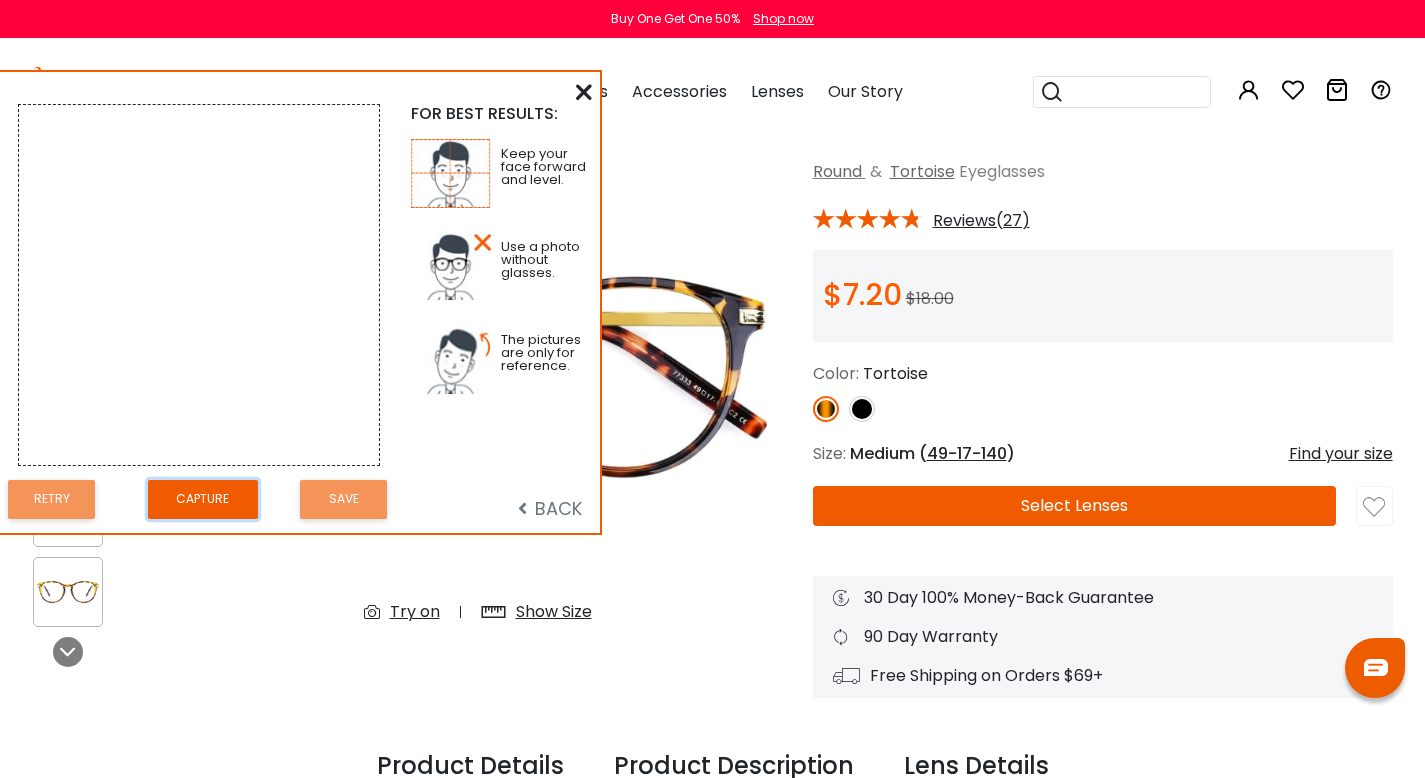 click on "Capture" at bounding box center (203, 499) 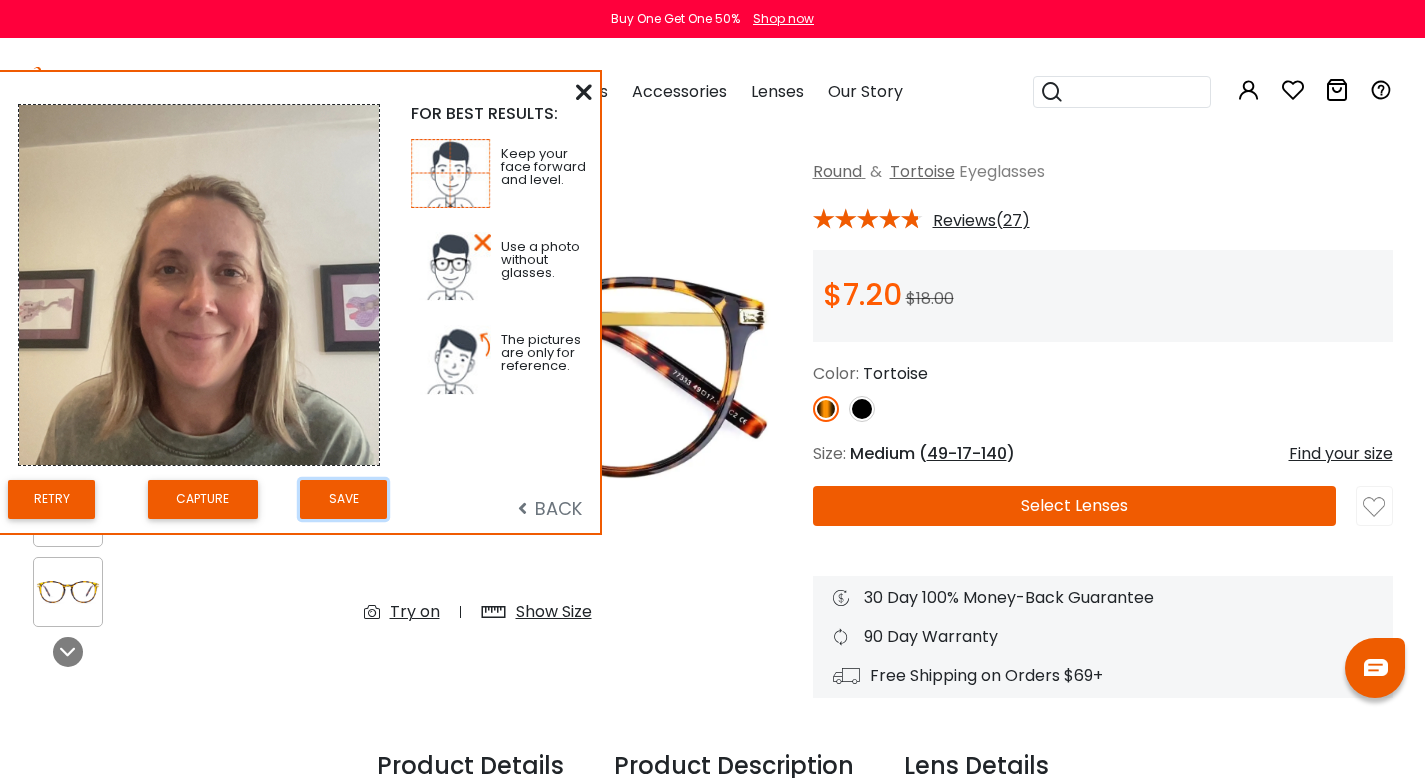 click on "Save" at bounding box center (343, 499) 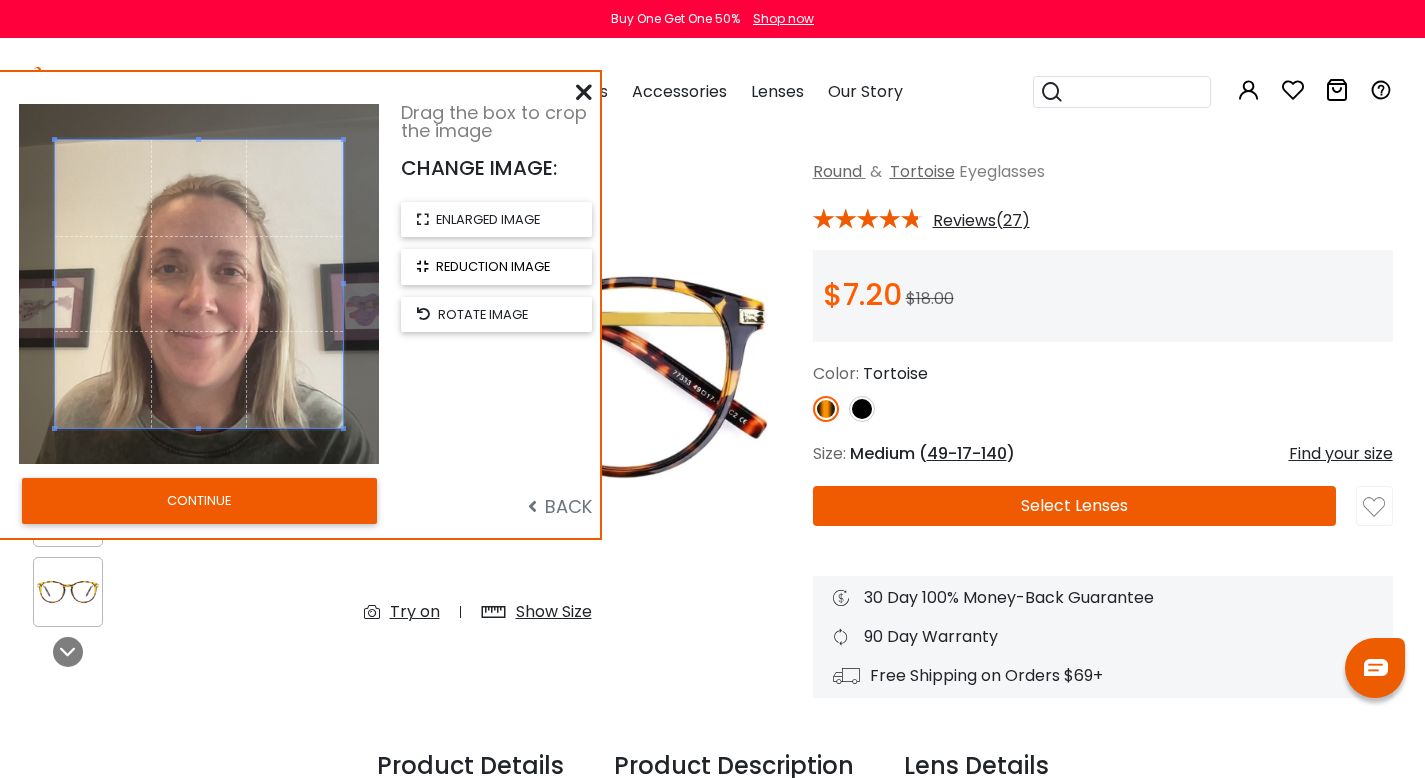 click on "reduction image" at bounding box center [493, 266] 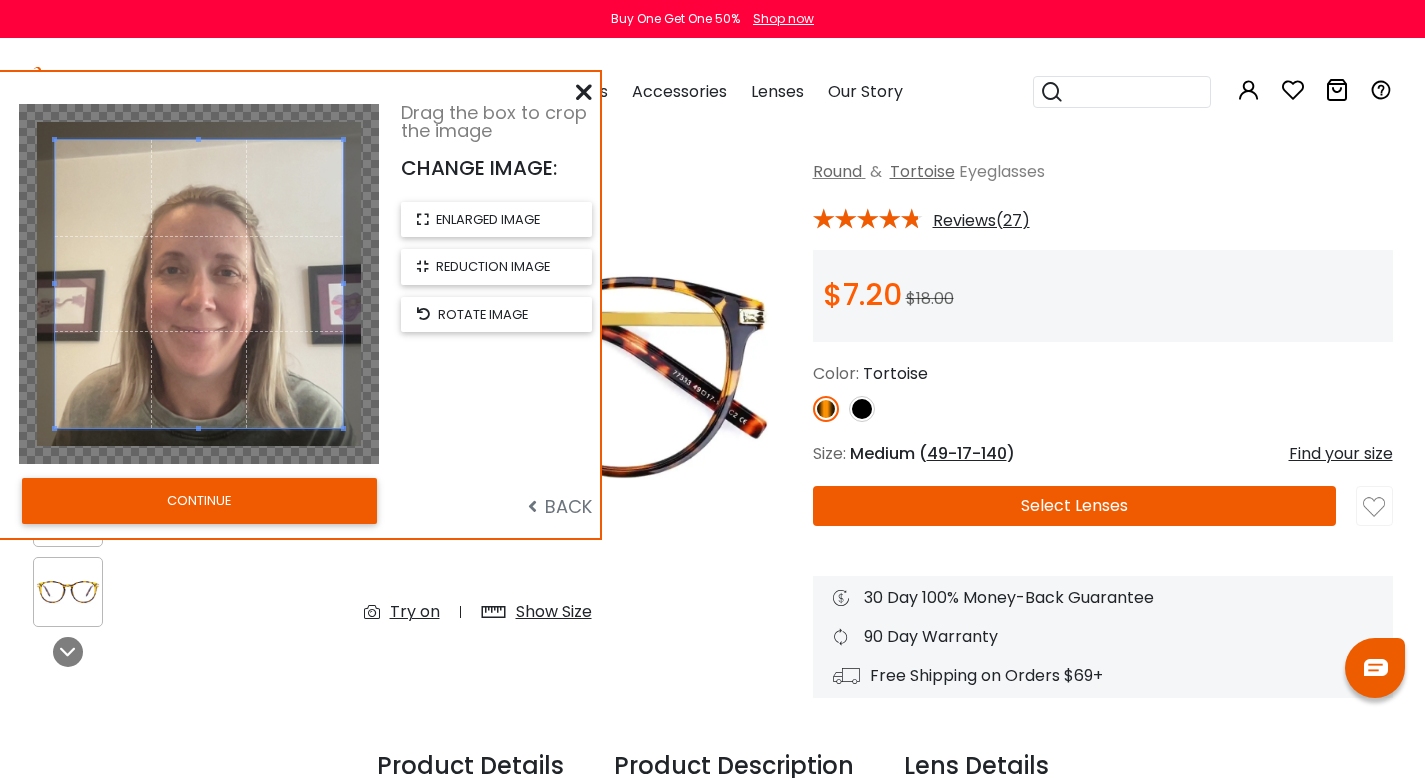 click on "CONTINUE" at bounding box center (199, 501) 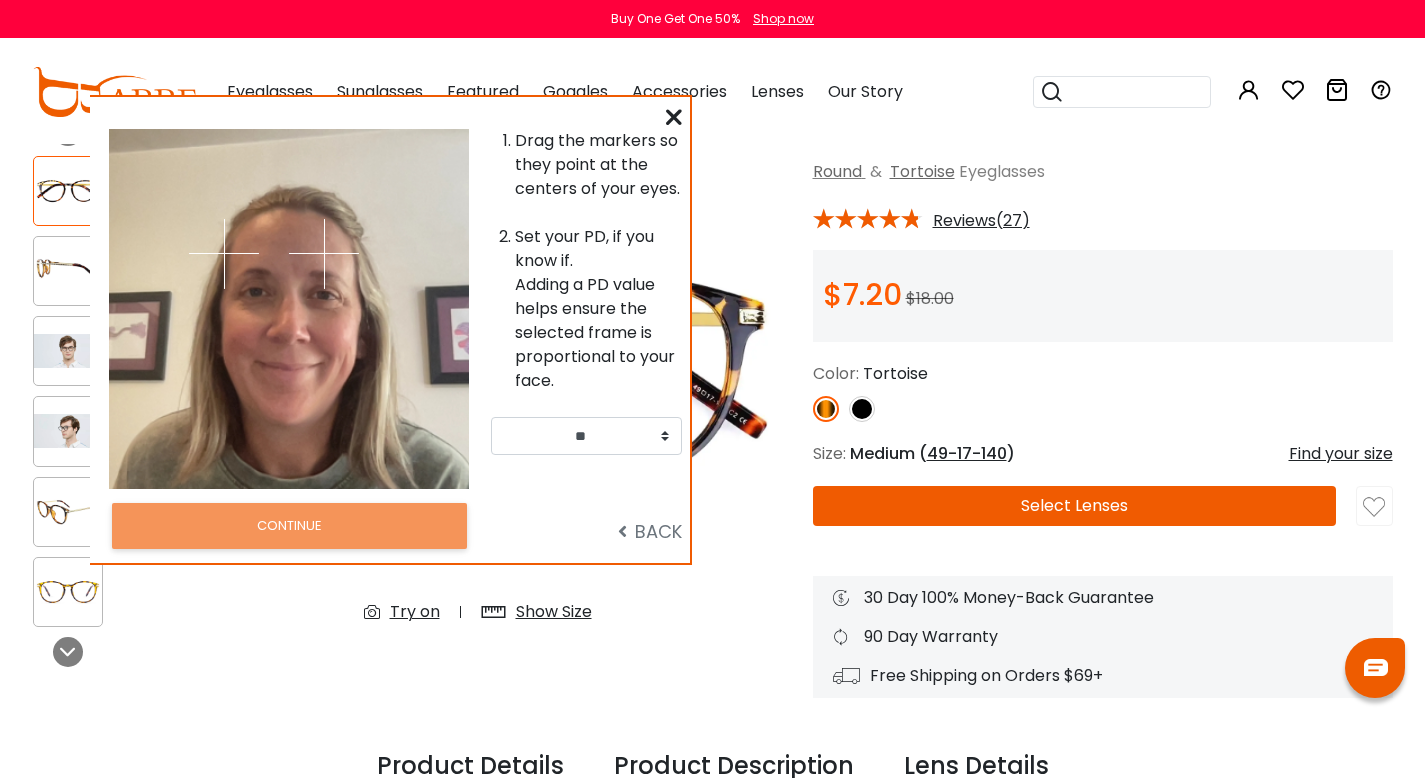 drag, startPoint x: 201, startPoint y: 337, endPoint x: 291, endPoint y: 362, distance: 93.40771 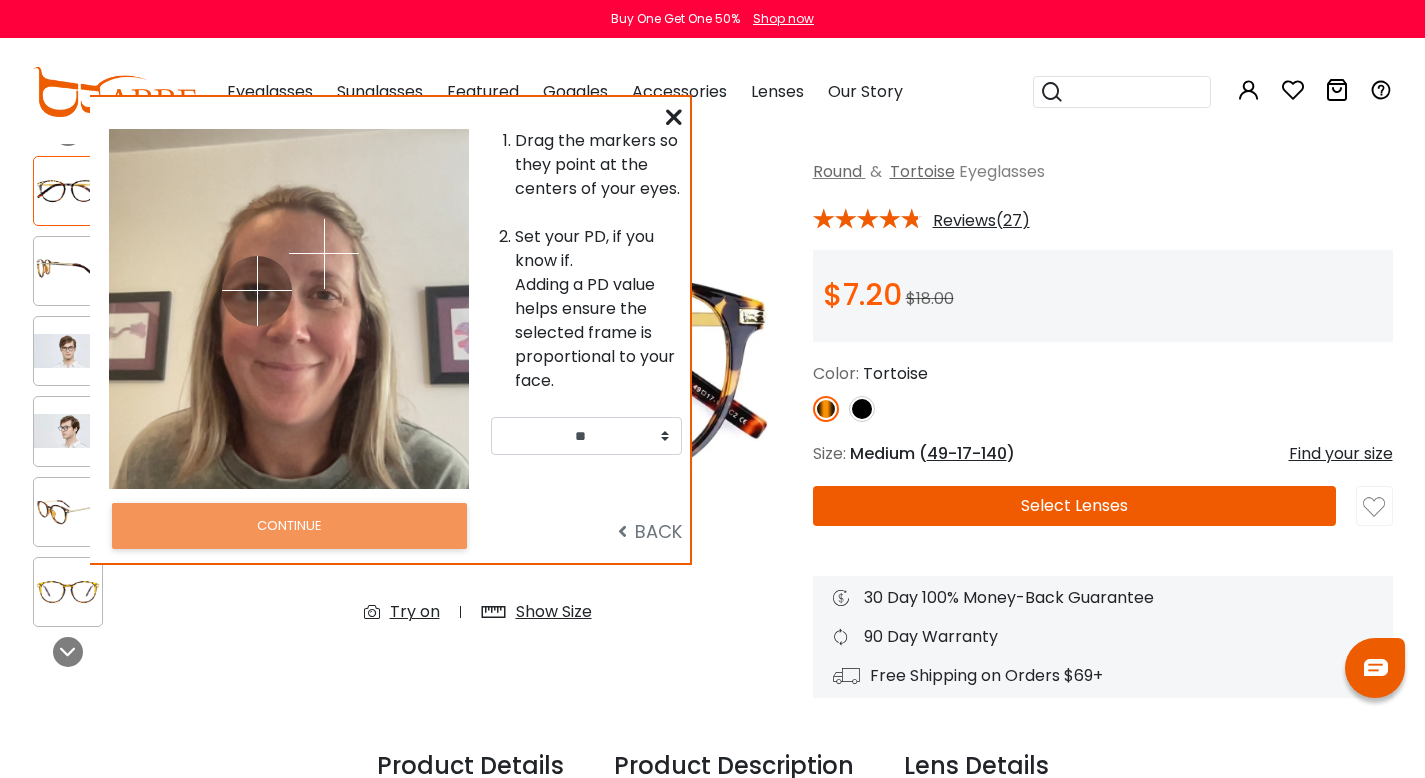 drag, startPoint x: 226, startPoint y: 257, endPoint x: 257, endPoint y: 291, distance: 46.010868 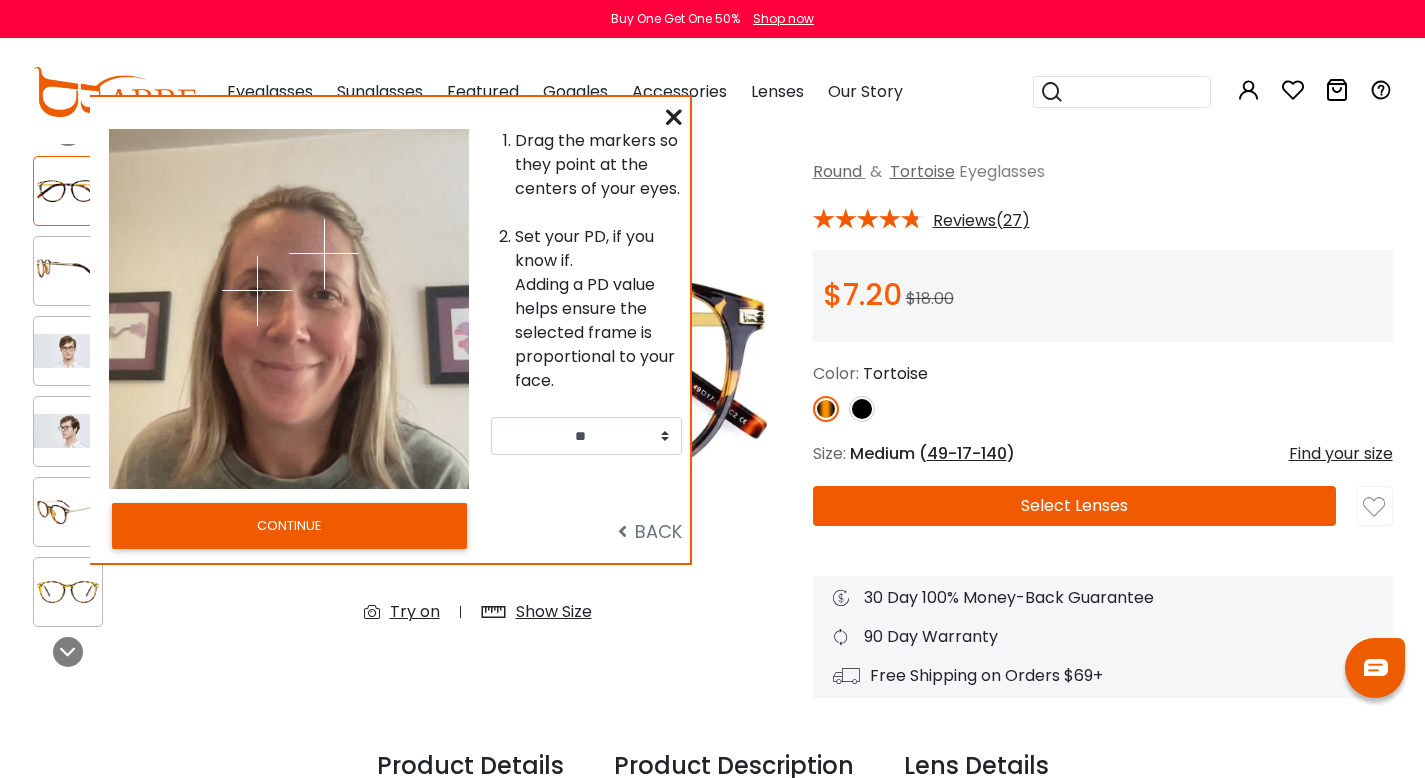 click at bounding box center [324, 254] 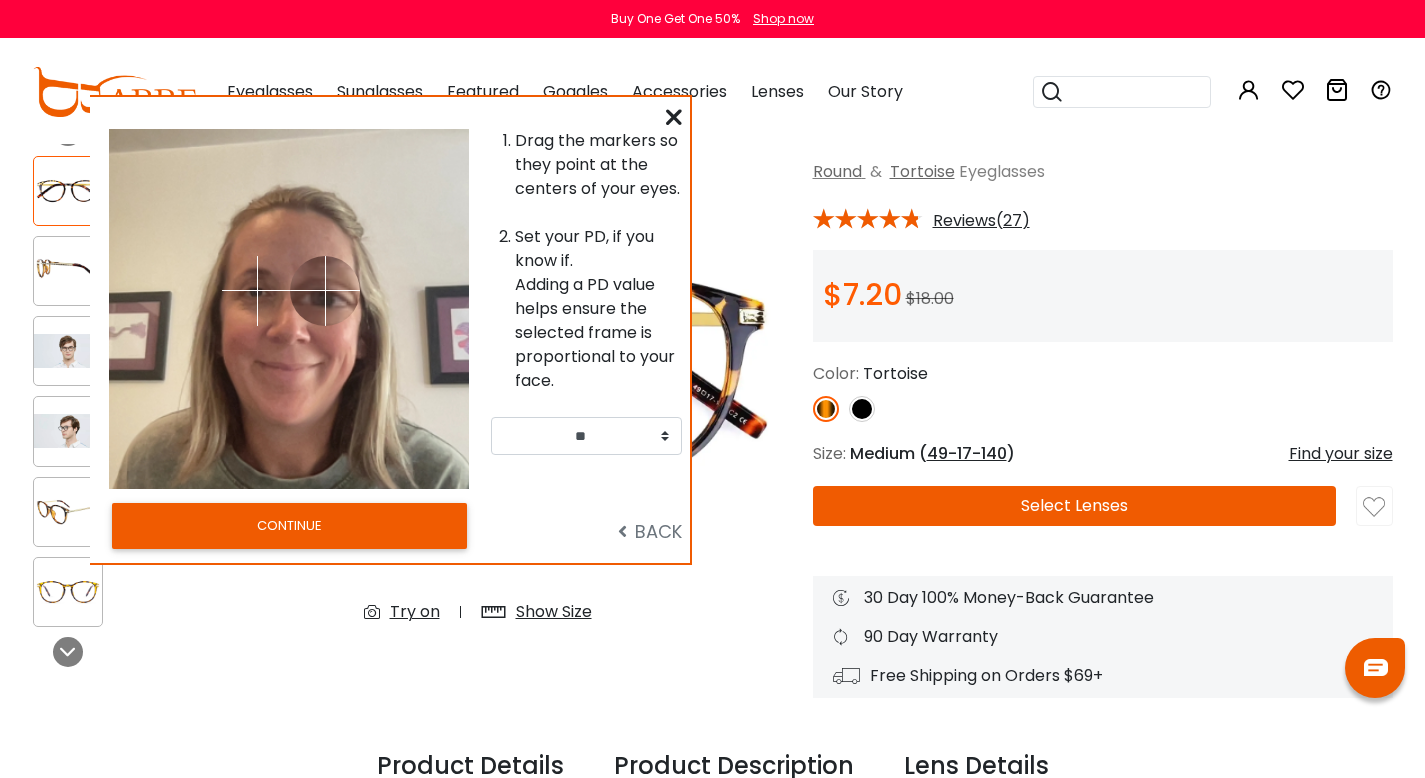 drag, startPoint x: 325, startPoint y: 255, endPoint x: 284, endPoint y: 288, distance: 52.63079 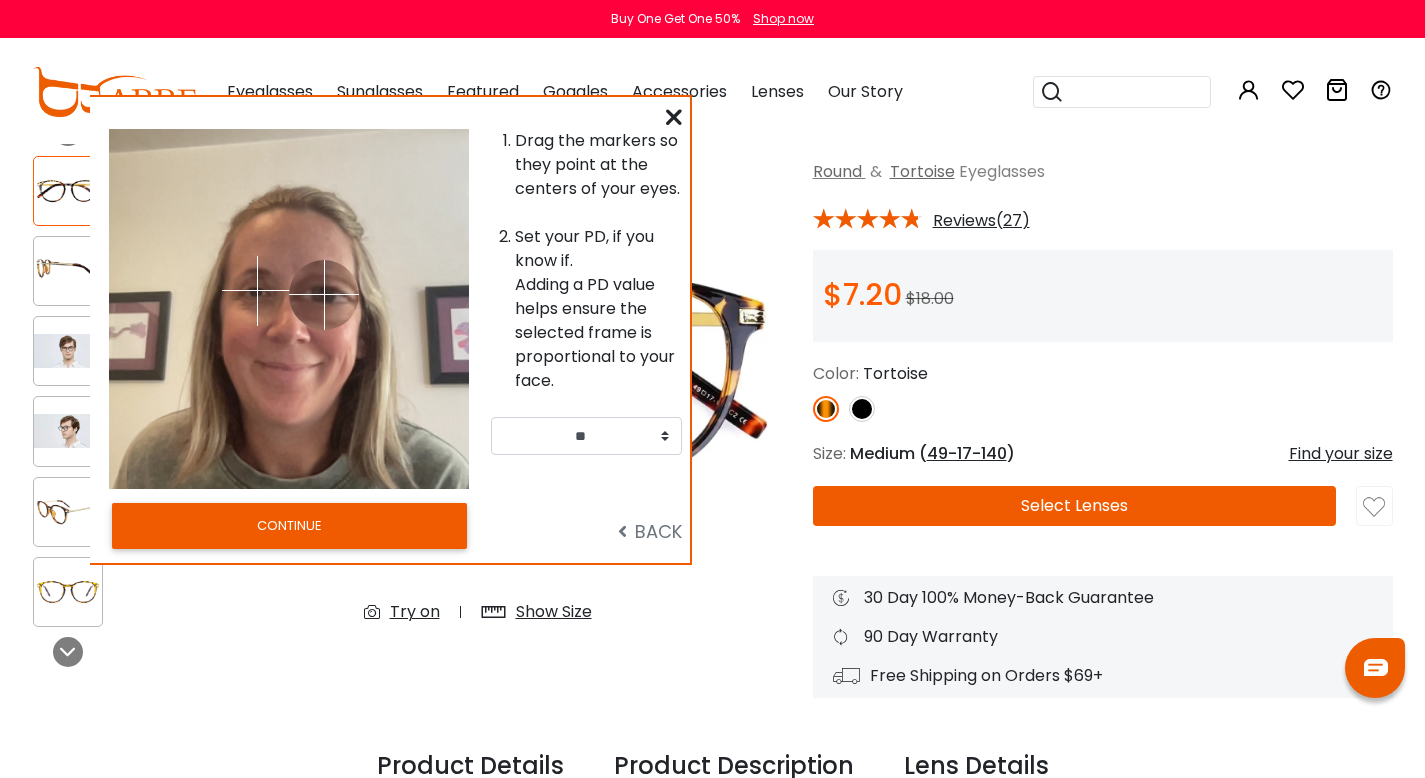 drag, startPoint x: 338, startPoint y: 308, endPoint x: 324, endPoint y: 295, distance: 19.104973 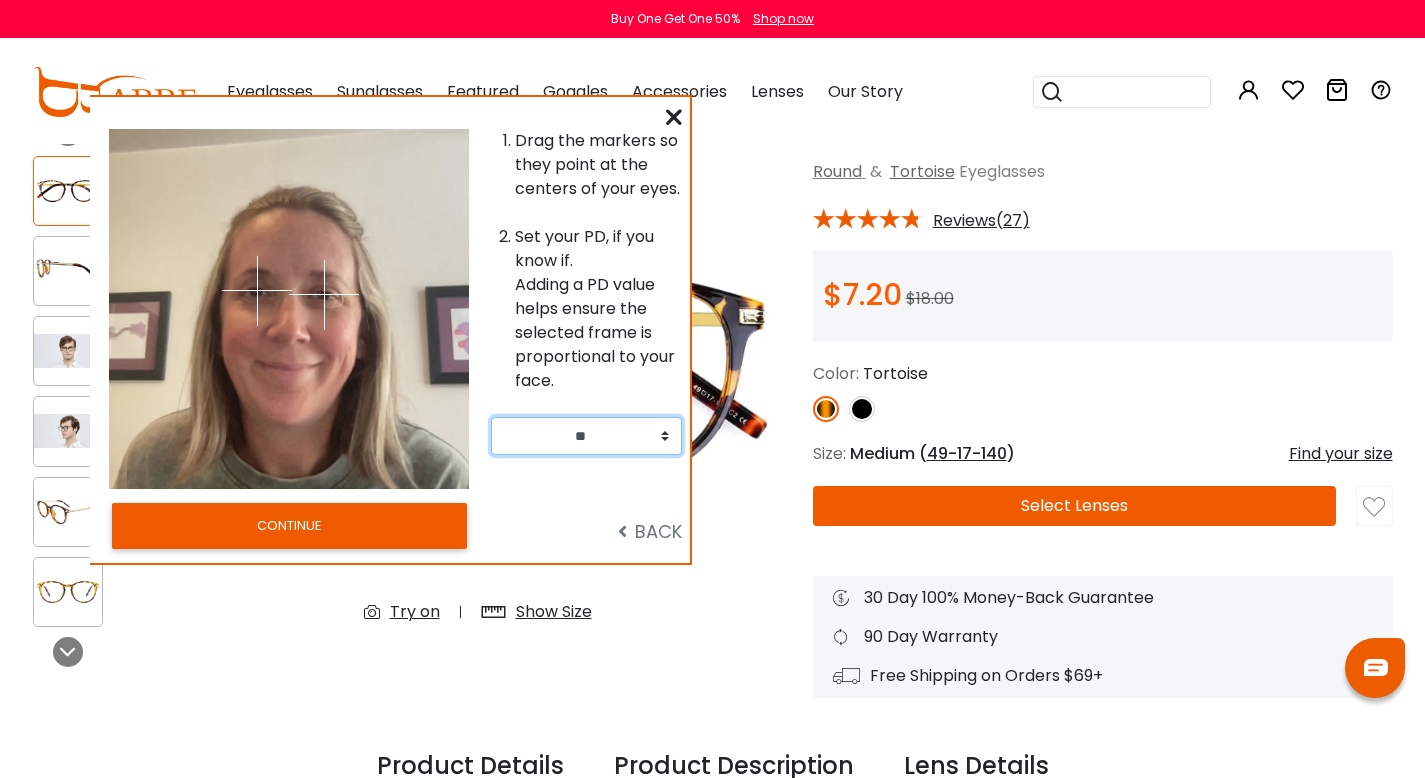 click on "** ** ** ** ** ** ** ** ** ** ** ** ** ** ** ** ** ** ** ** ** ** ** ** ** ** ** ** ** ** ** ** ** **" at bounding box center (586, 436) 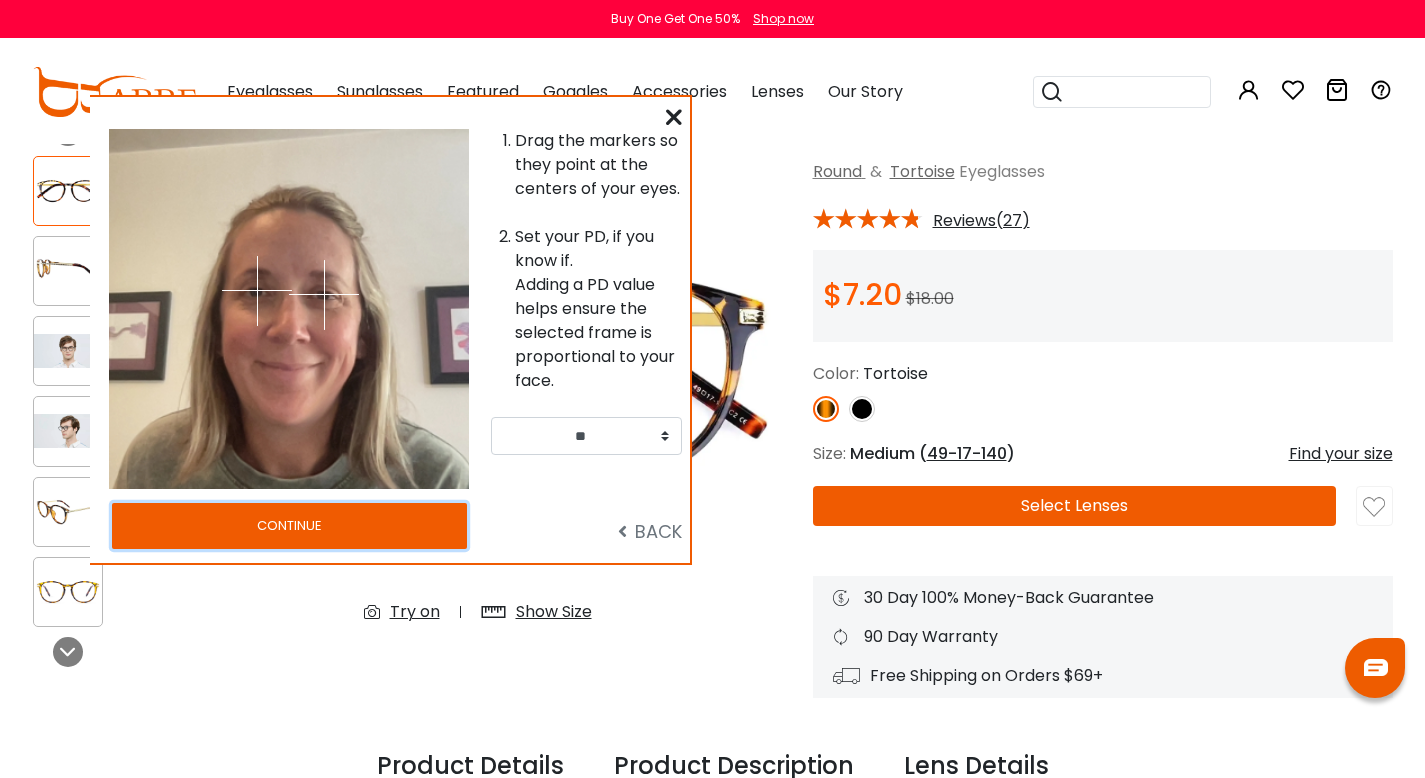 click on "CONTINUE" at bounding box center [289, 526] 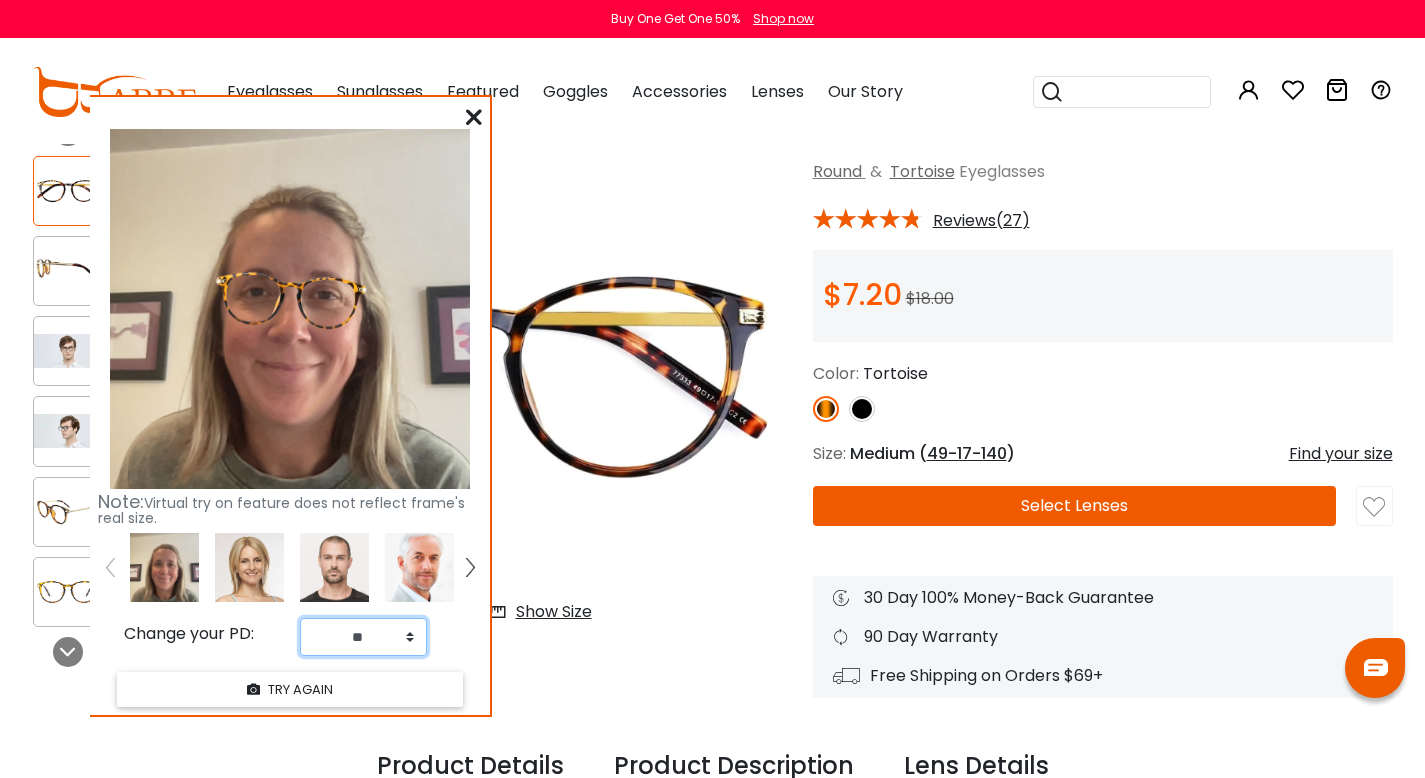 click on "** ** ** ** ** ** ** ** ** ** ** ** ** ** ** ** ** ** ** ** ** ** ** ** ** ** ** ** ** ** ** ** ** **" at bounding box center [363, 637] 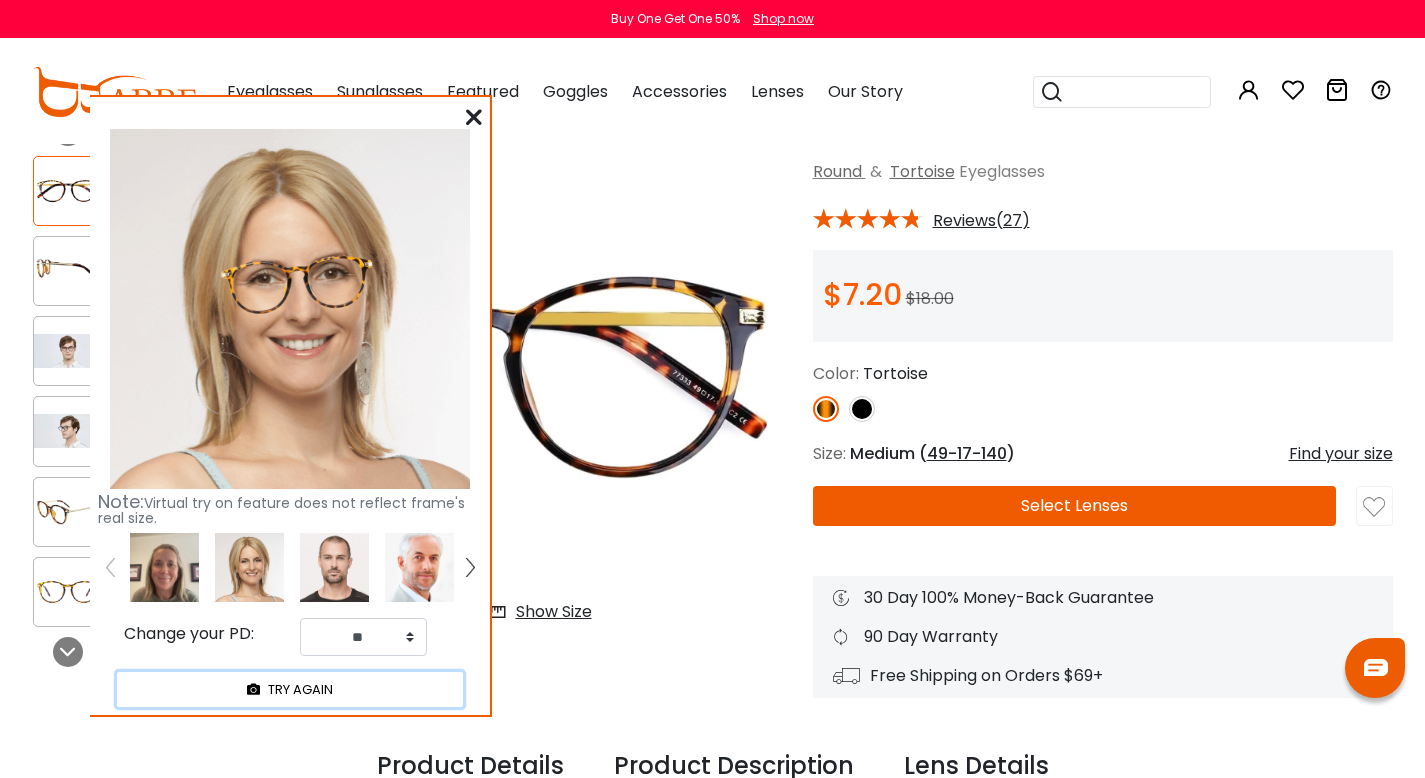 click at bounding box center [253, 690] 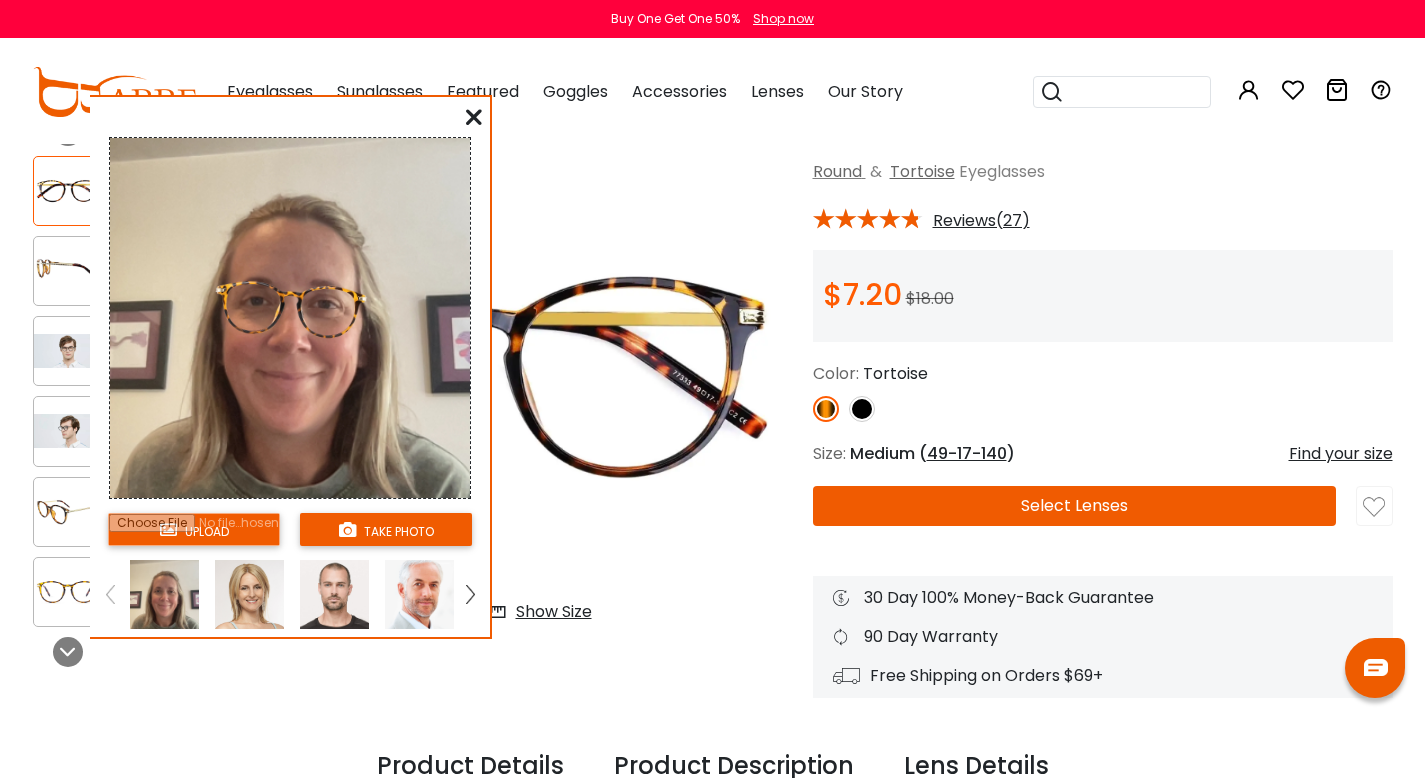 click at bounding box center [474, 117] 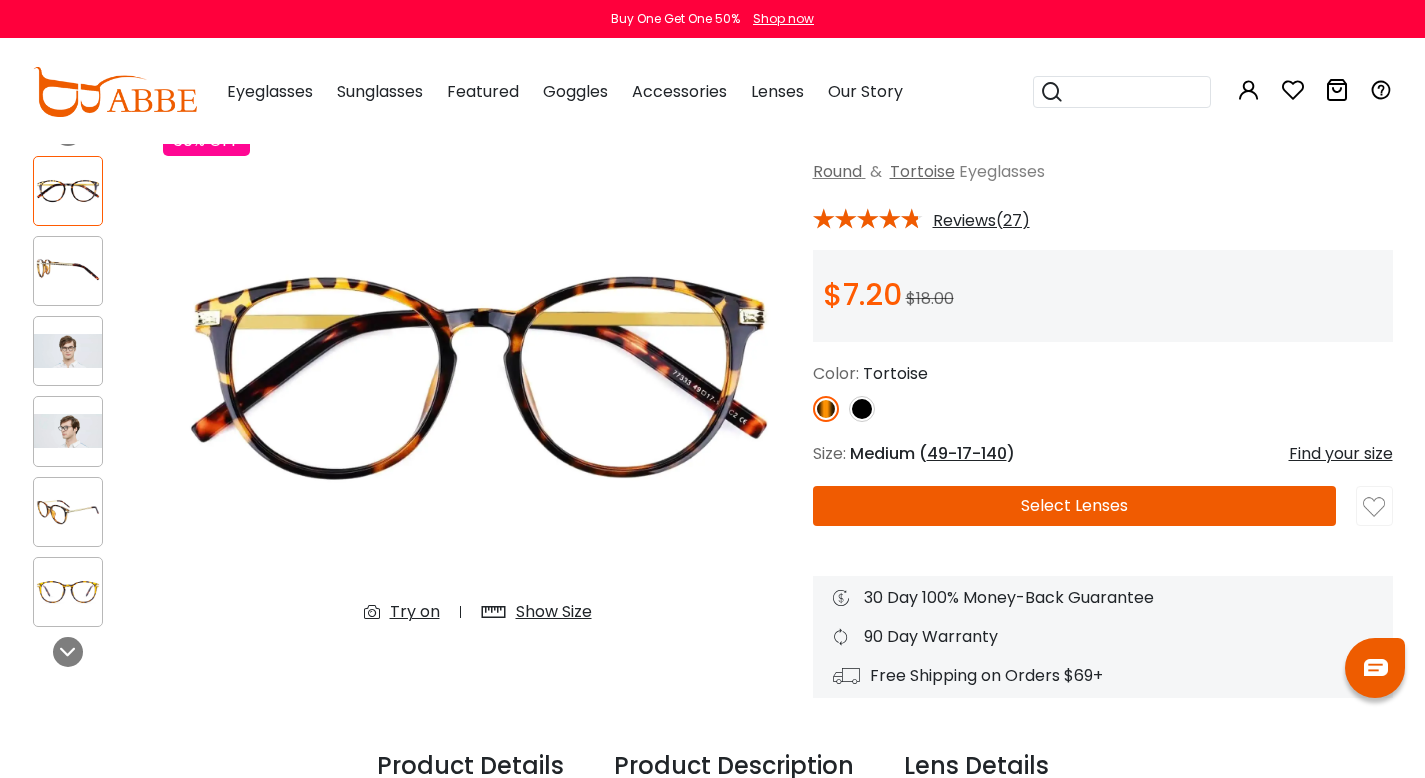 click at bounding box center [1374, 507] 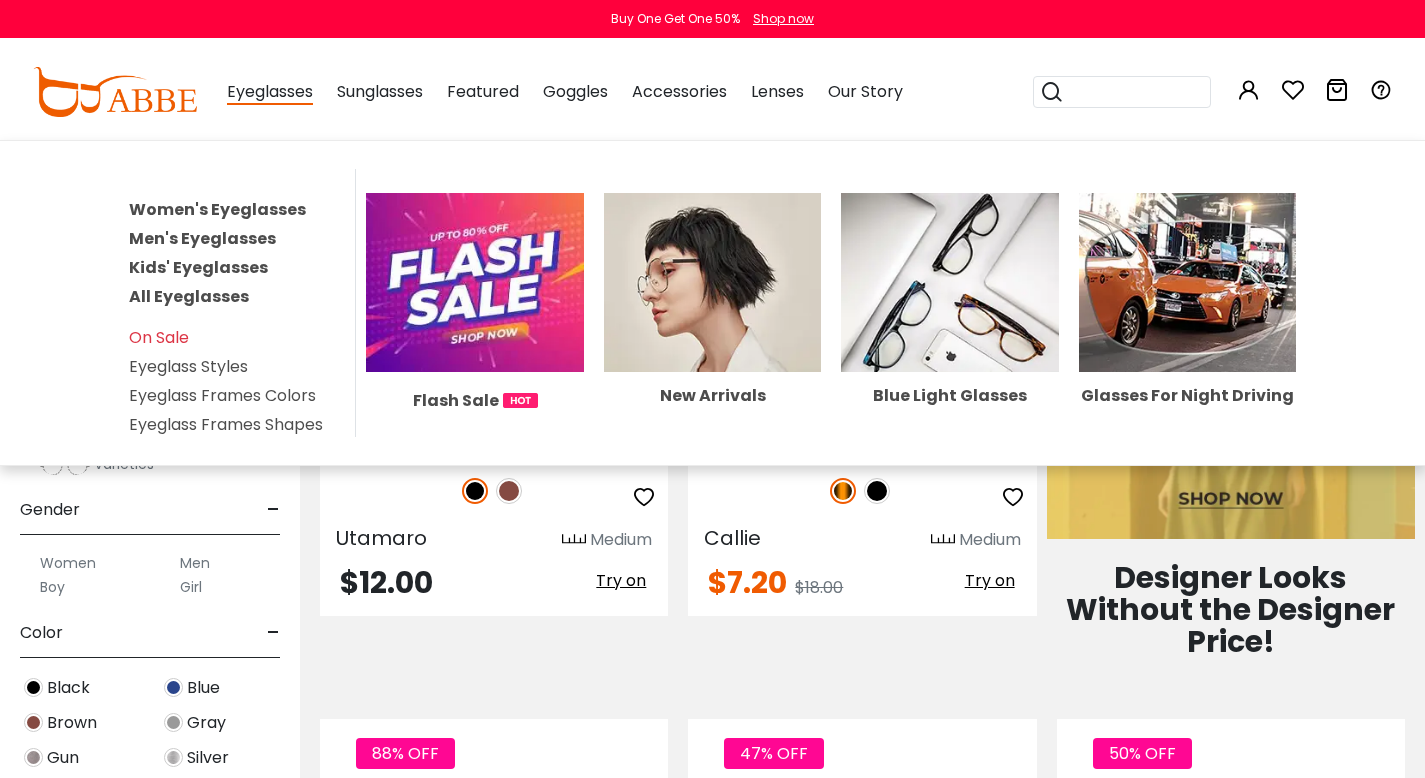 scroll, scrollTop: 0, scrollLeft: 0, axis: both 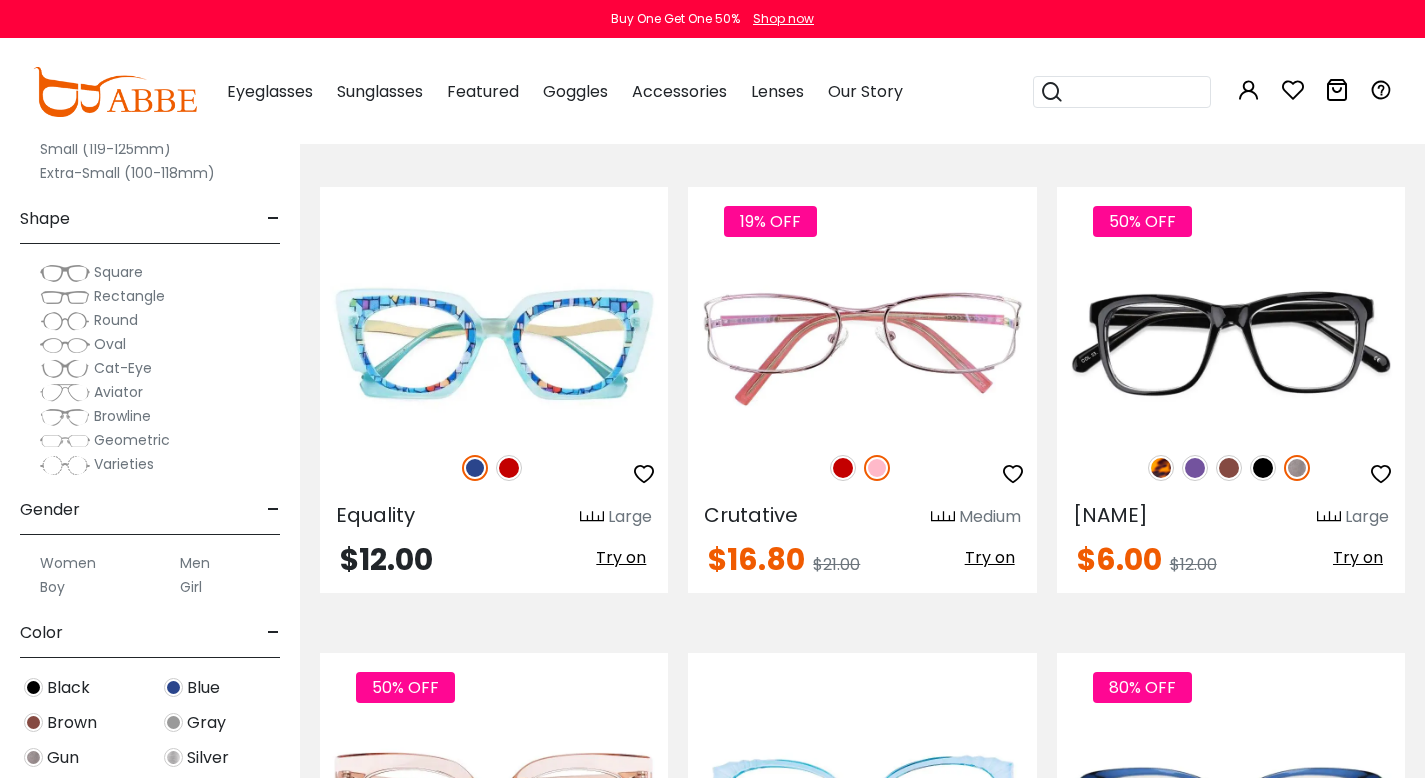 click on "Women" at bounding box center (68, 563) 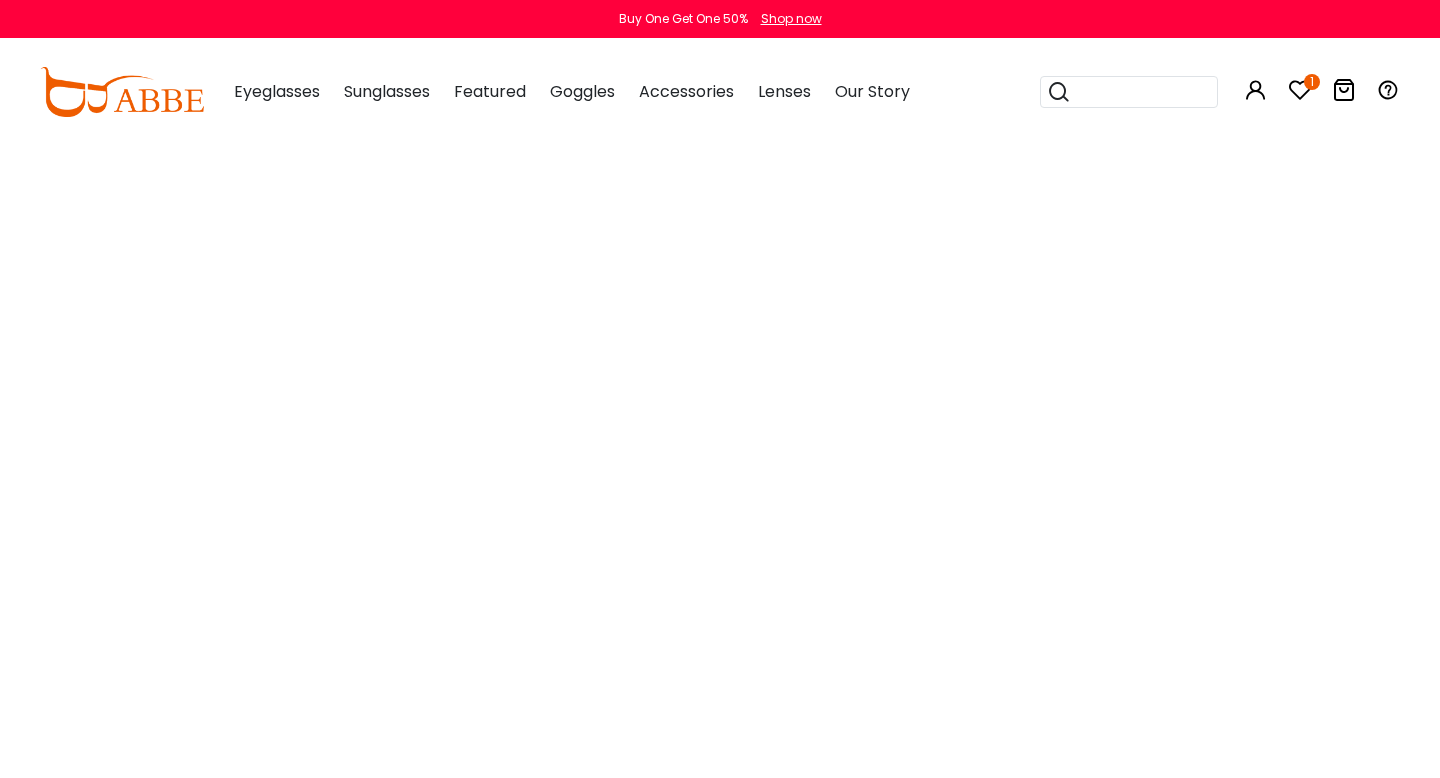 scroll, scrollTop: 0, scrollLeft: 0, axis: both 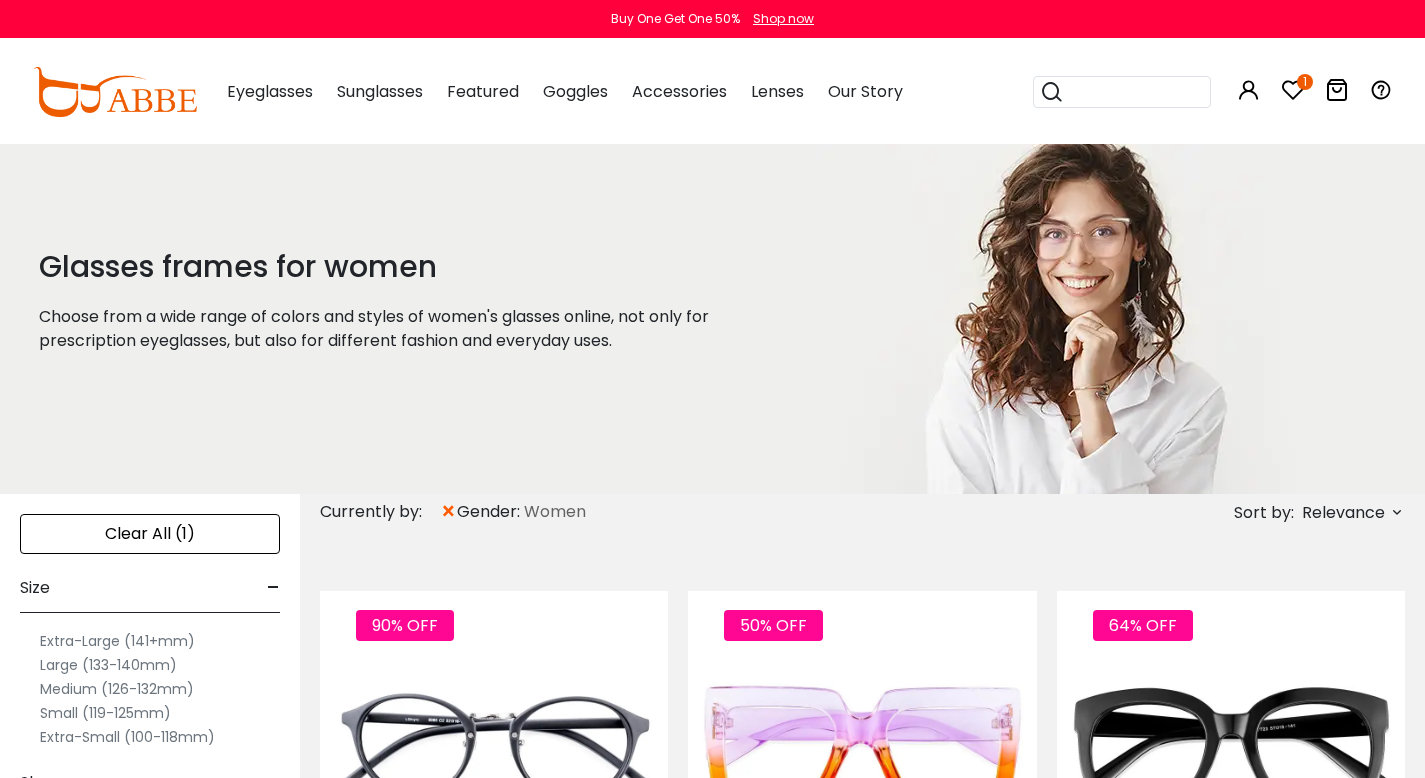 click on "Medium (126-132mm)" at bounding box center (117, 689) 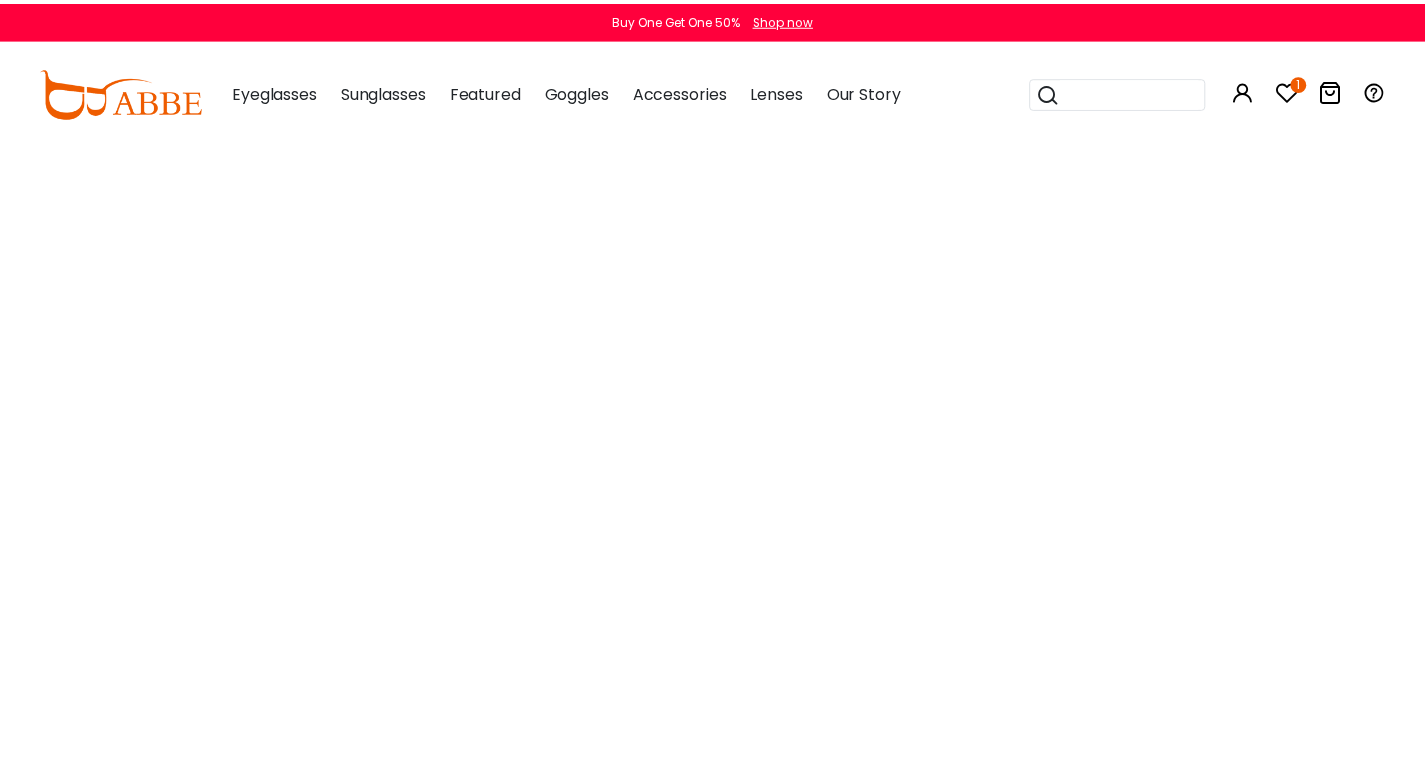 scroll, scrollTop: 0, scrollLeft: 0, axis: both 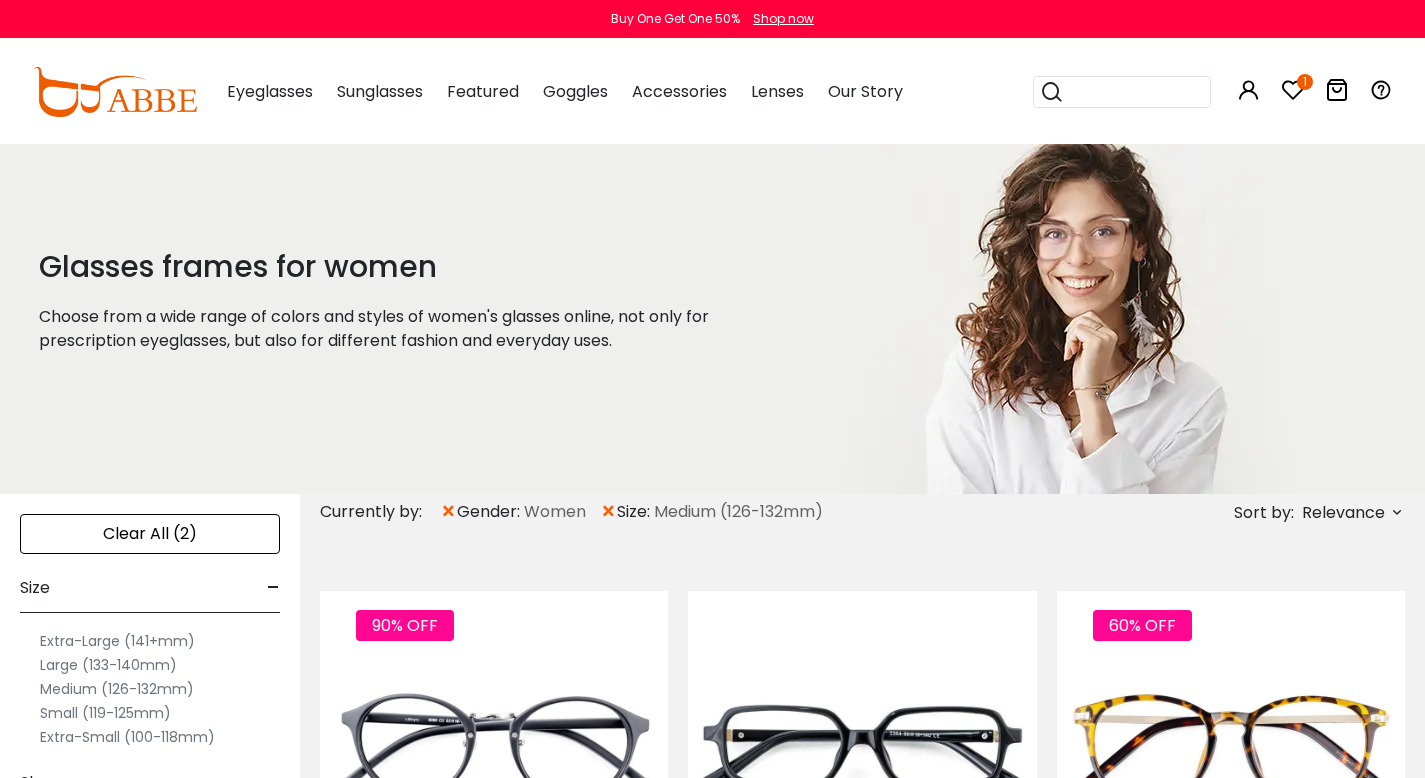 click on "Relevance" at bounding box center (1343, 513) 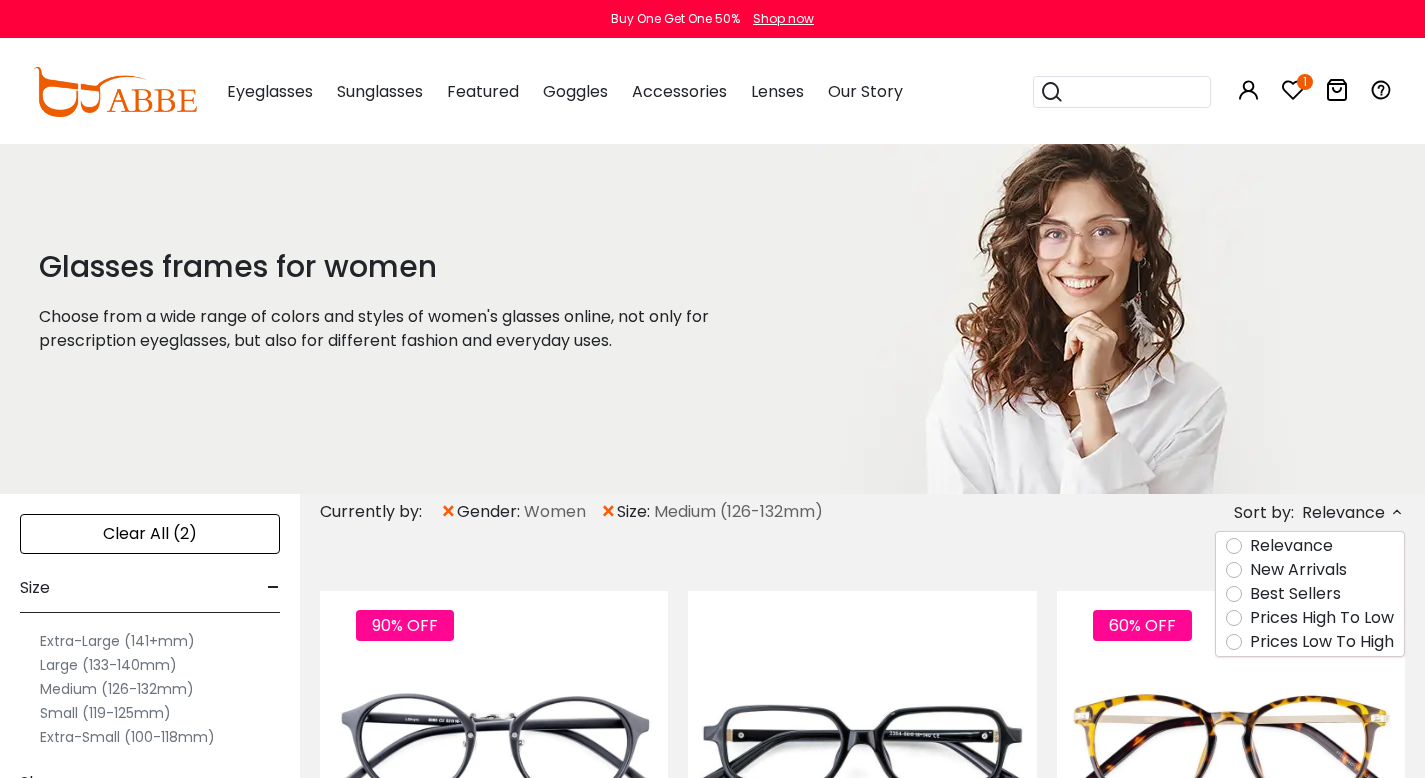 click on "Prices Low To High" at bounding box center (1322, 642) 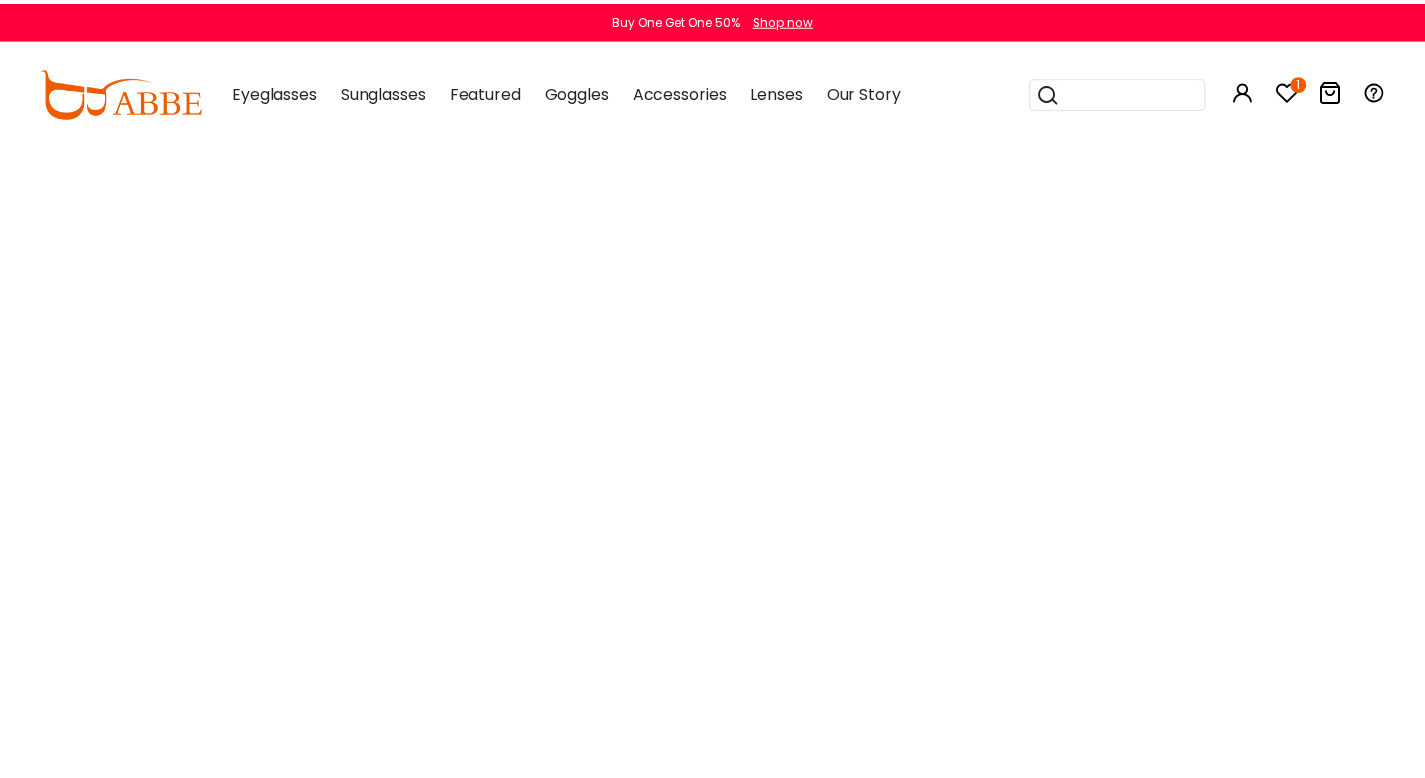 scroll, scrollTop: 0, scrollLeft: 0, axis: both 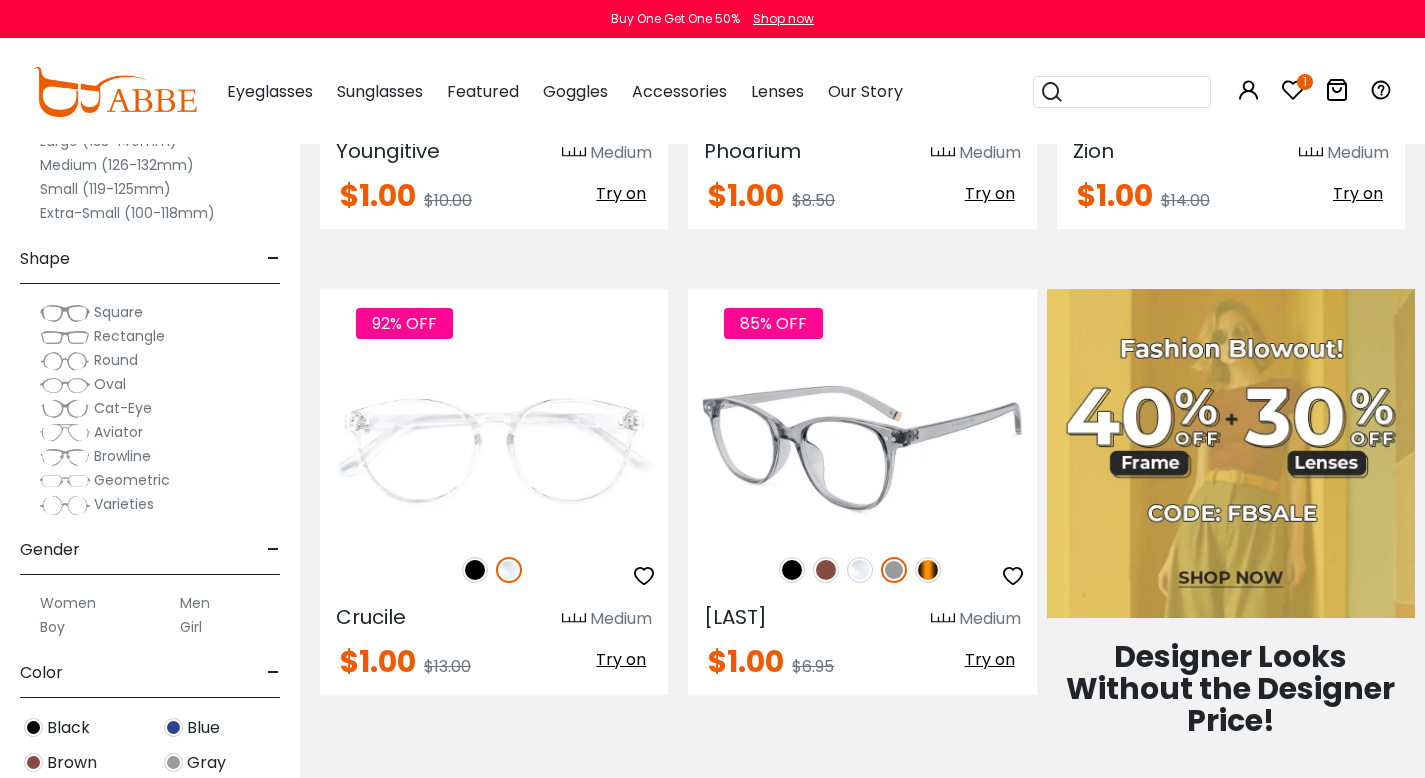click at bounding box center (928, 570) 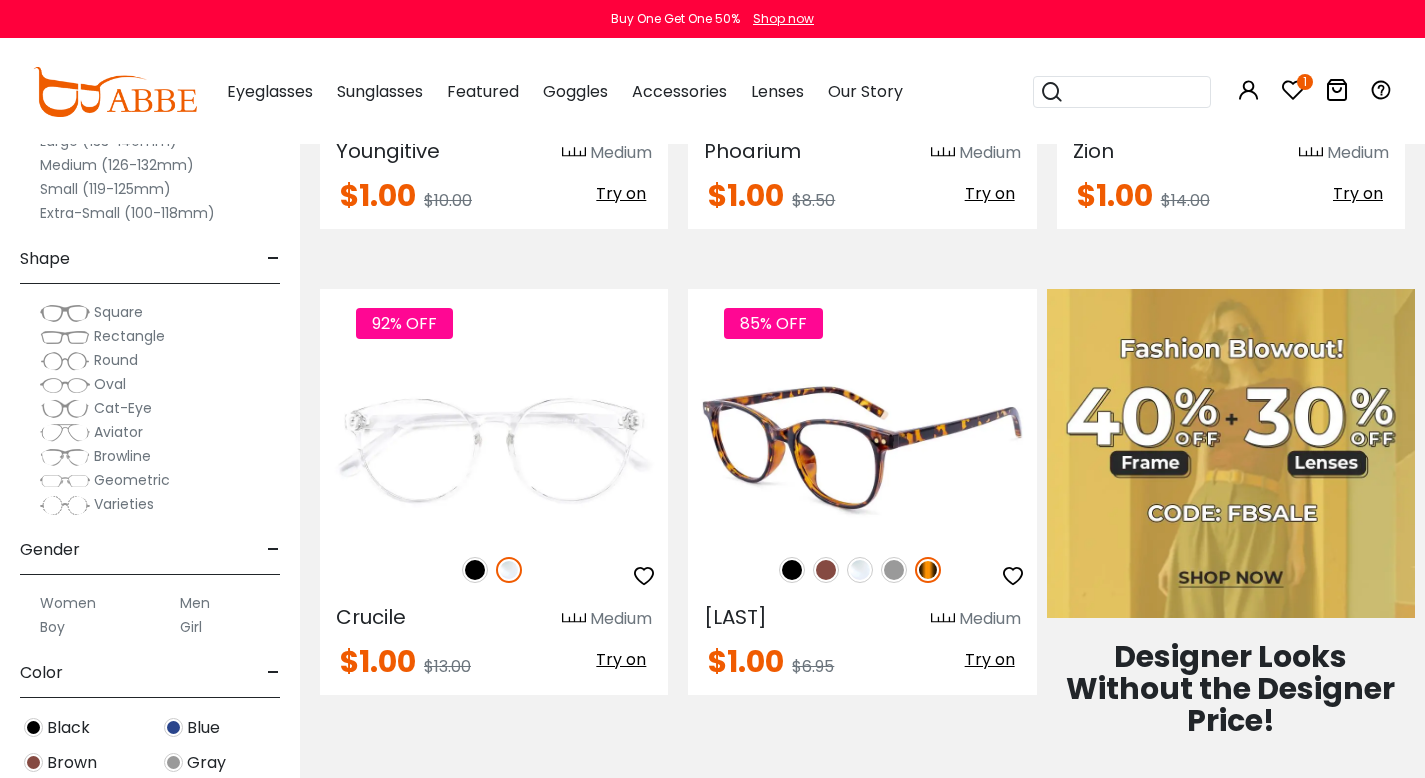click at bounding box center (862, 448) 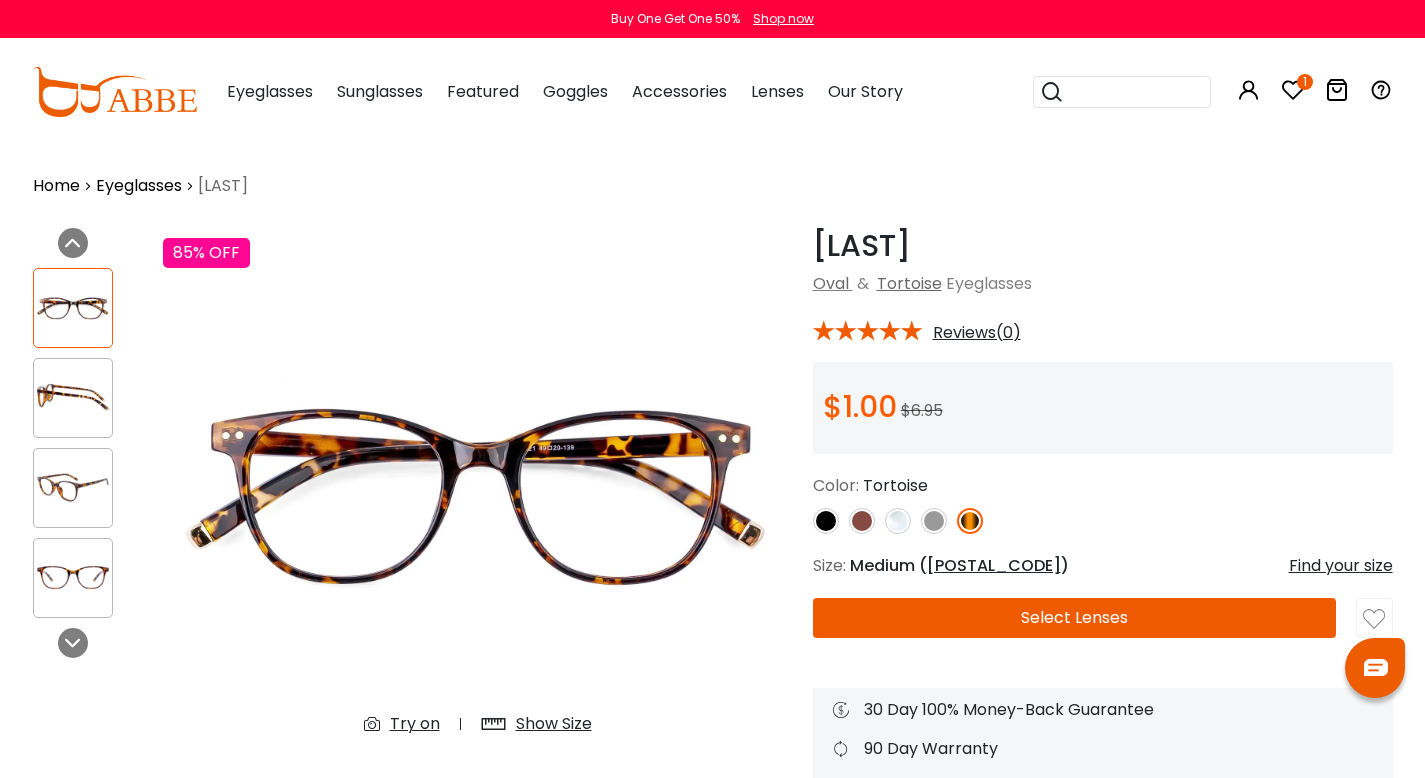 scroll, scrollTop: 0, scrollLeft: 0, axis: both 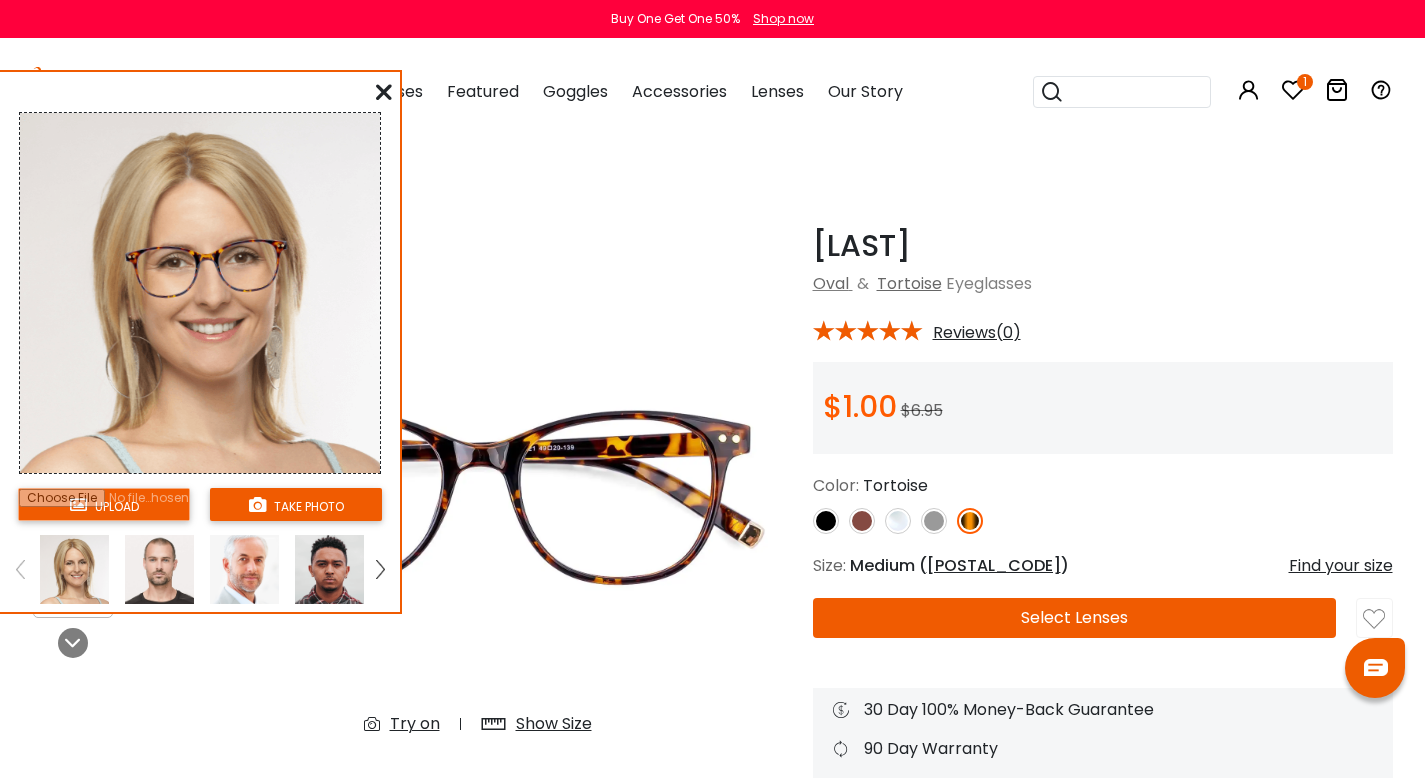 click at bounding box center (380, 569) 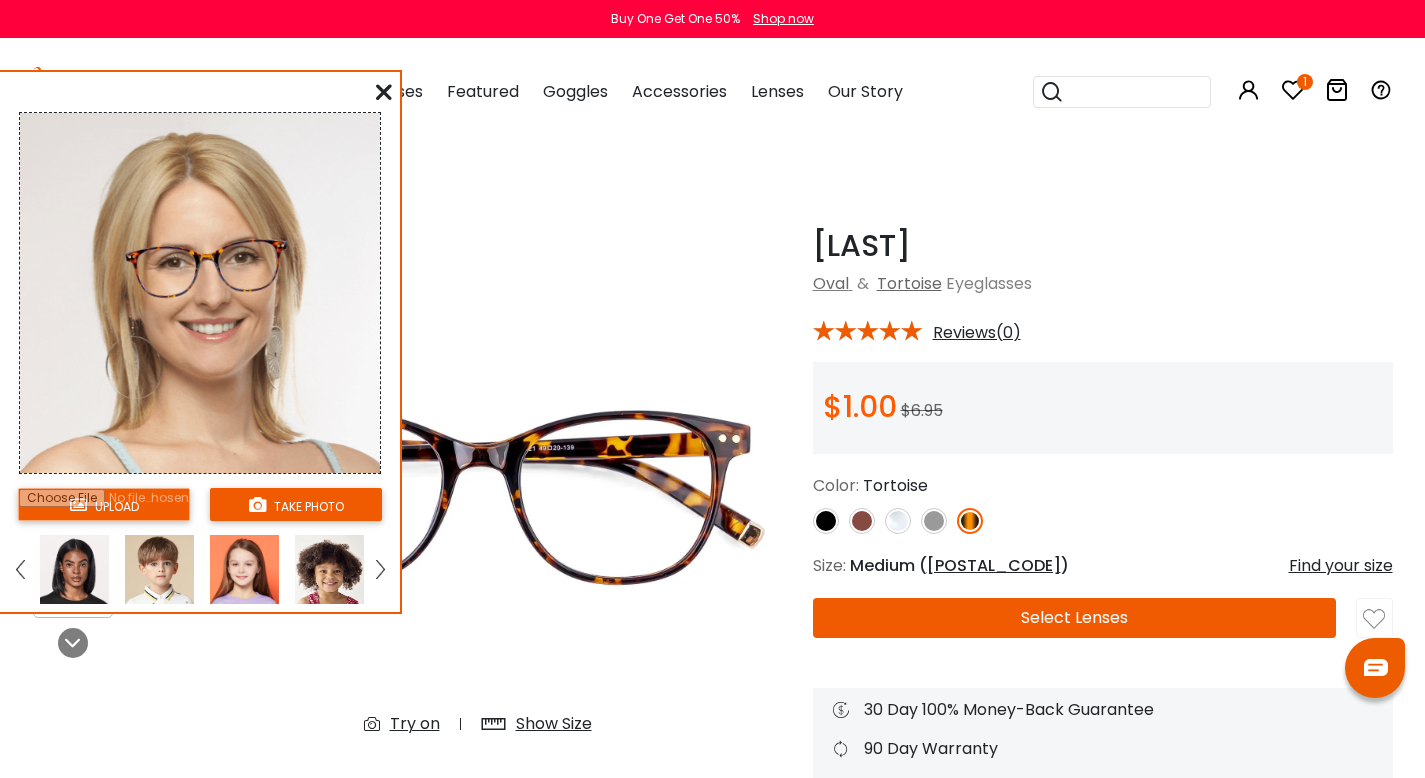 click at bounding box center (20, 569) 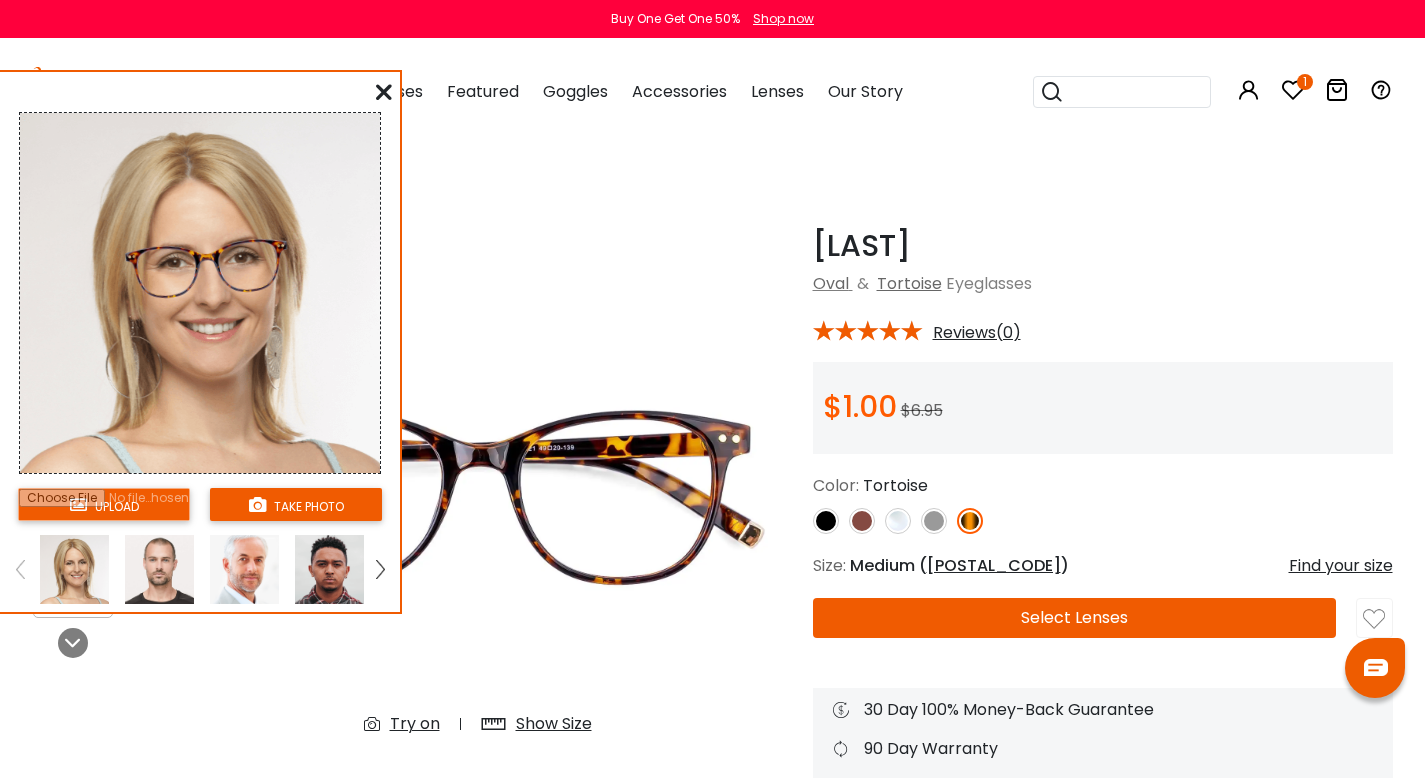 click at bounding box center (20, 569) 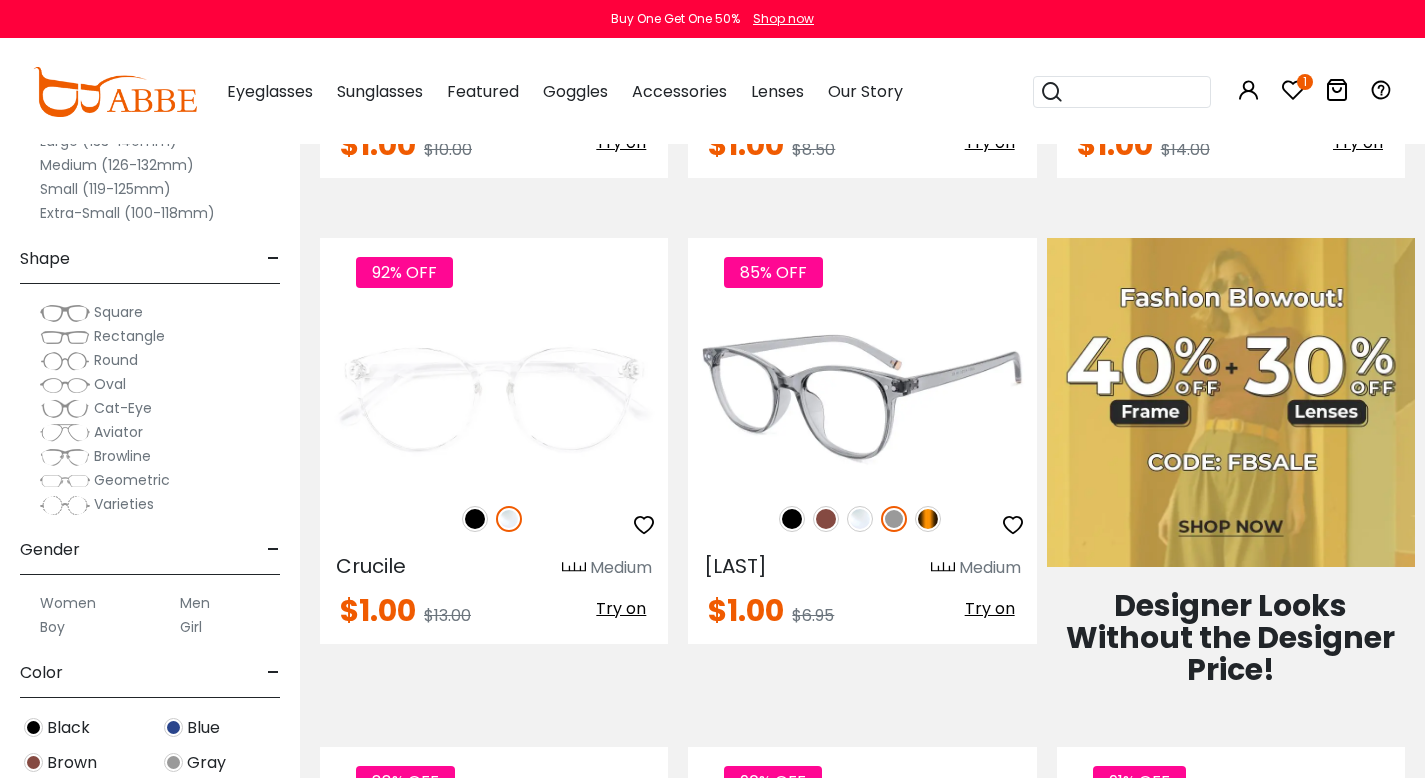 scroll, scrollTop: 0, scrollLeft: 0, axis: both 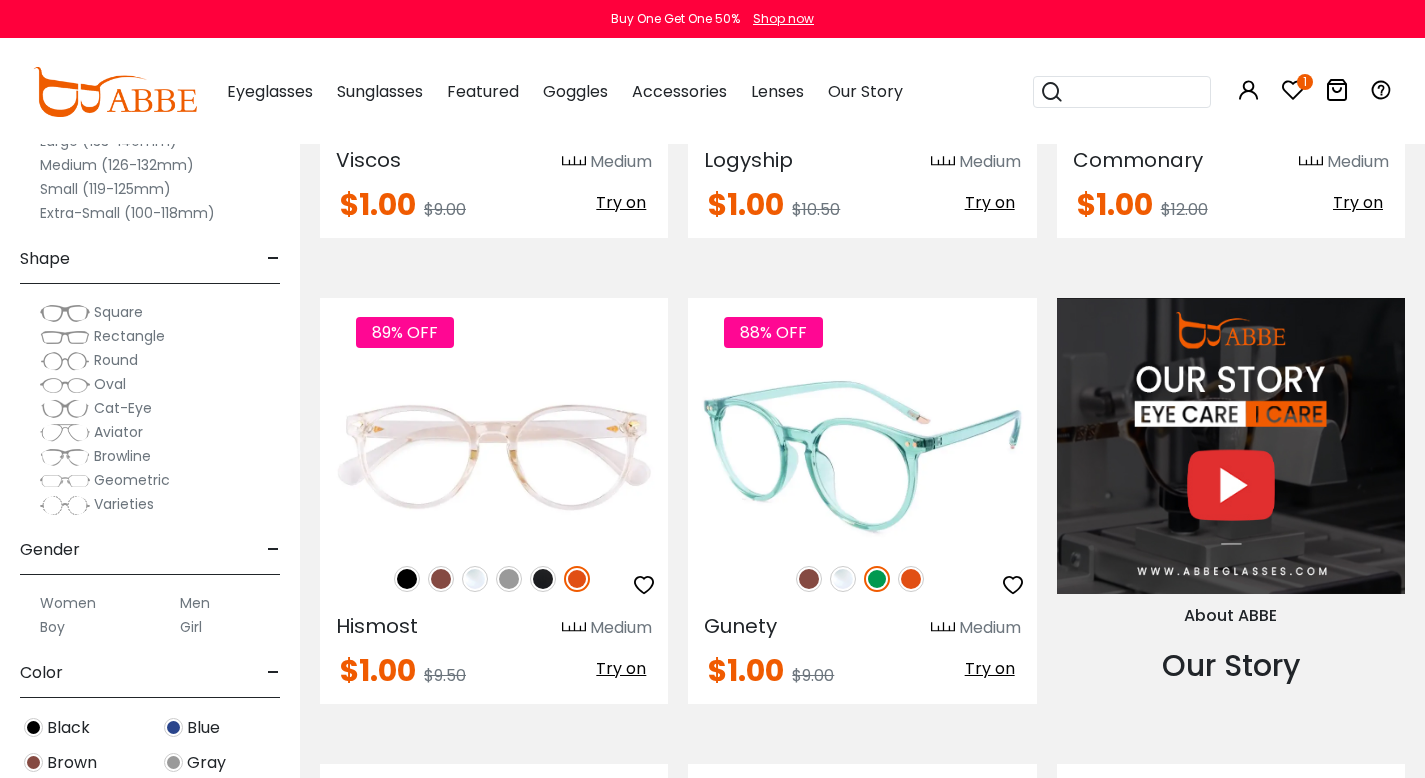 click at bounding box center (809, 579) 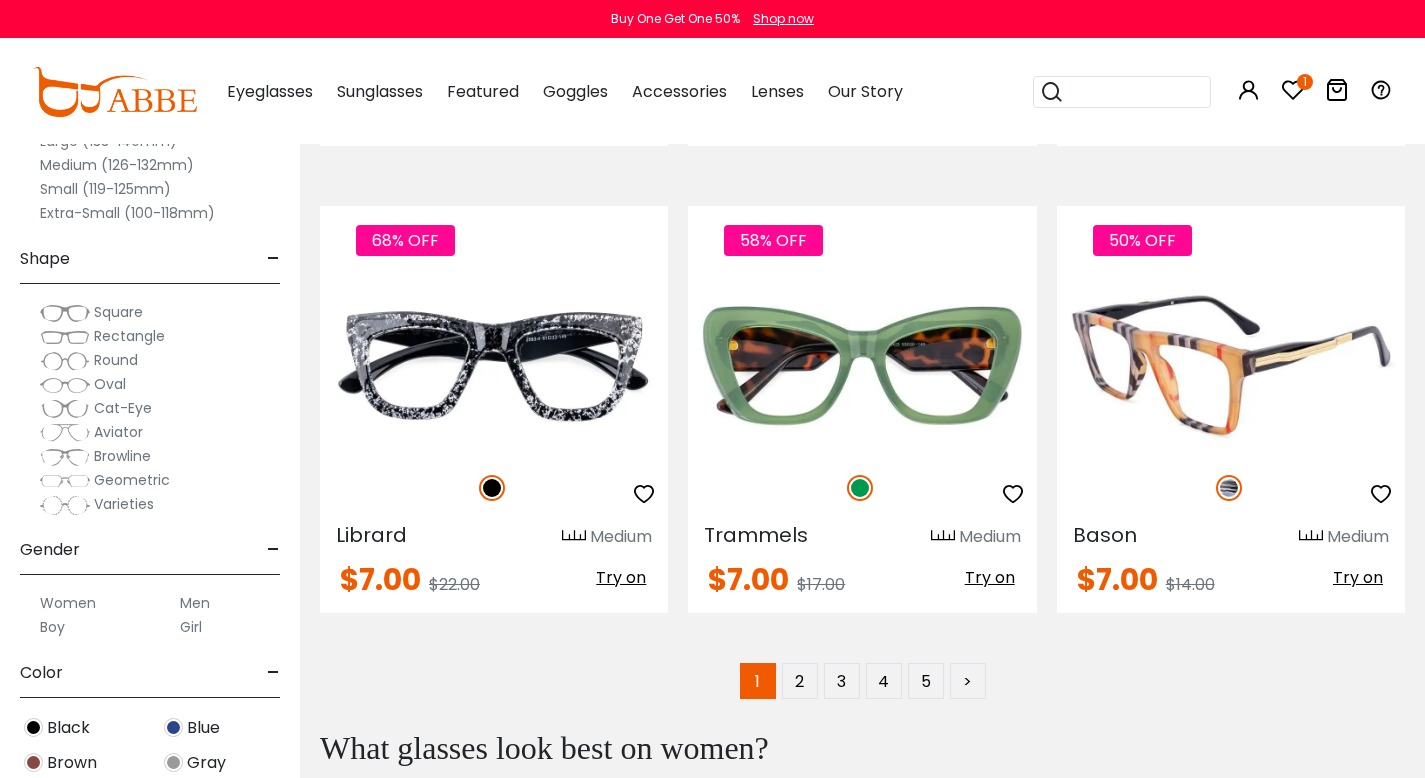 scroll, scrollTop: 9284, scrollLeft: 0, axis: vertical 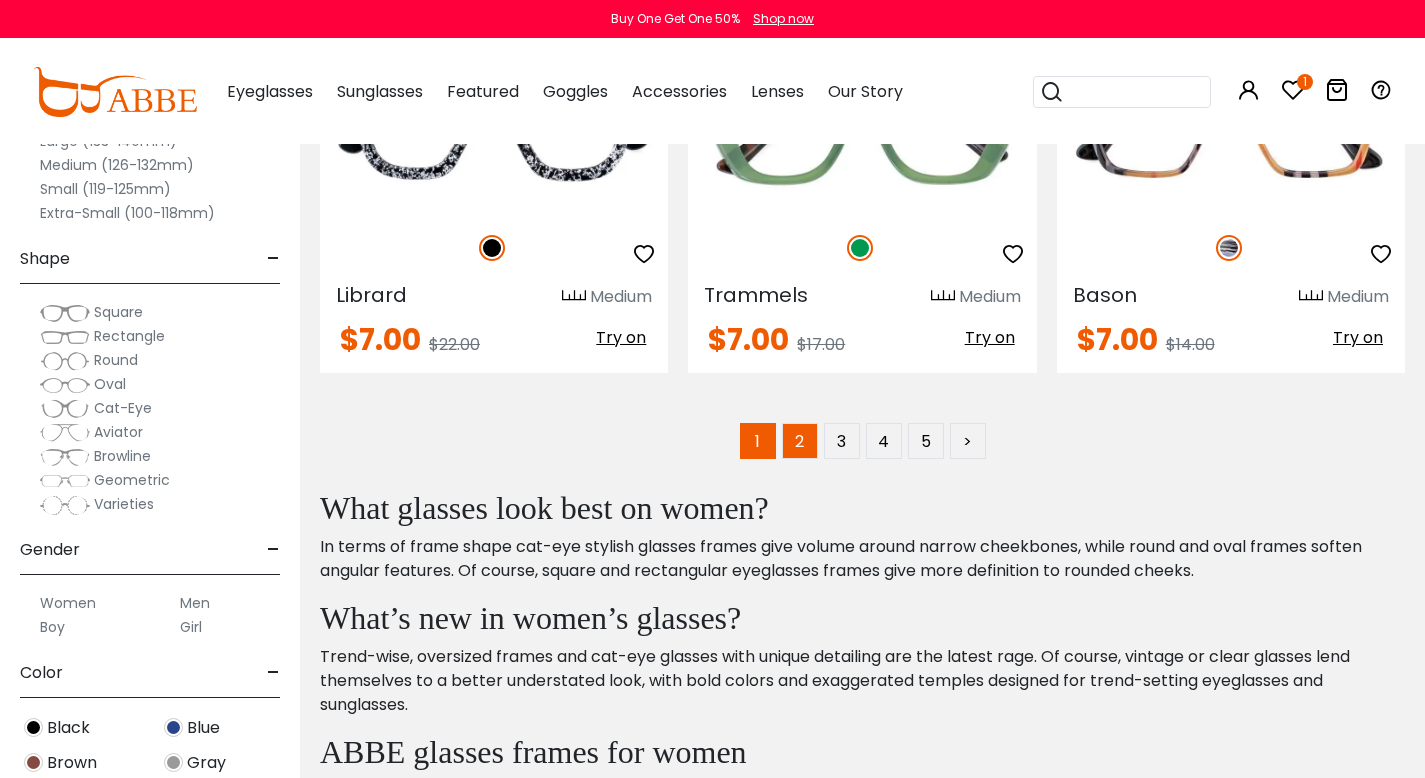 click on "2" at bounding box center (800, 441) 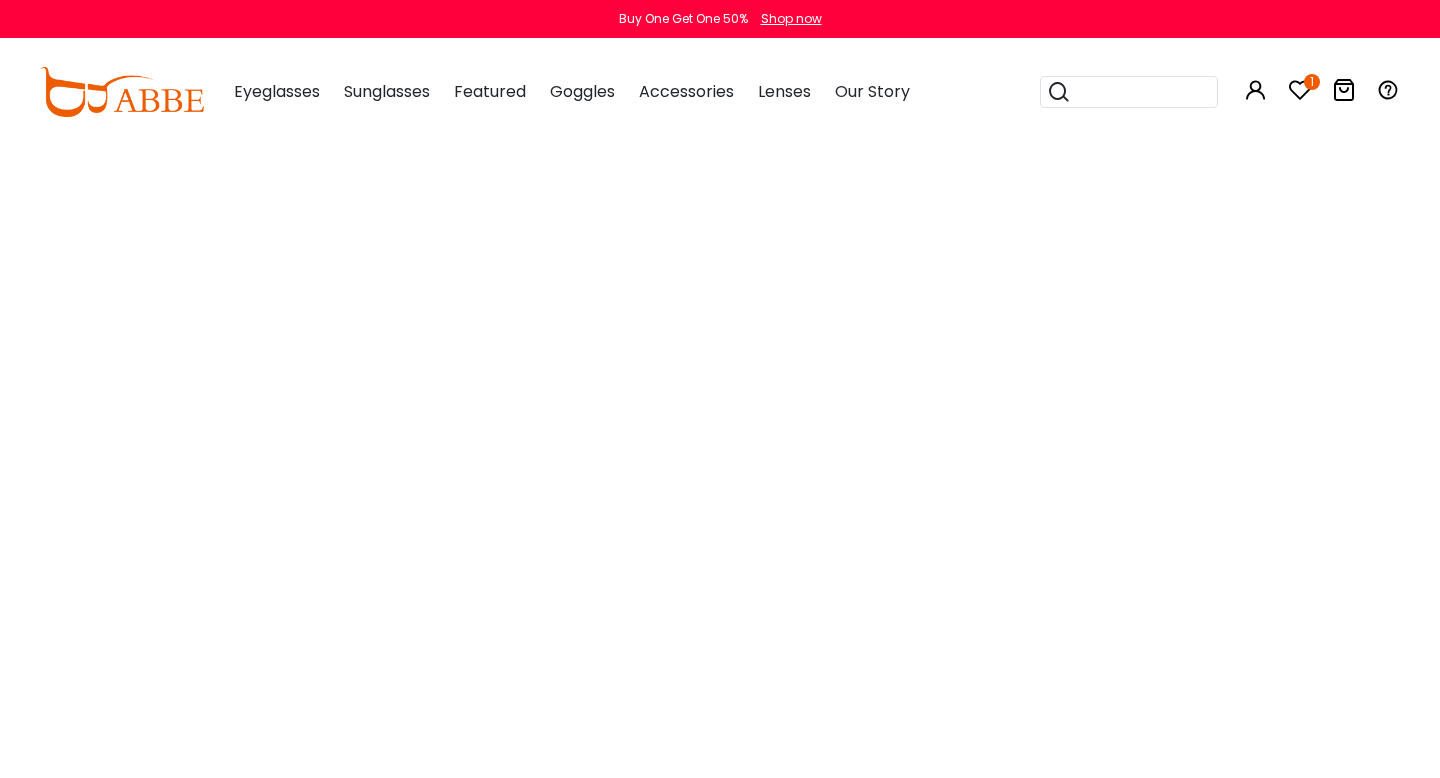 scroll, scrollTop: 0, scrollLeft: 0, axis: both 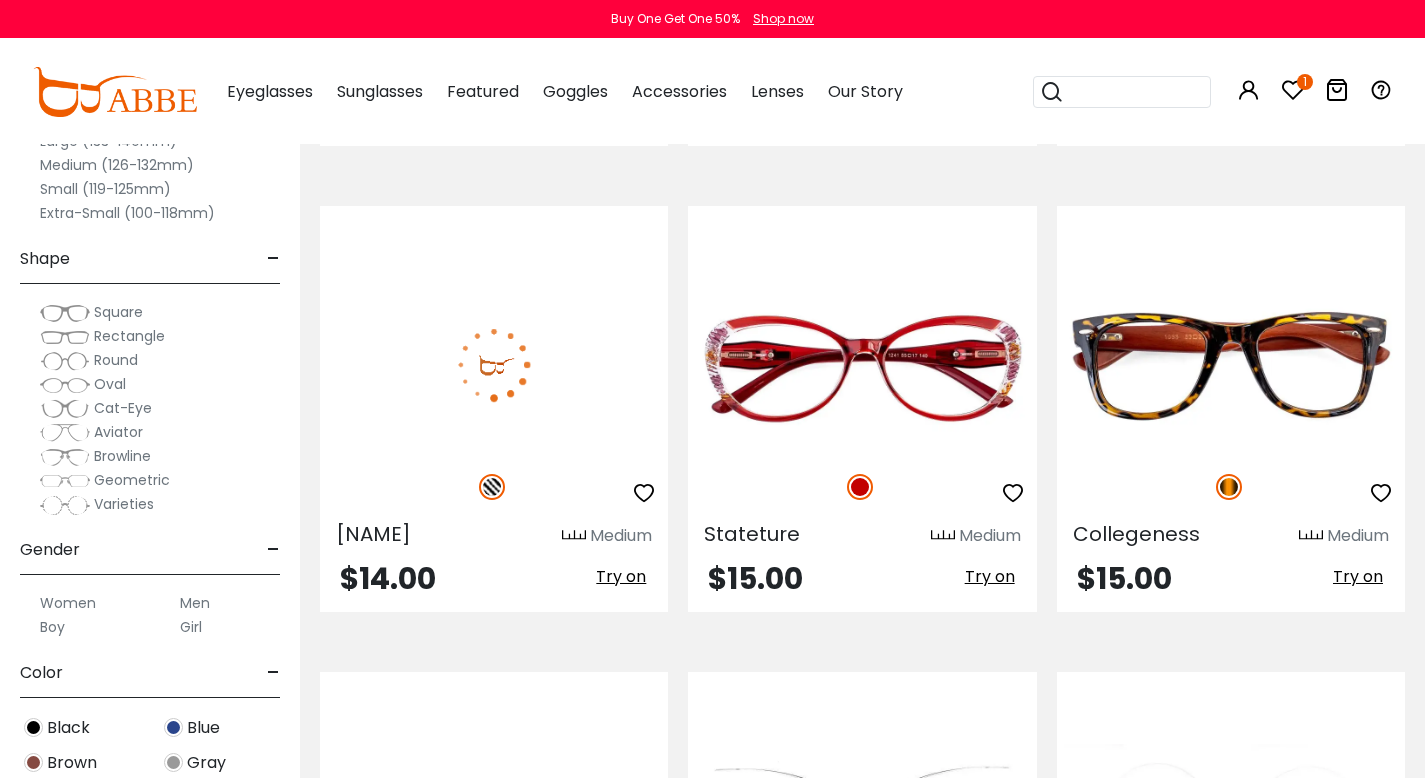 click at bounding box center [494, 365] 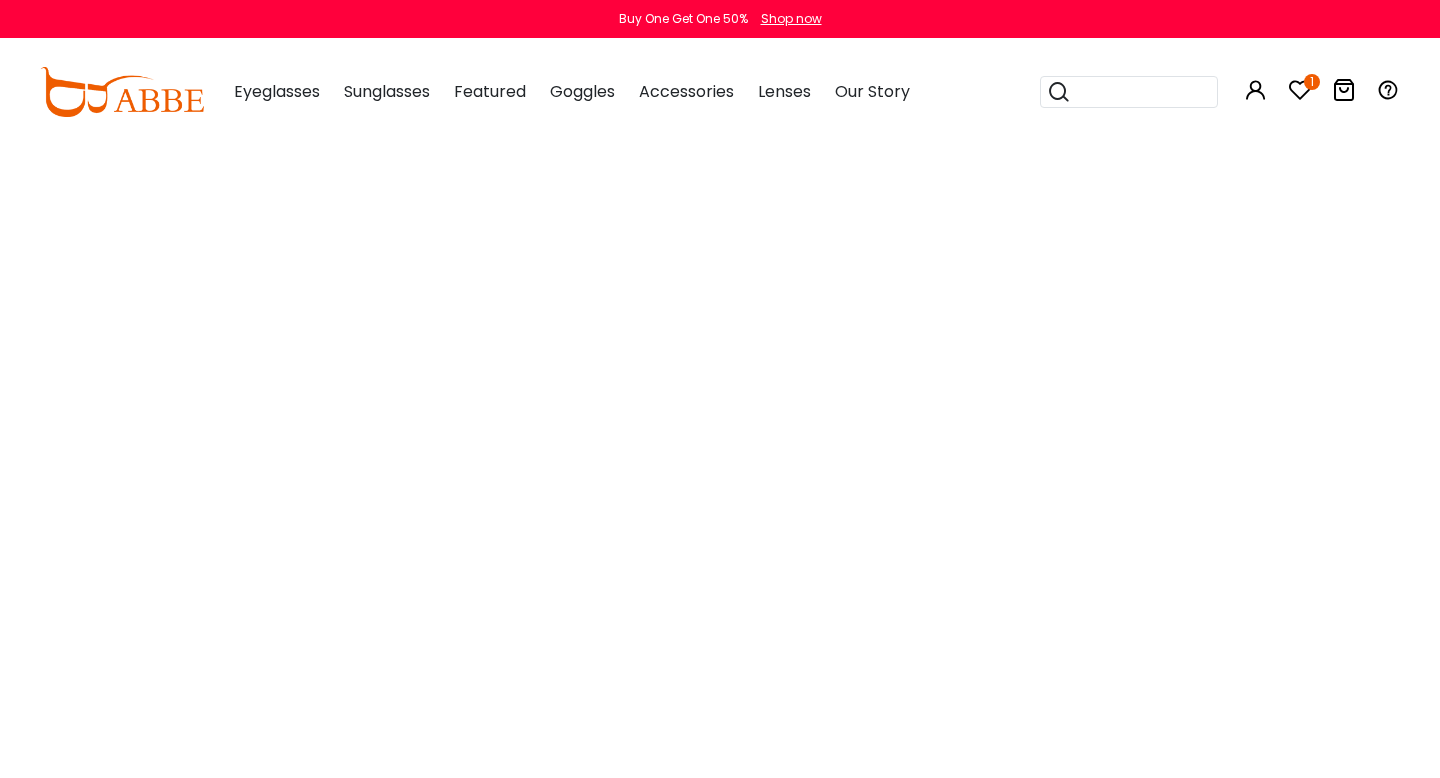 scroll, scrollTop: 0, scrollLeft: 0, axis: both 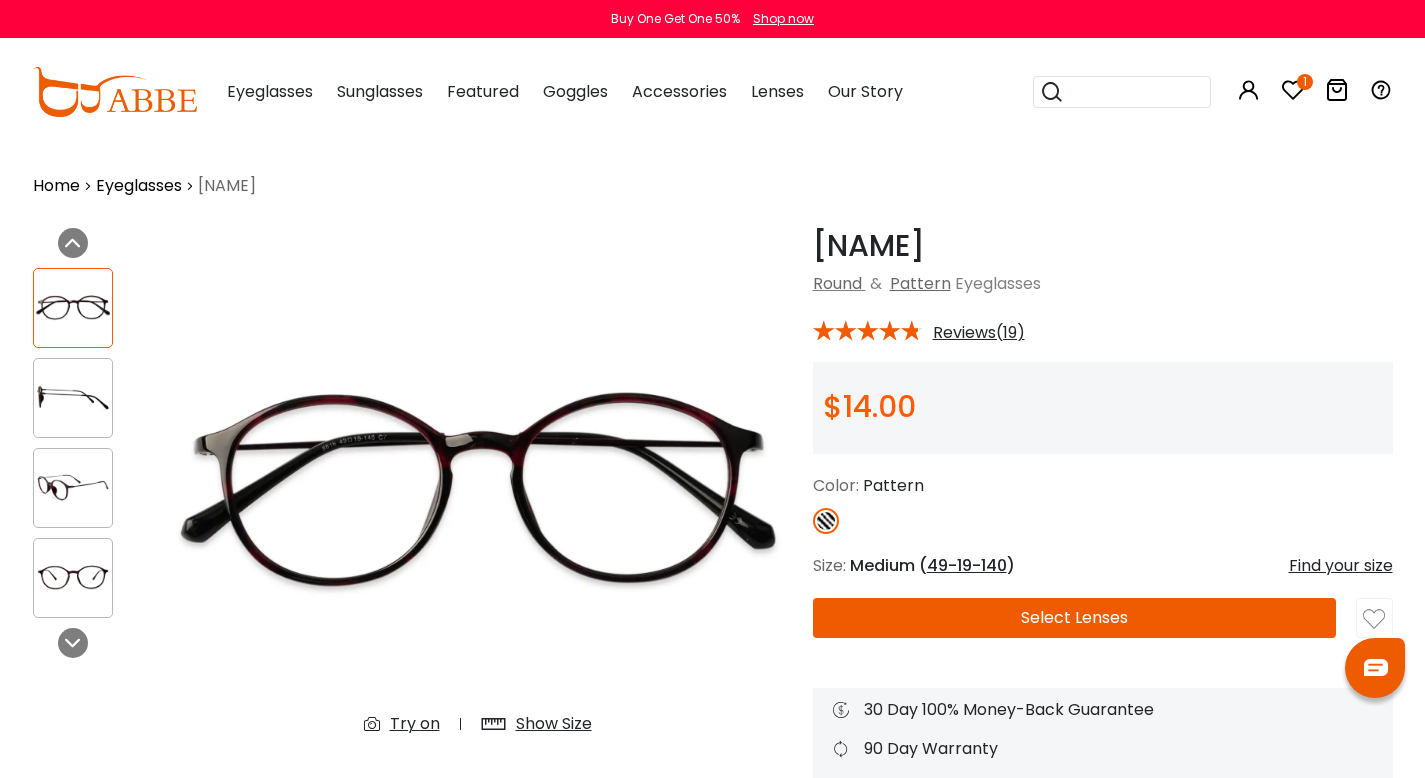 click on "Try on" at bounding box center (415, 724) 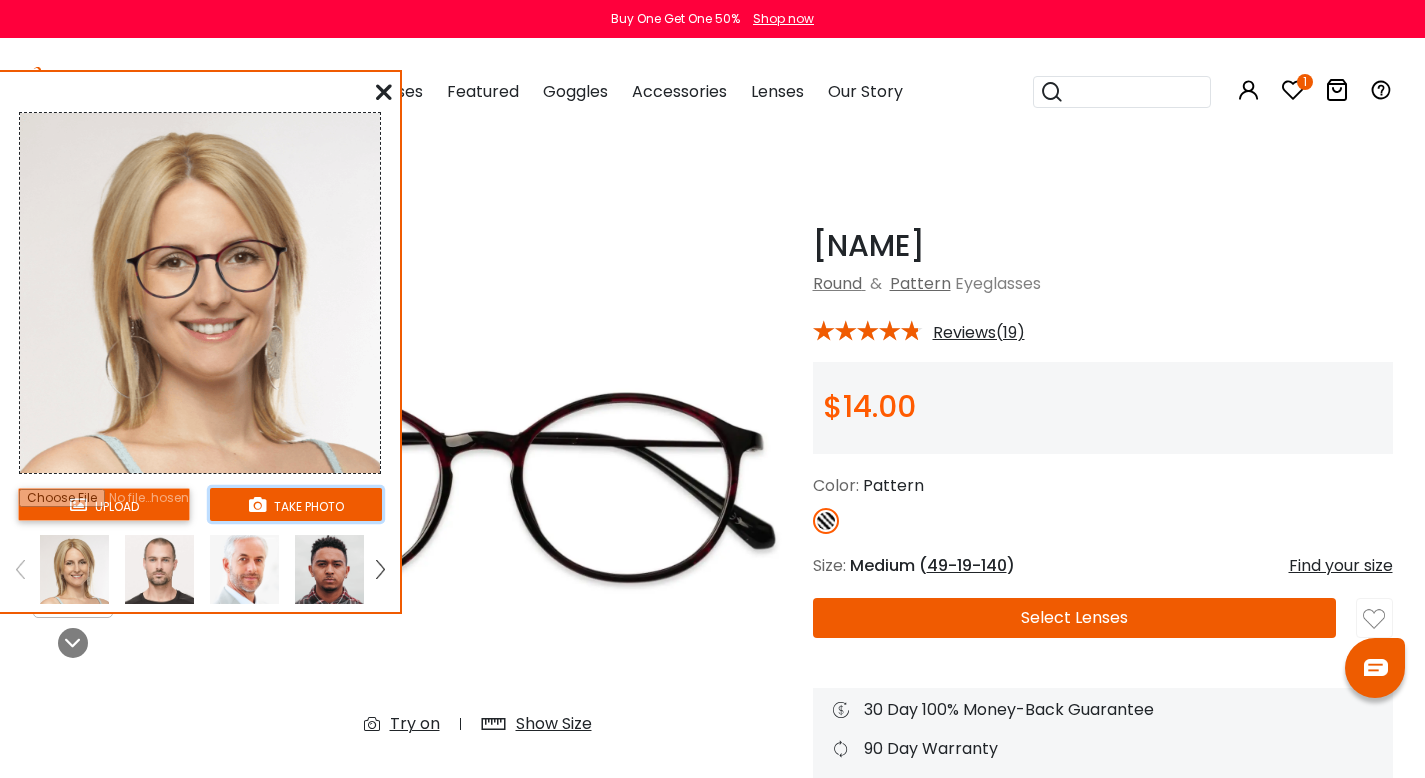 click on "take photo" at bounding box center [296, 504] 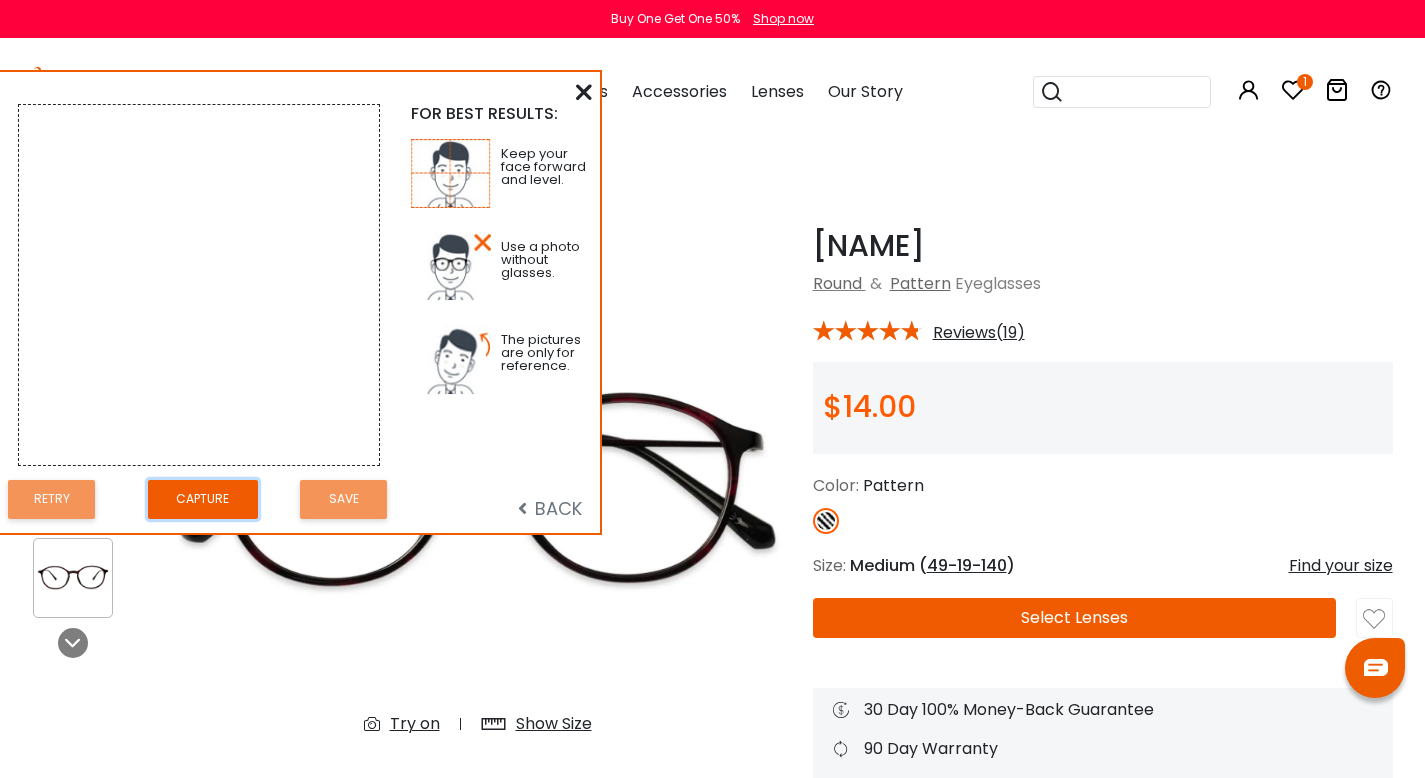 click on "Capture" at bounding box center (203, 499) 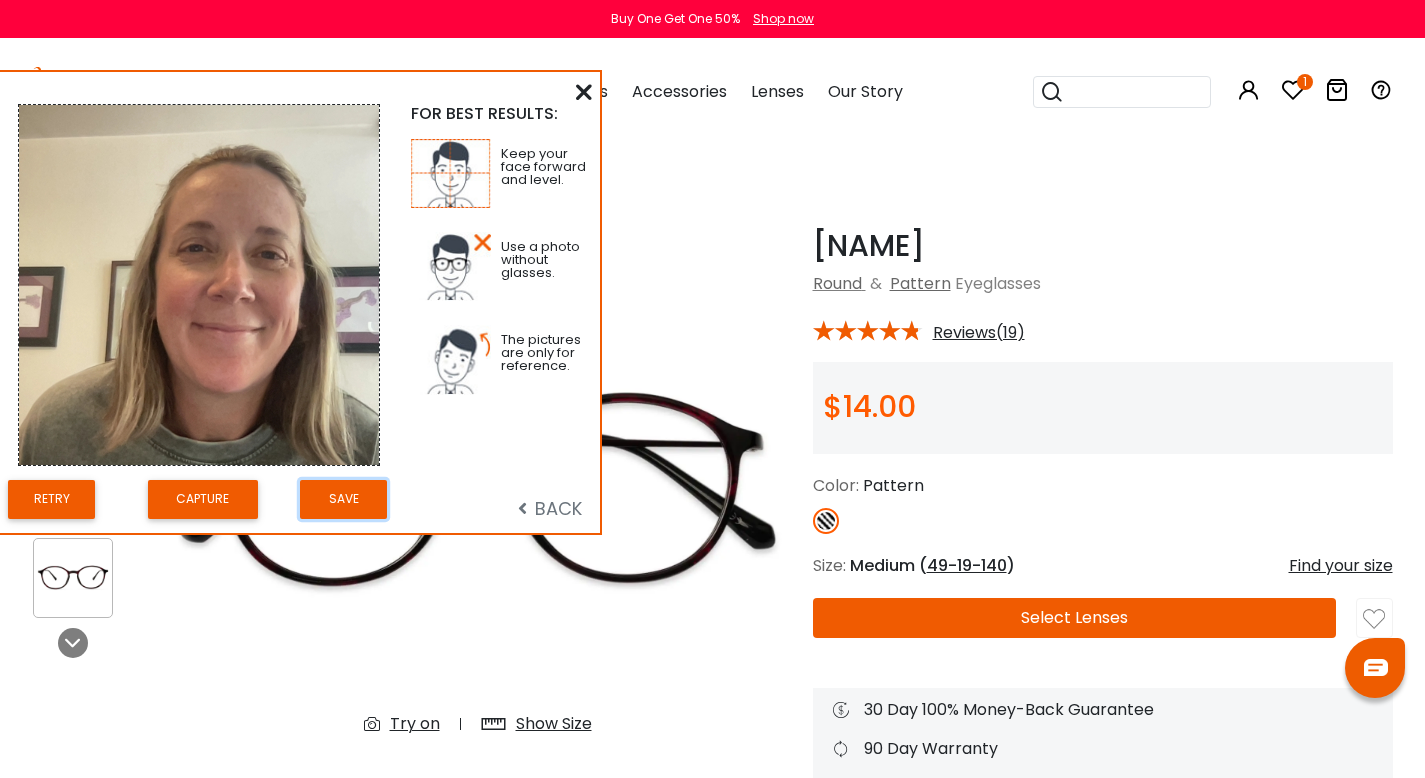 click on "Save" at bounding box center (343, 499) 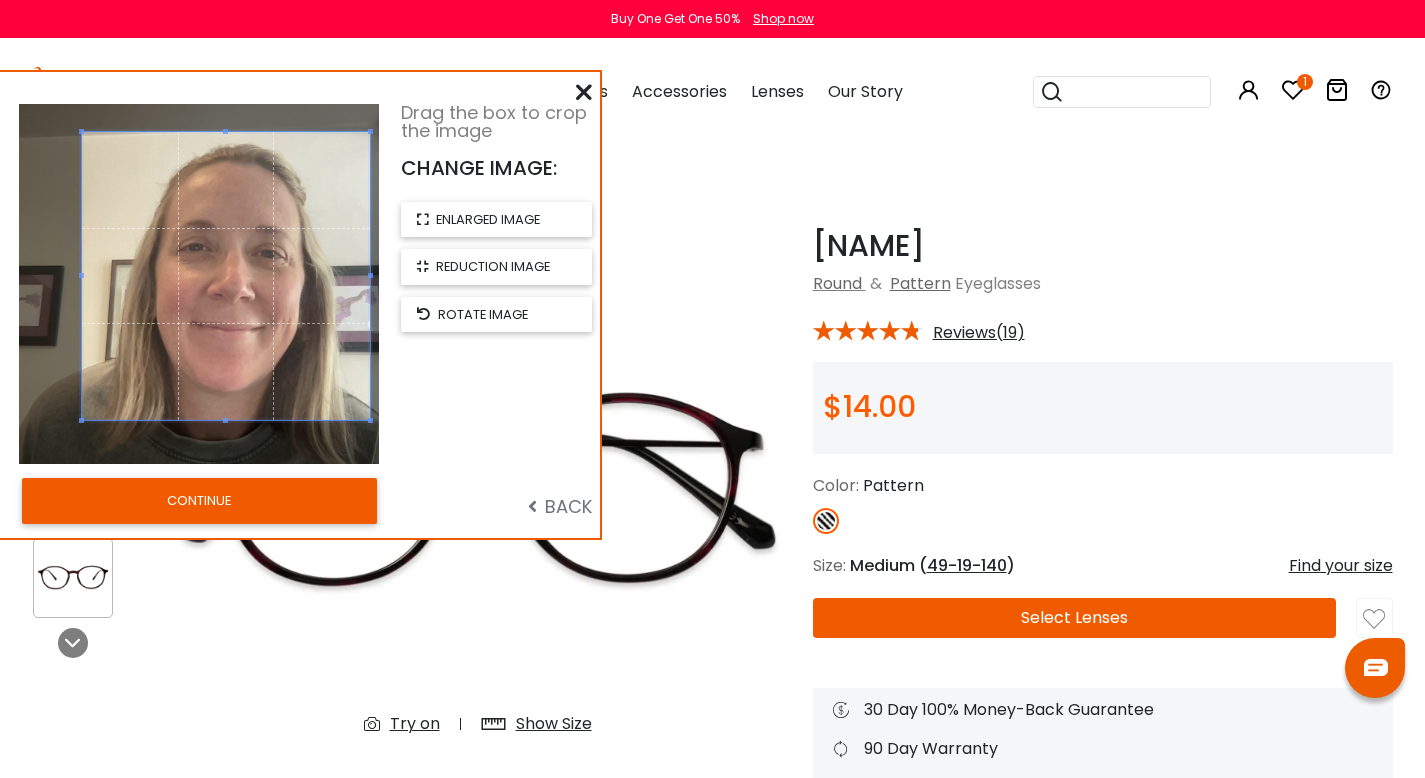drag, startPoint x: 223, startPoint y: 304, endPoint x: 251, endPoint y: 296, distance: 29.12044 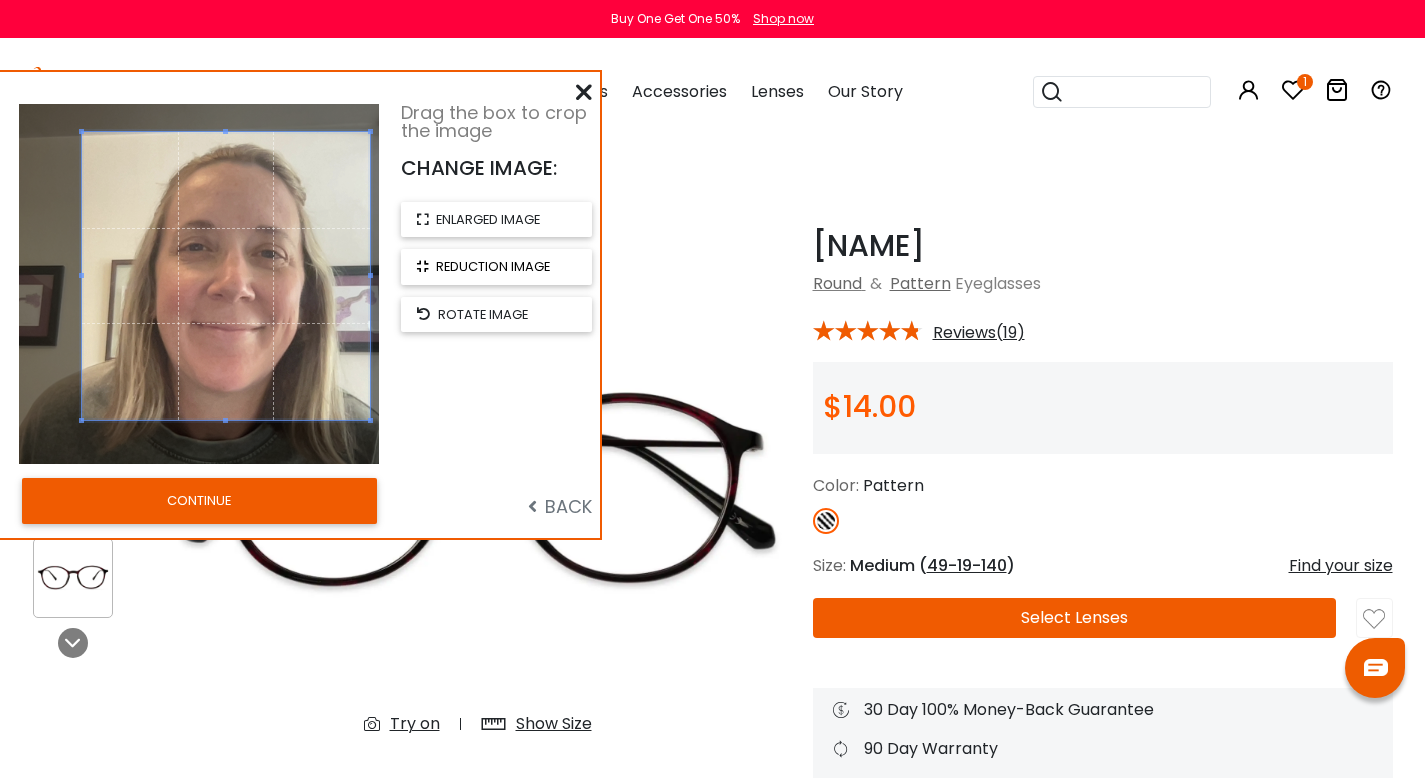 click on "reduction image" at bounding box center (493, 266) 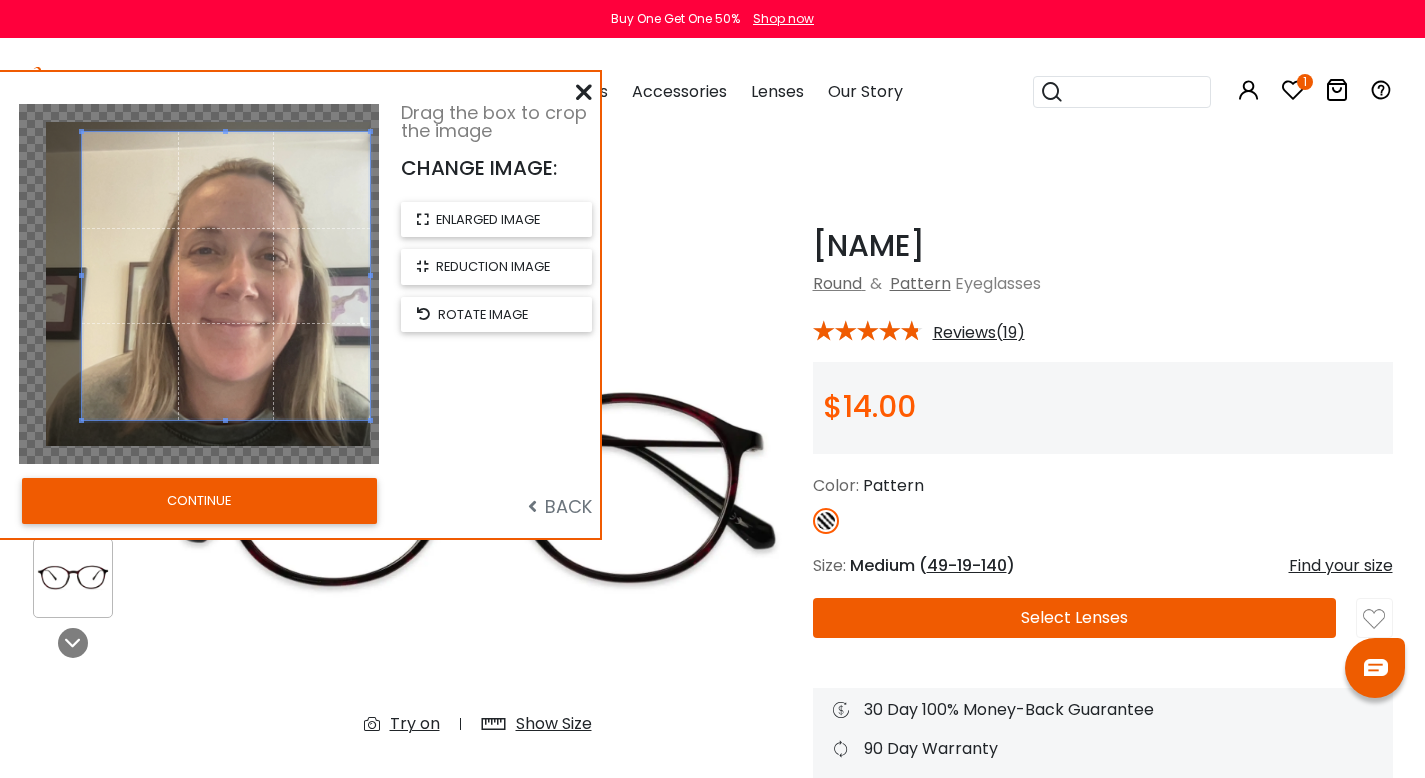 click on "CONTINUE" at bounding box center (199, 501) 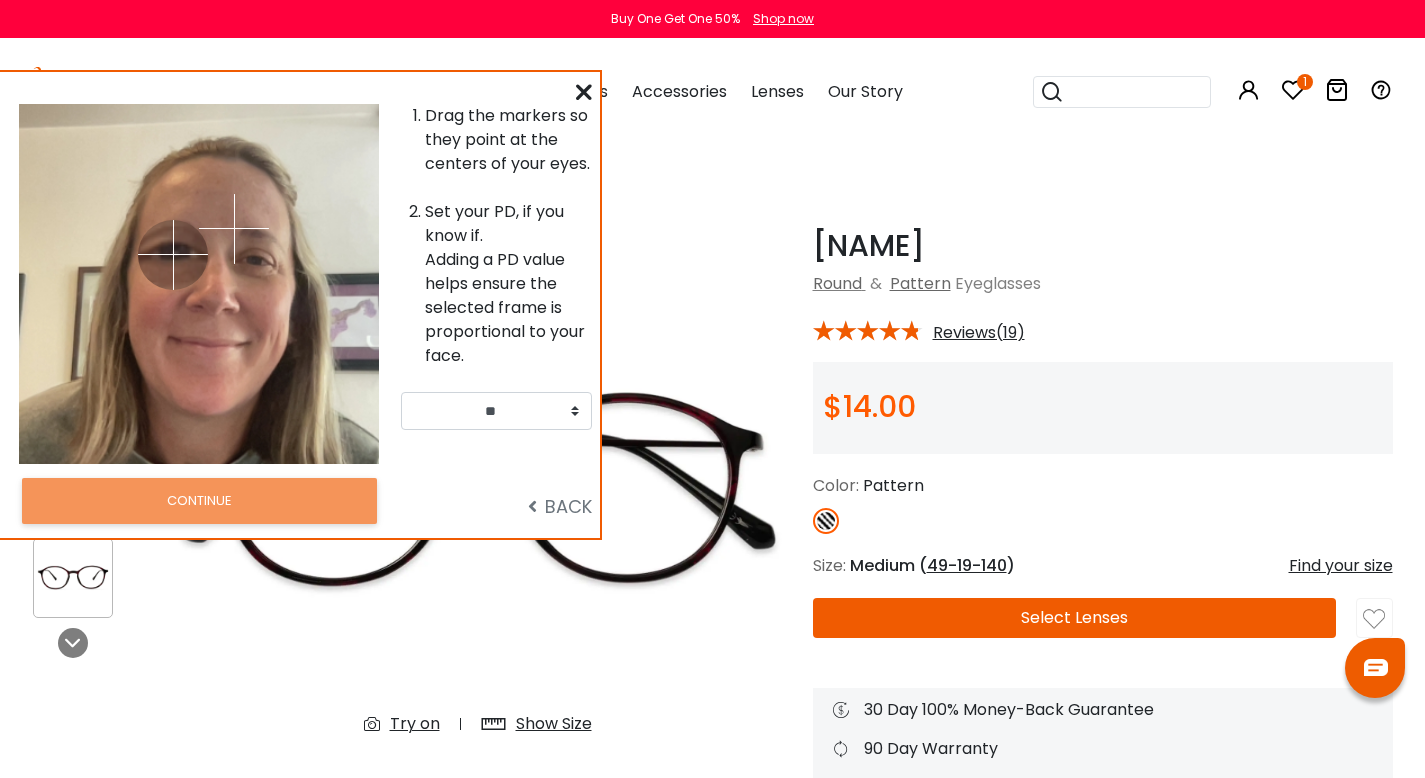 drag, startPoint x: 134, startPoint y: 226, endPoint x: 236, endPoint y: 228, distance: 102.01961 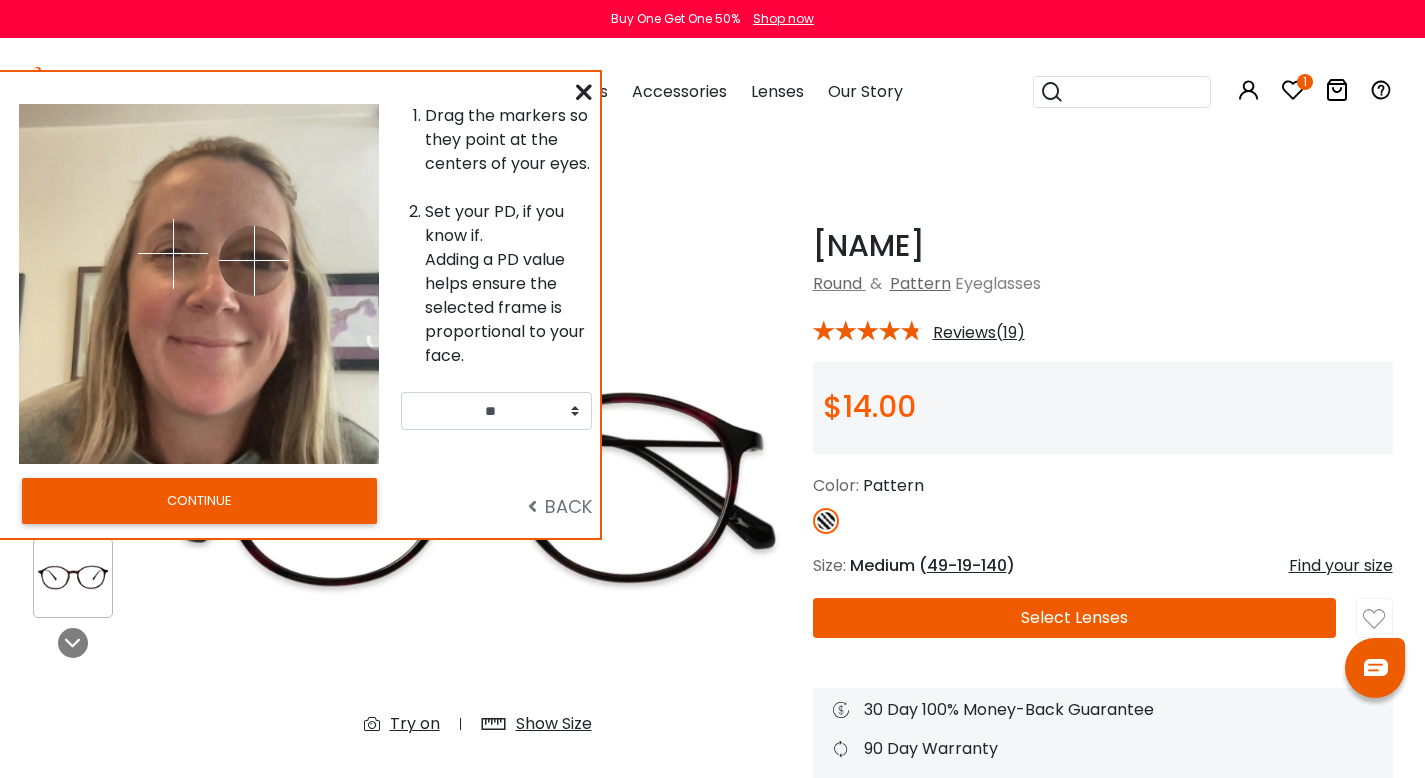 drag, startPoint x: 234, startPoint y: 230, endPoint x: 254, endPoint y: 260, distance: 36.05551 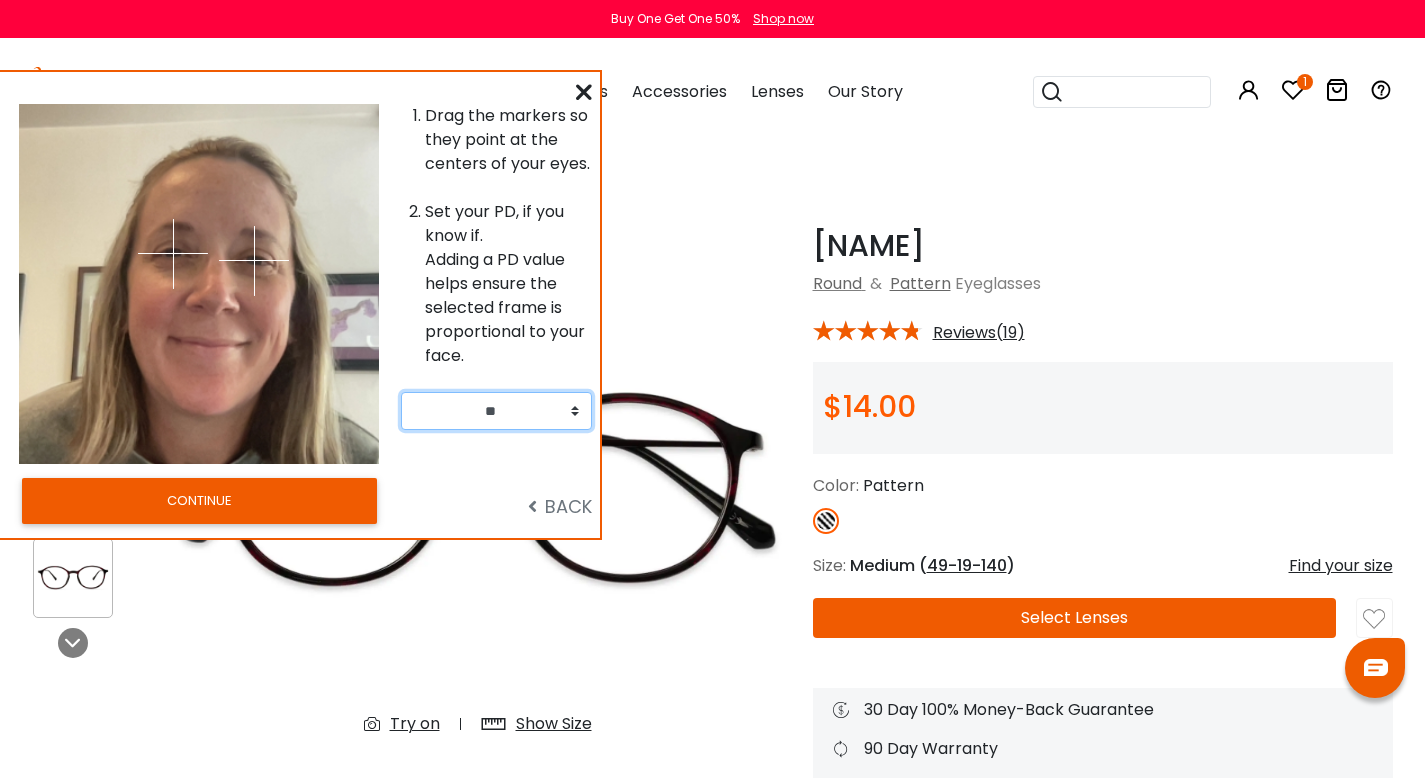 click on "** ** ** ** ** ** ** ** ** ** ** ** ** ** ** ** ** ** ** ** ** ** ** ** ** ** ** ** ** ** ** ** ** **" at bounding box center [496, 411] 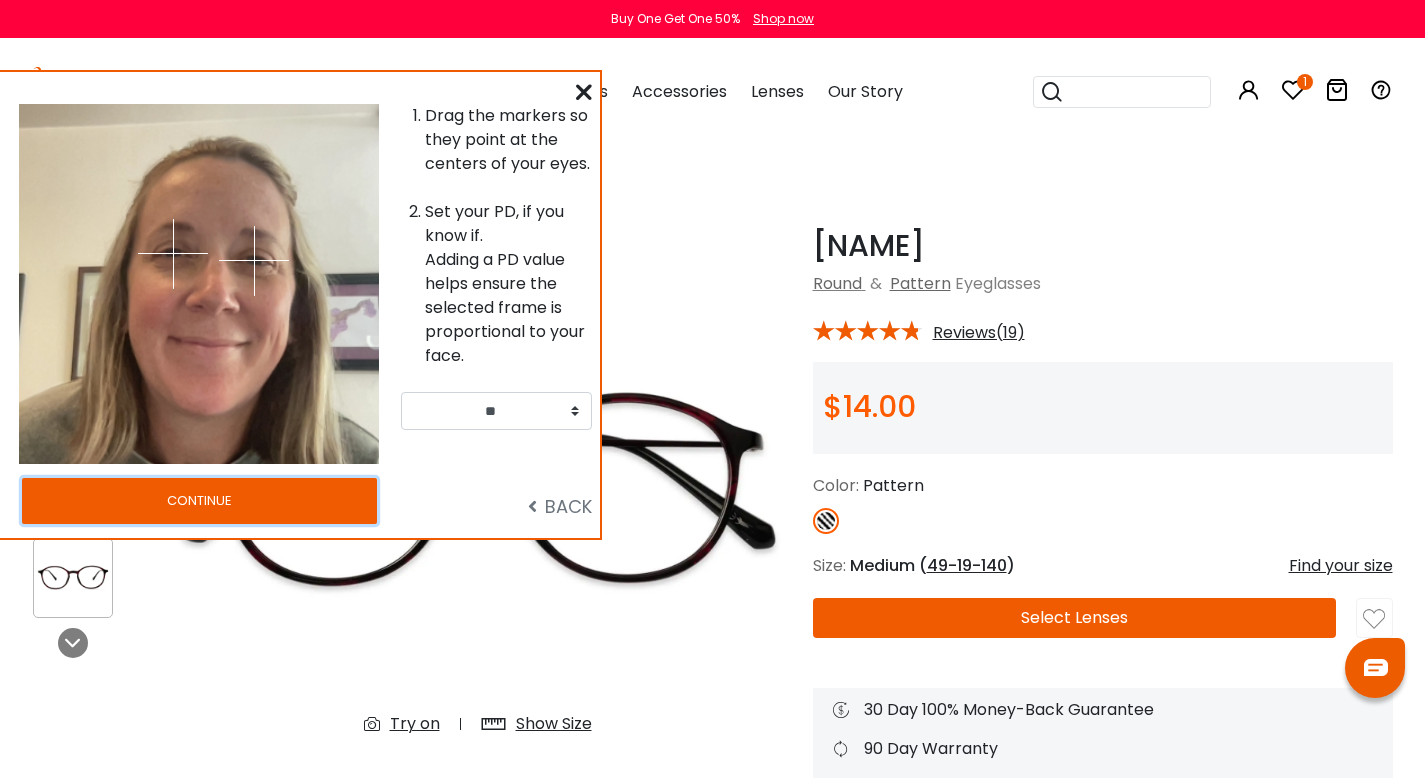 click on "CONTINUE" at bounding box center [199, 501] 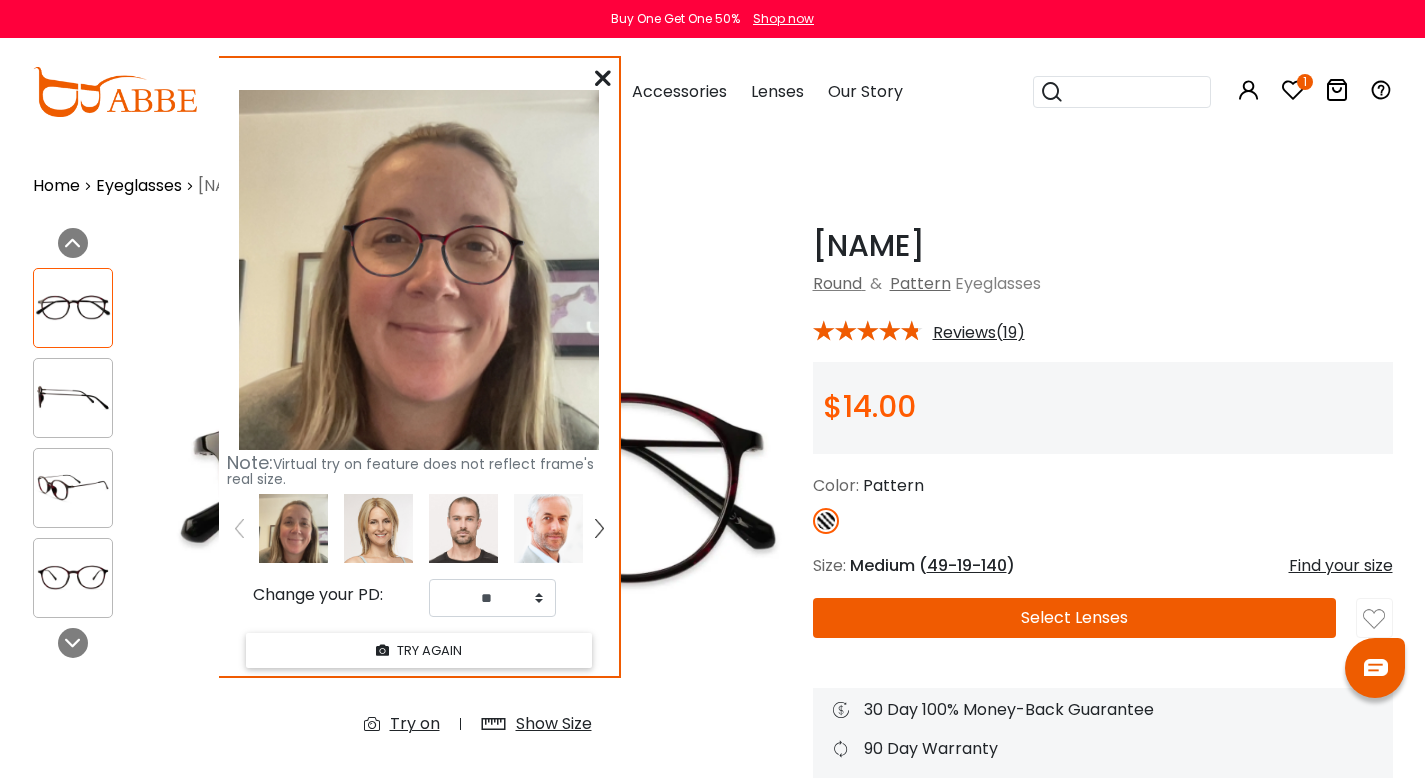 drag, startPoint x: 232, startPoint y: 88, endPoint x: 554, endPoint y: 96, distance: 322.09937 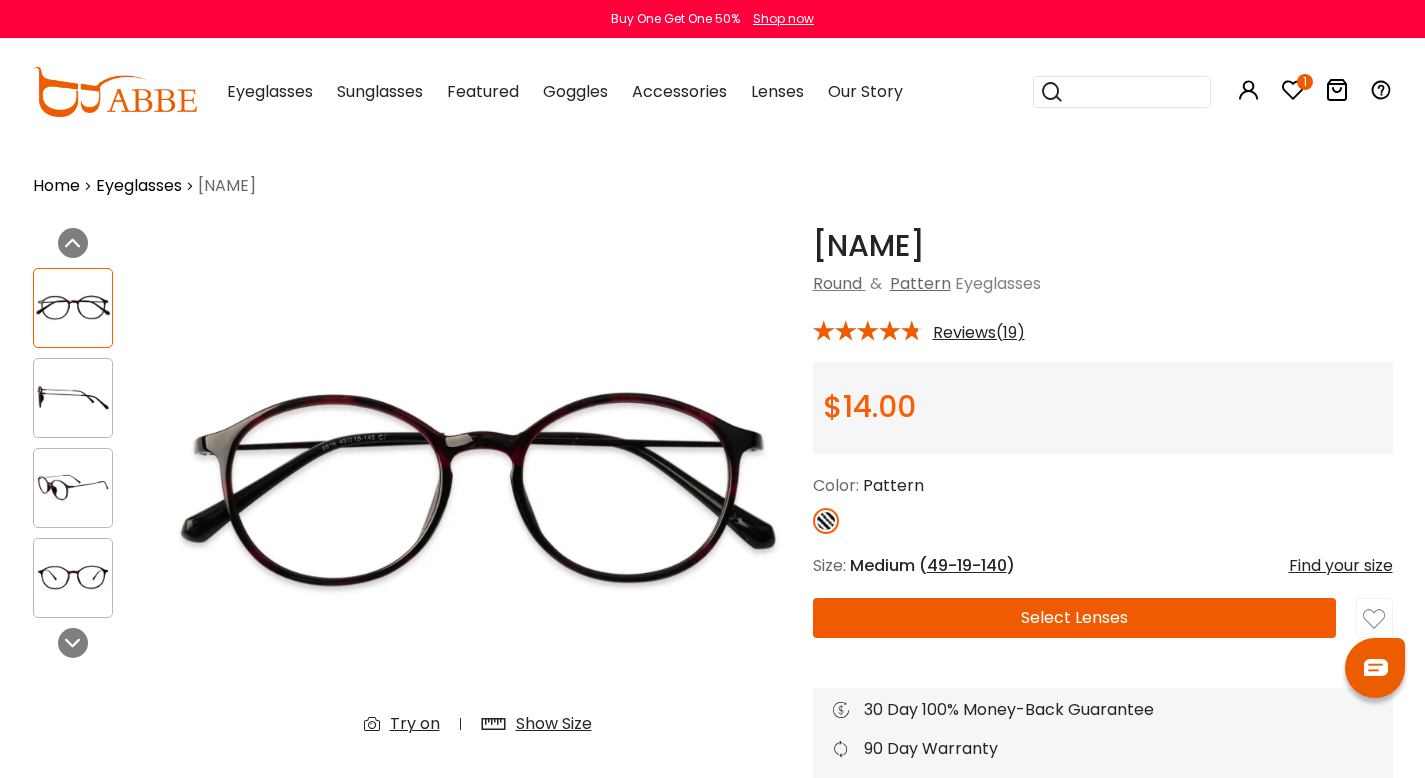 click at bounding box center (1374, 619) 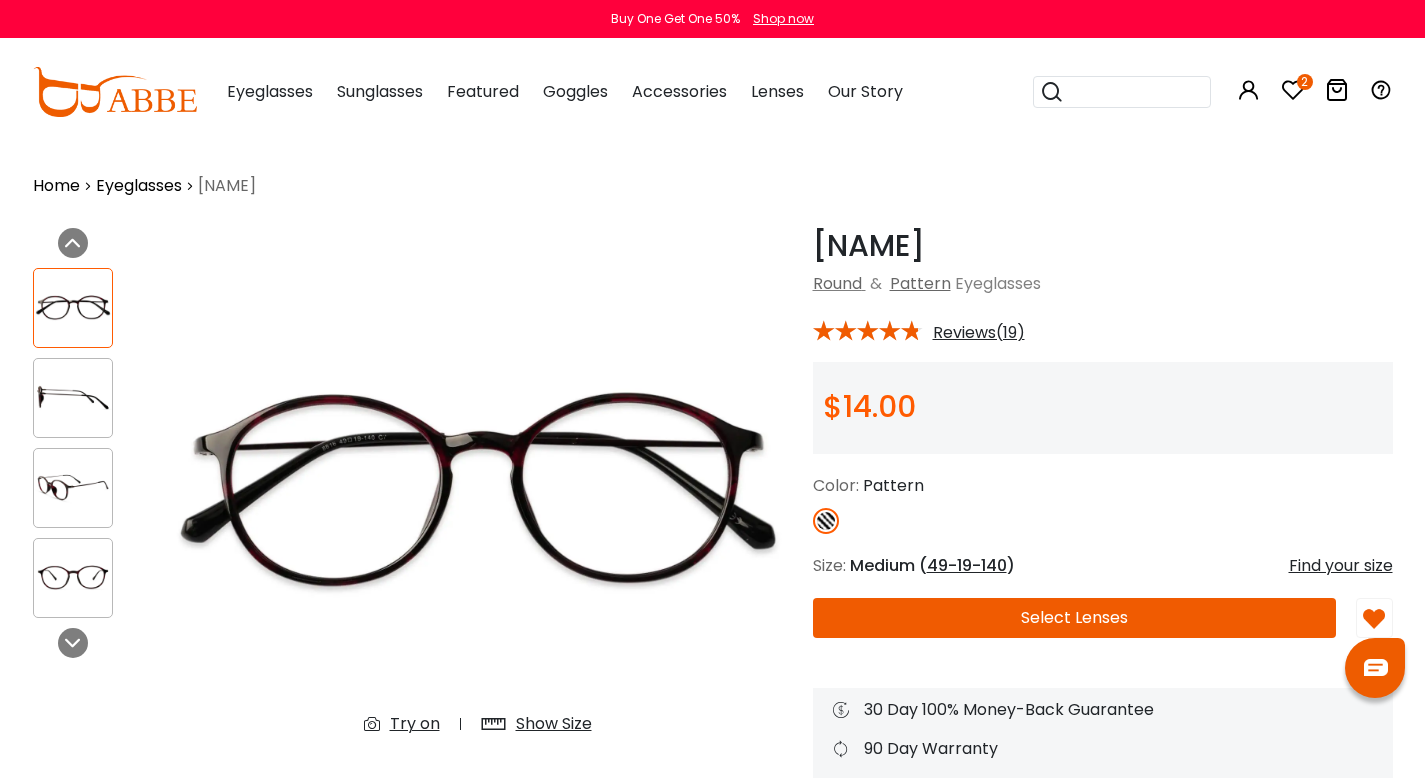 click on "Reviews(19)" at bounding box center (979, 333) 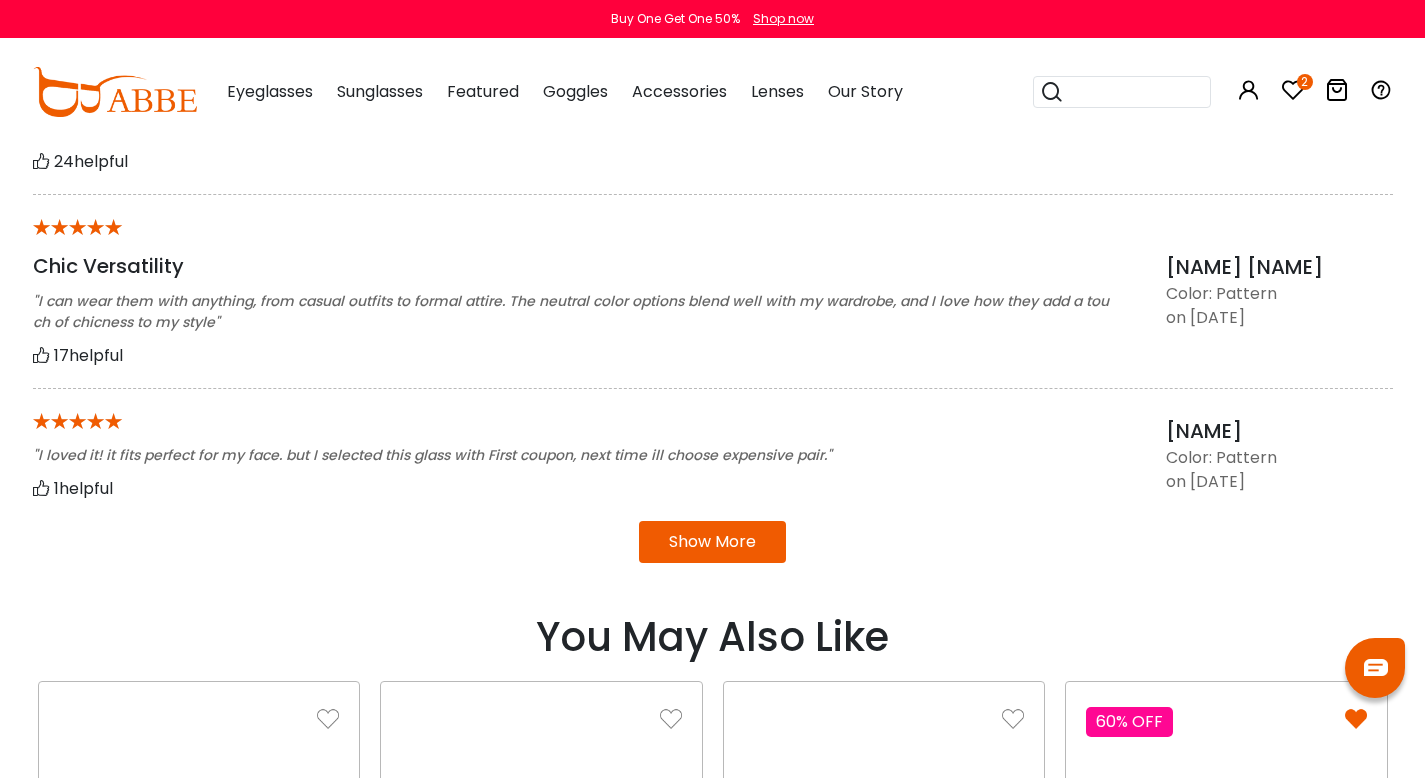scroll, scrollTop: 1718, scrollLeft: 0, axis: vertical 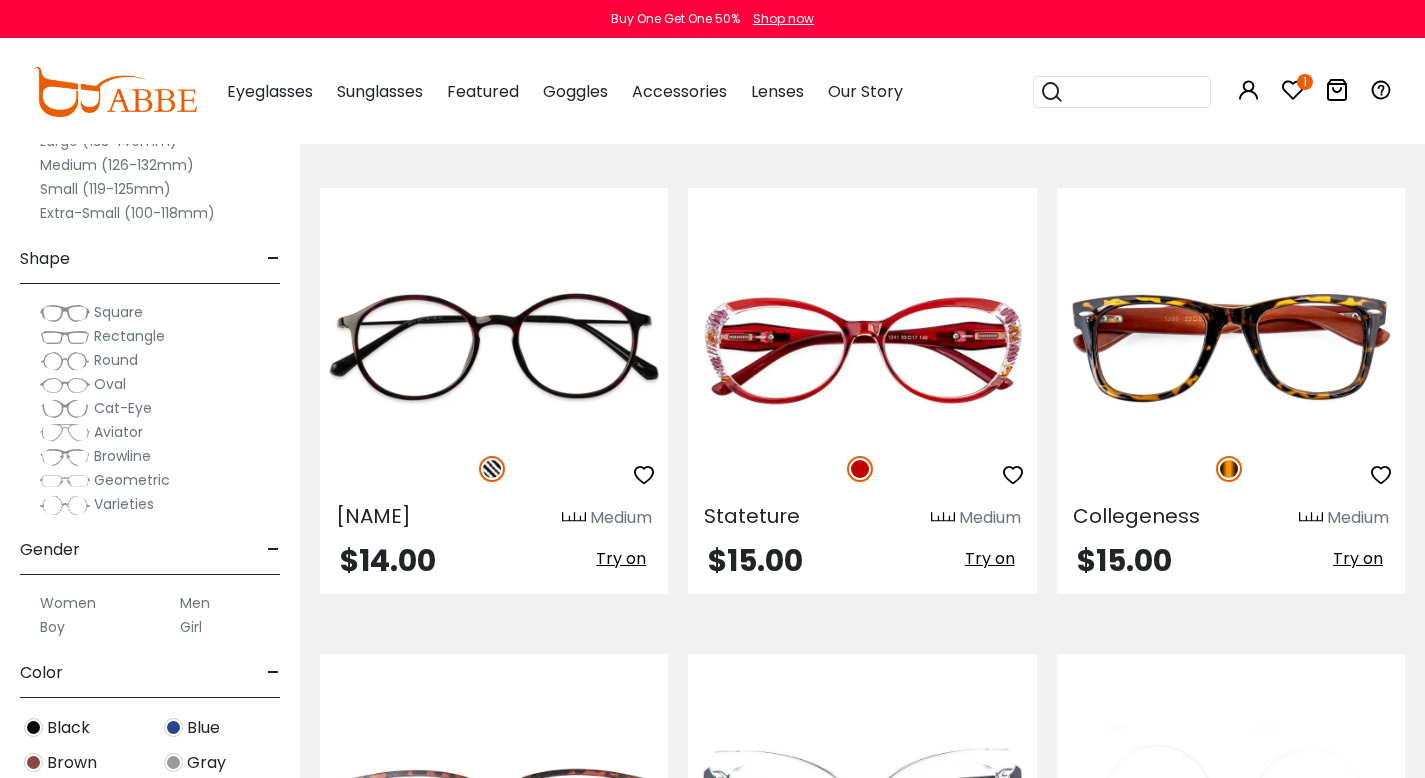 drag, startPoint x: 1287, startPoint y: 78, endPoint x: 1286, endPoint y: 89, distance: 11.045361 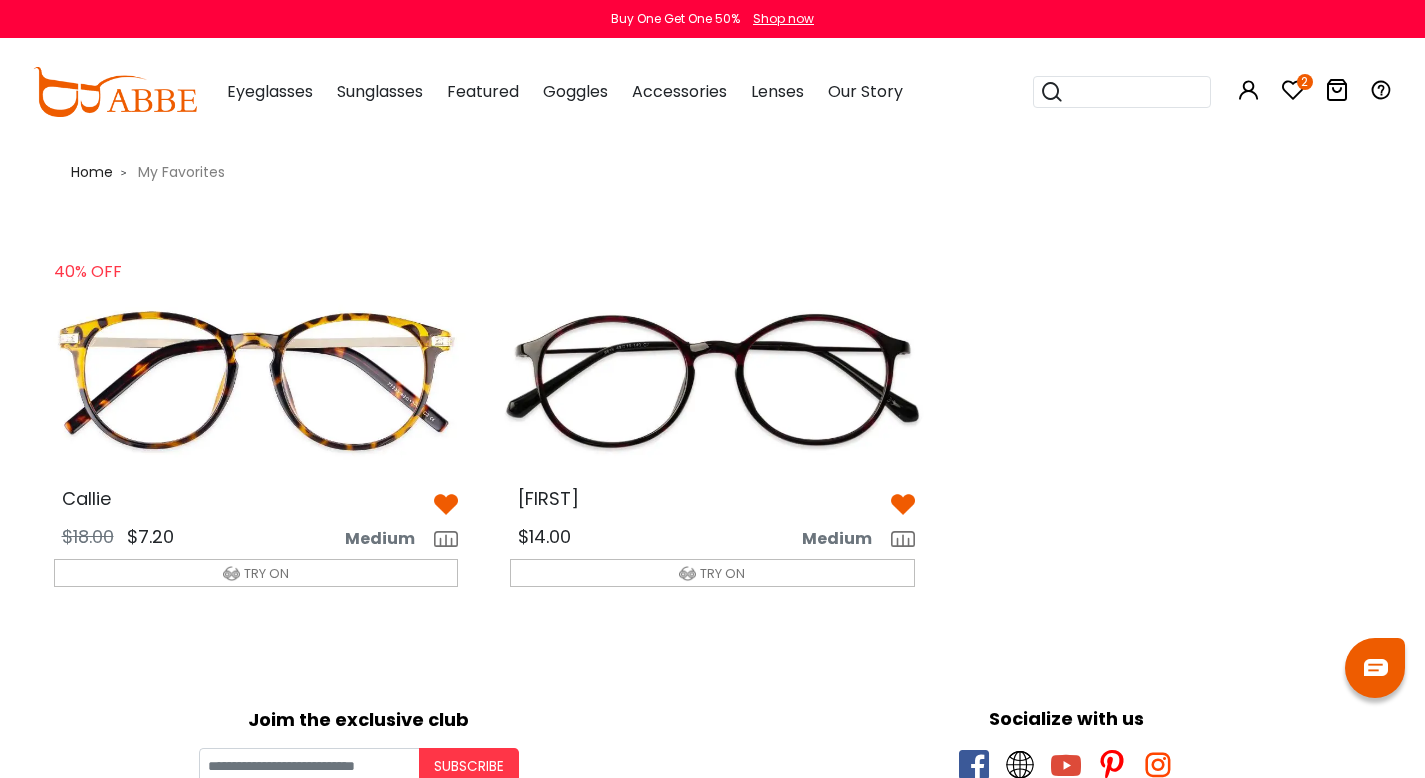 scroll, scrollTop: 0, scrollLeft: 0, axis: both 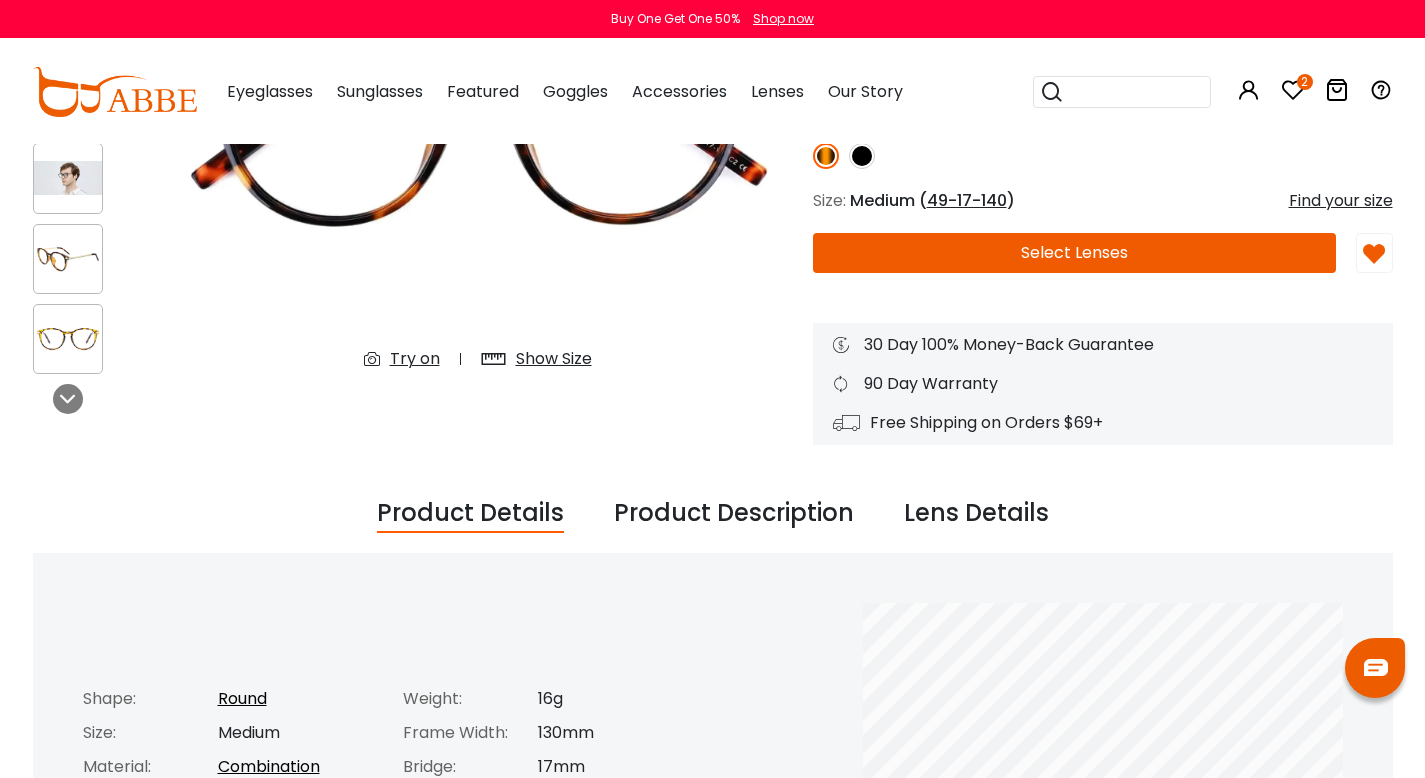 click on "Try on" at bounding box center (415, 359) 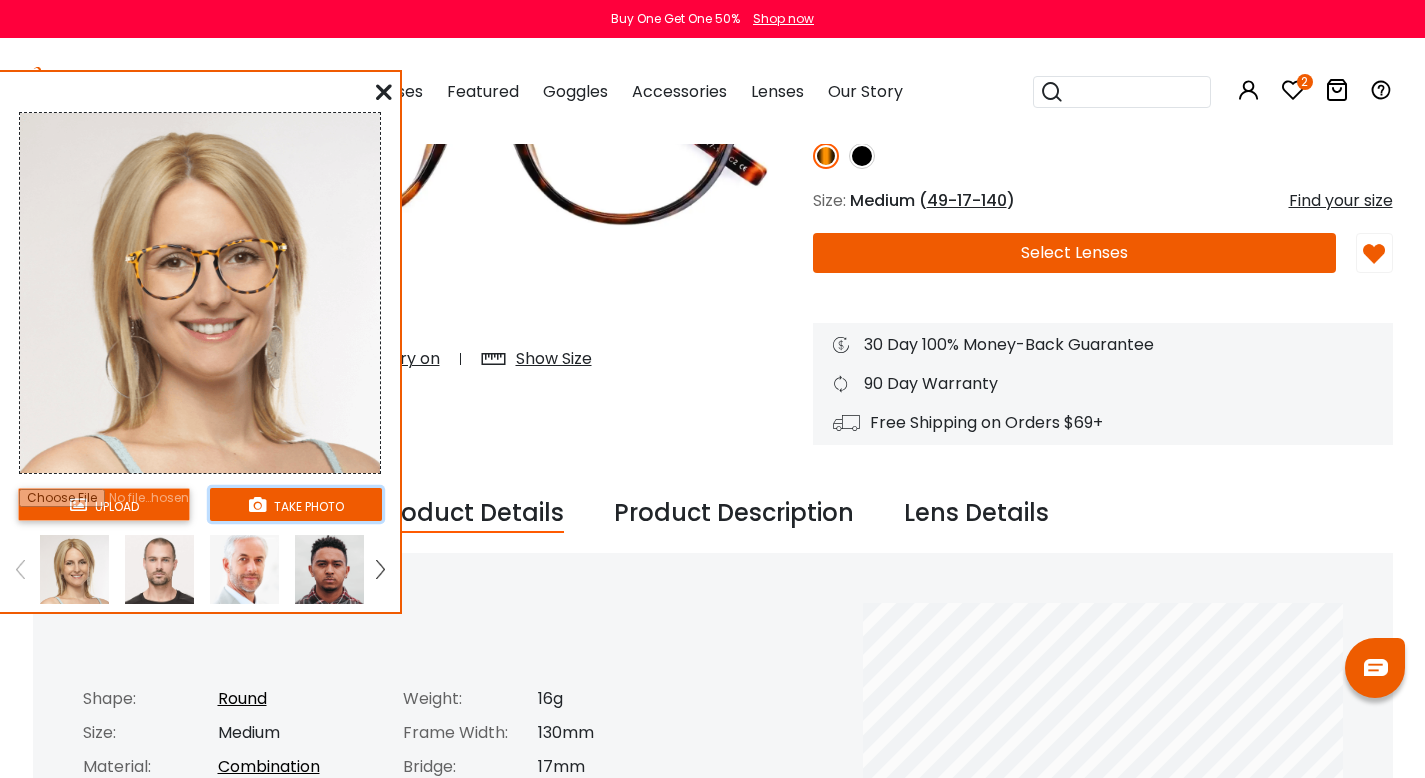 click at bounding box center [257, 504] 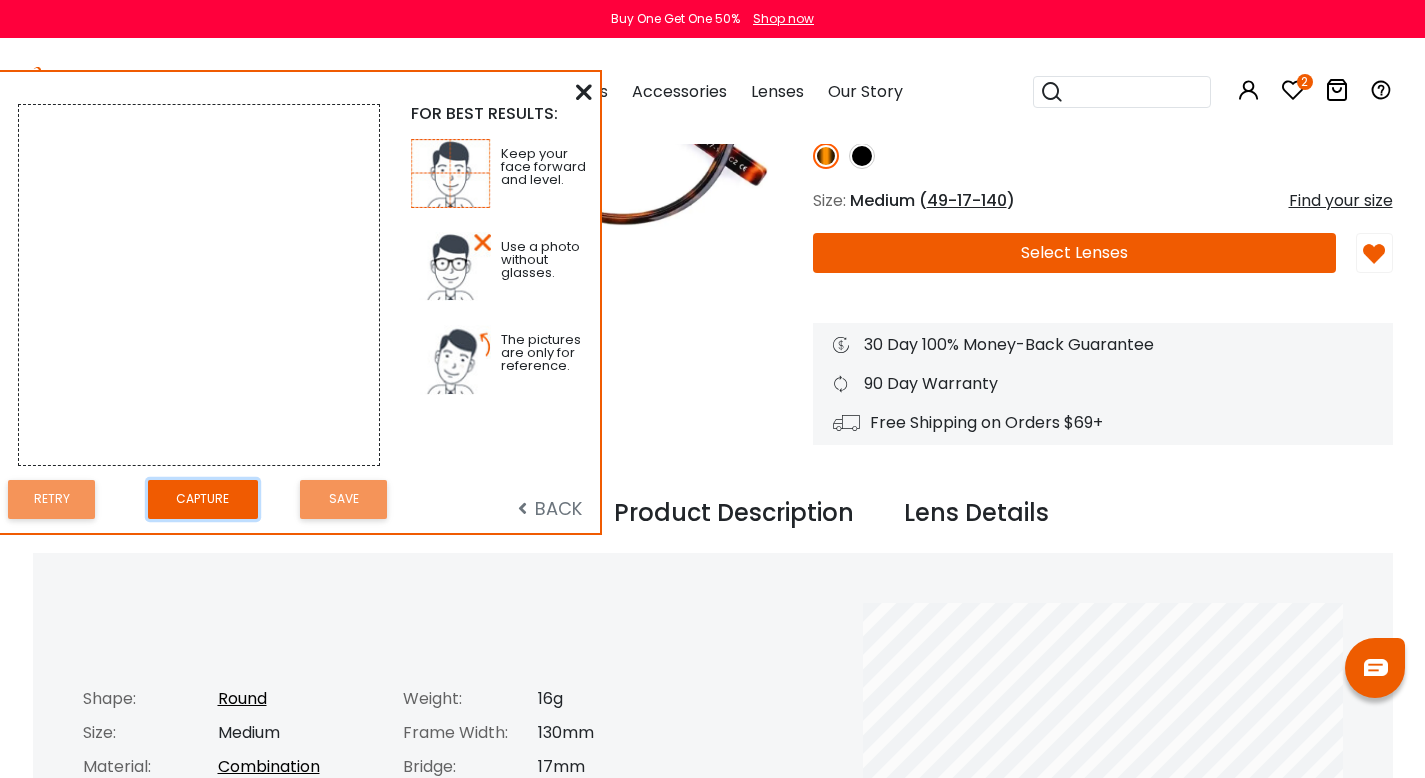 click on "Capture" at bounding box center [203, 499] 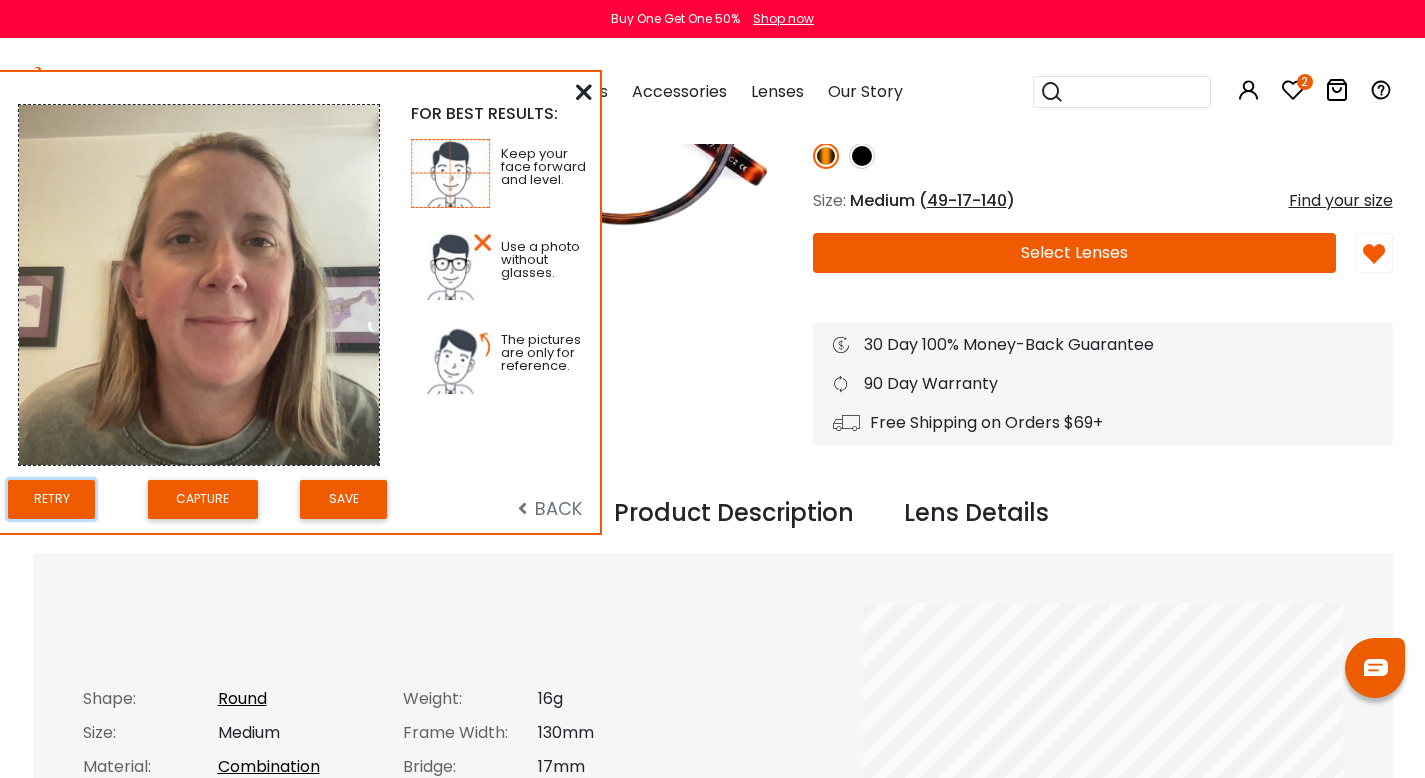 drag, startPoint x: 30, startPoint y: 512, endPoint x: 43, endPoint y: 507, distance: 13.928389 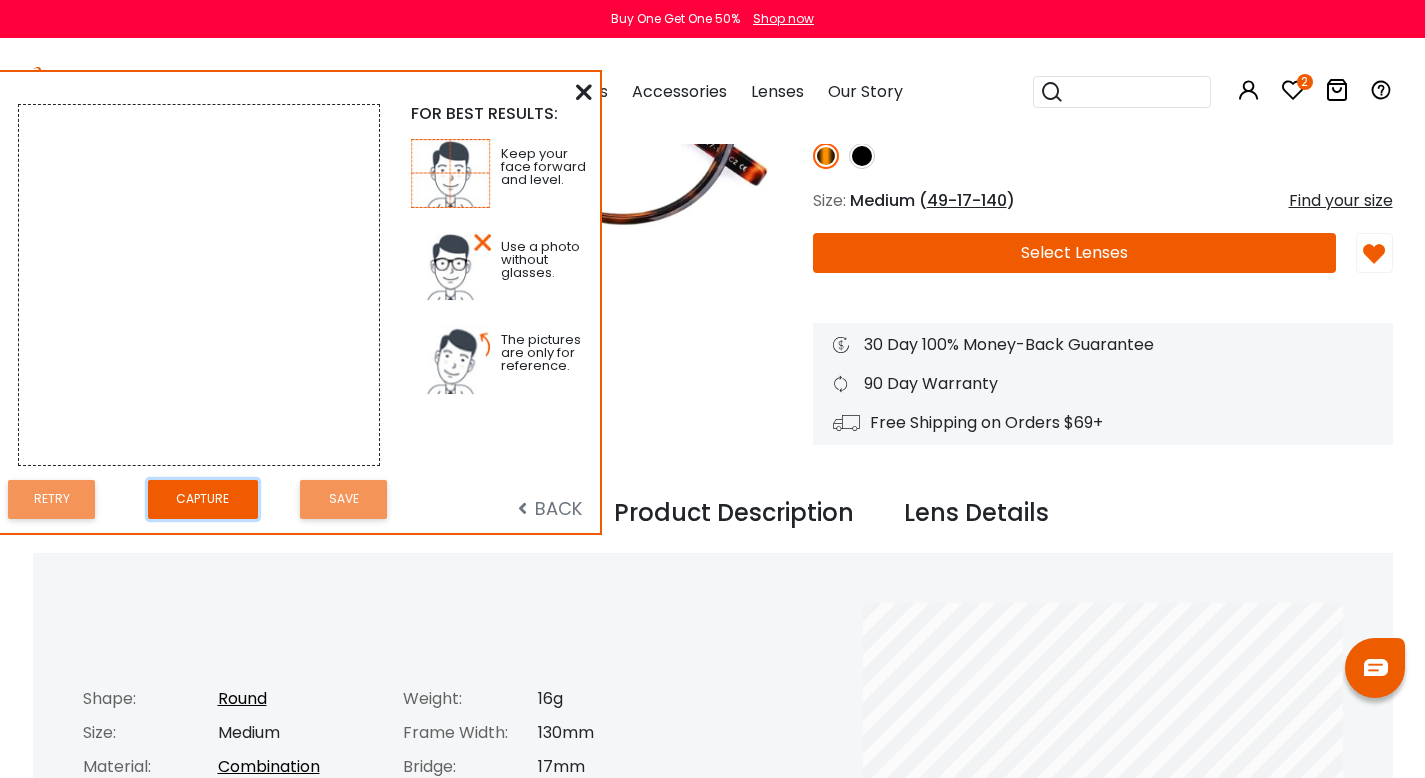 click on "Capture" at bounding box center [203, 499] 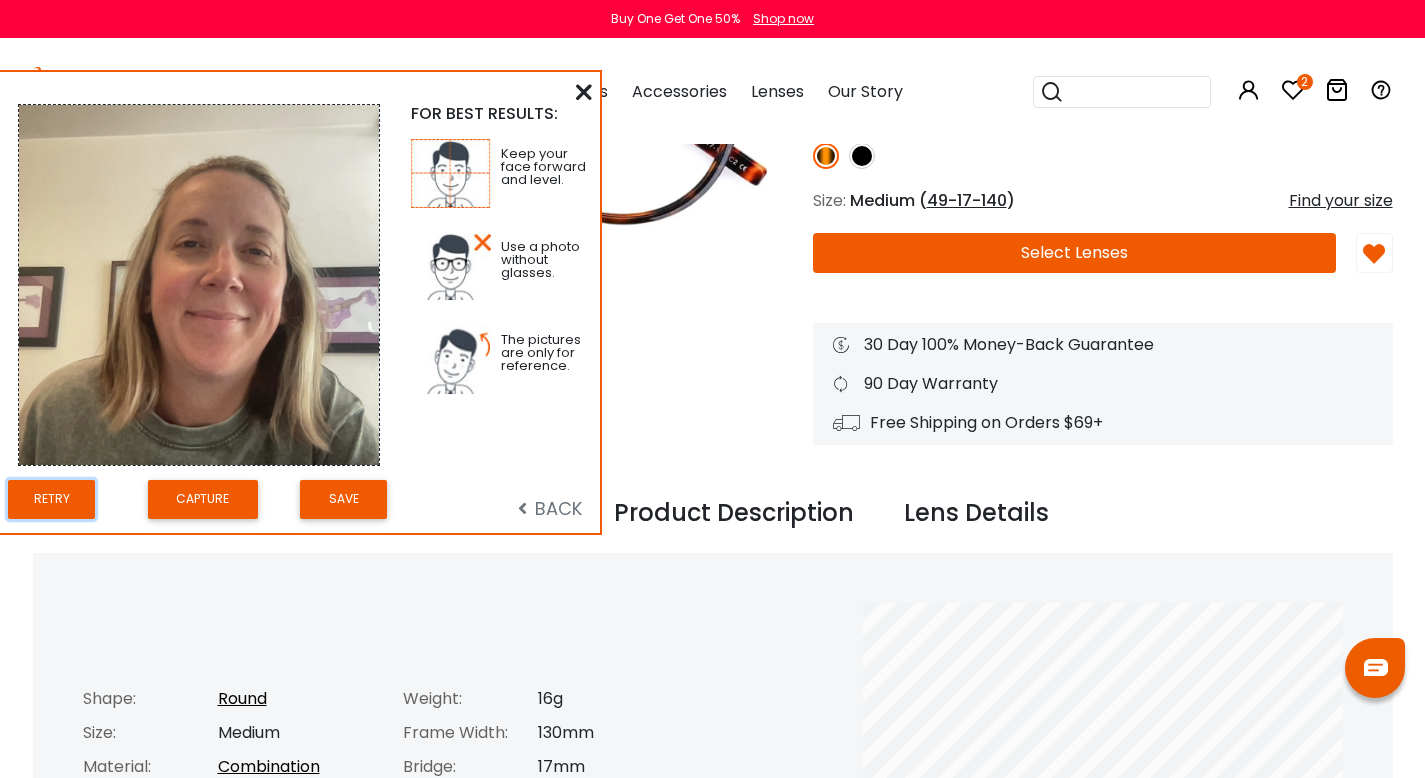 drag, startPoint x: 62, startPoint y: 494, endPoint x: 153, endPoint y: 518, distance: 94.11163 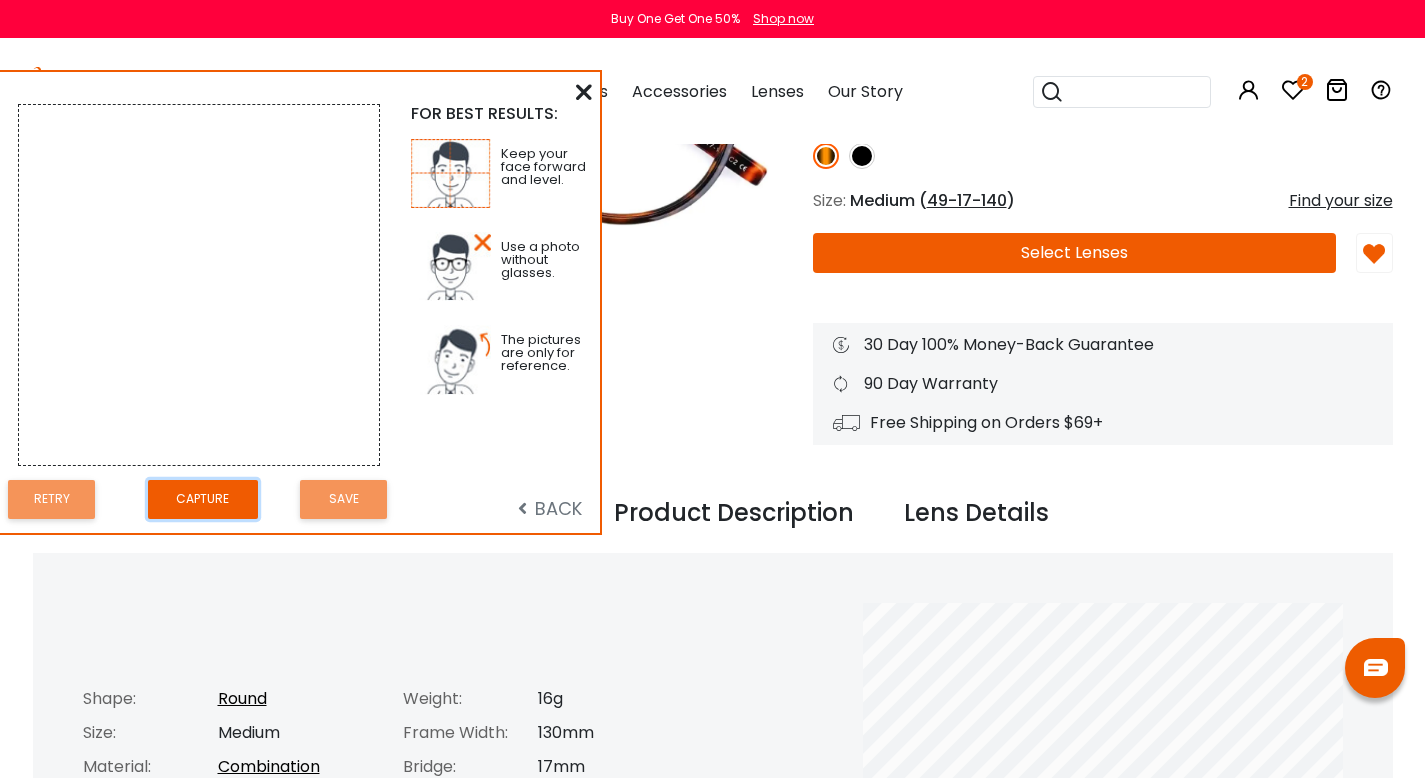 click on "Capture" at bounding box center [203, 499] 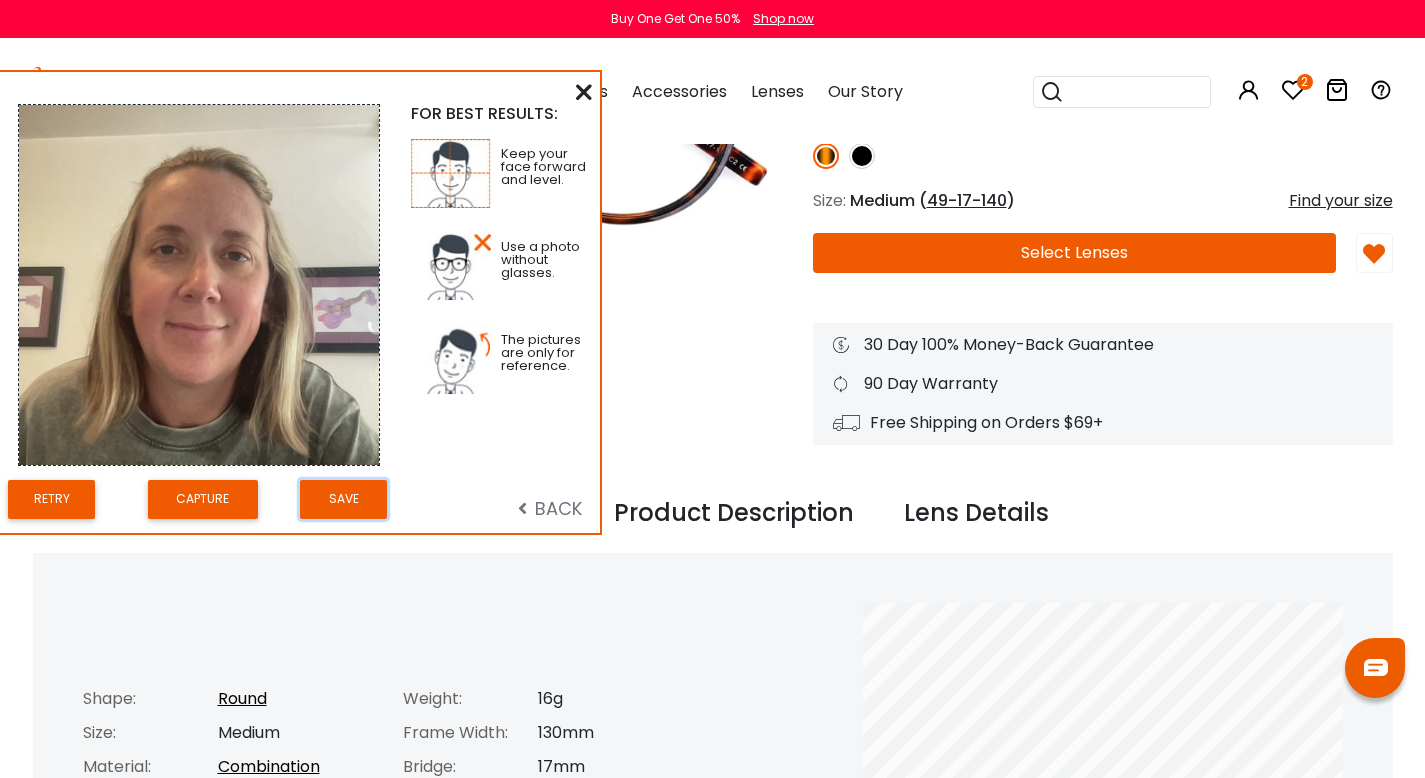 click on "Save" at bounding box center (343, 499) 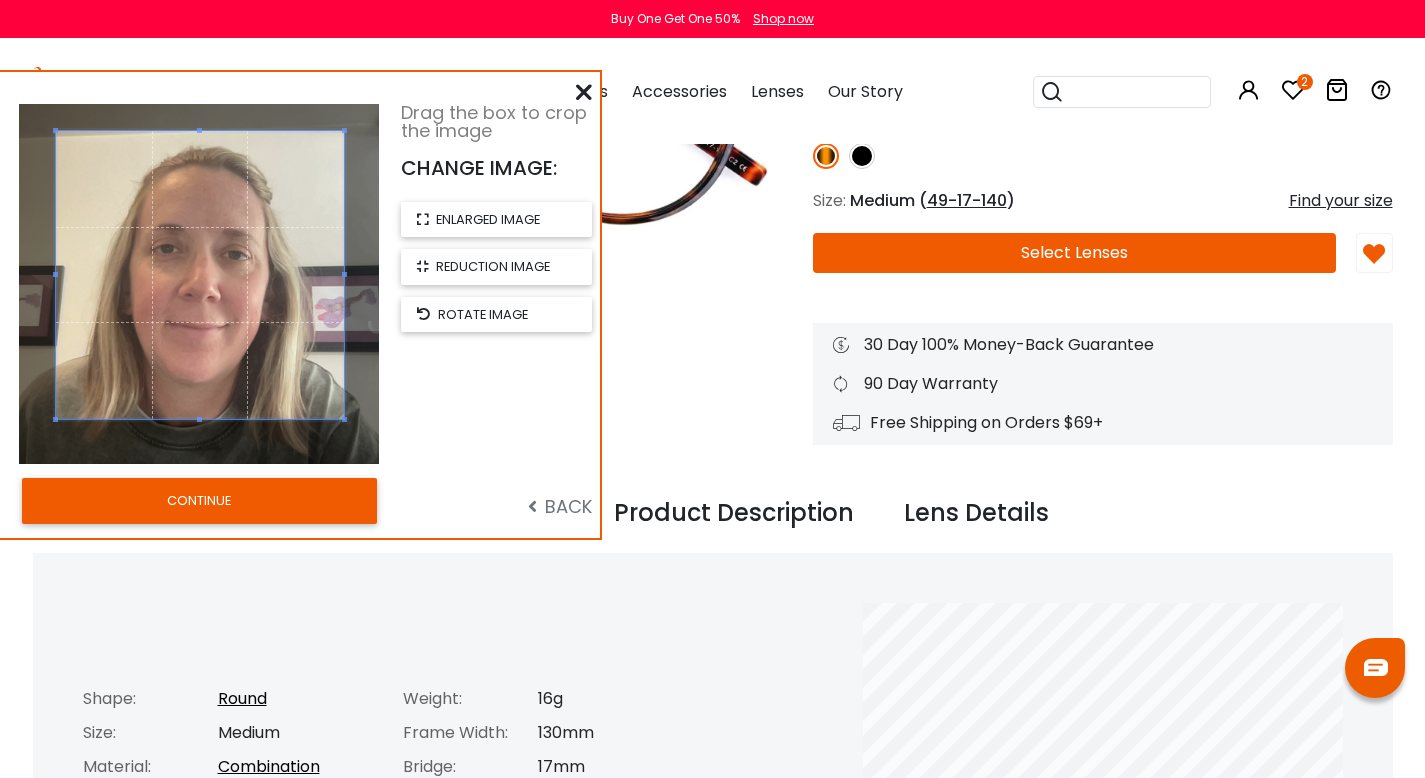 click at bounding box center (200, 275) 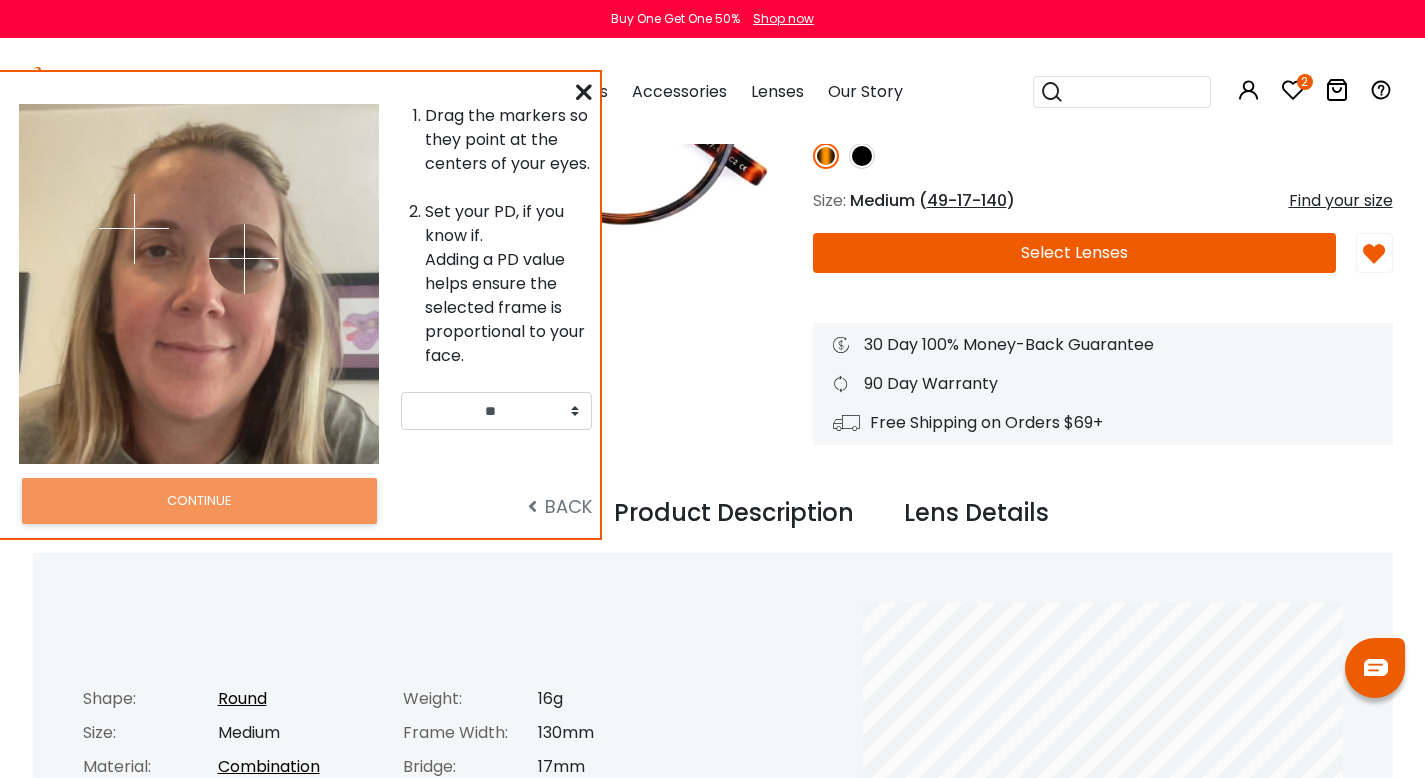 drag, startPoint x: 235, startPoint y: 230, endPoint x: 241, endPoint y: 258, distance: 28.635643 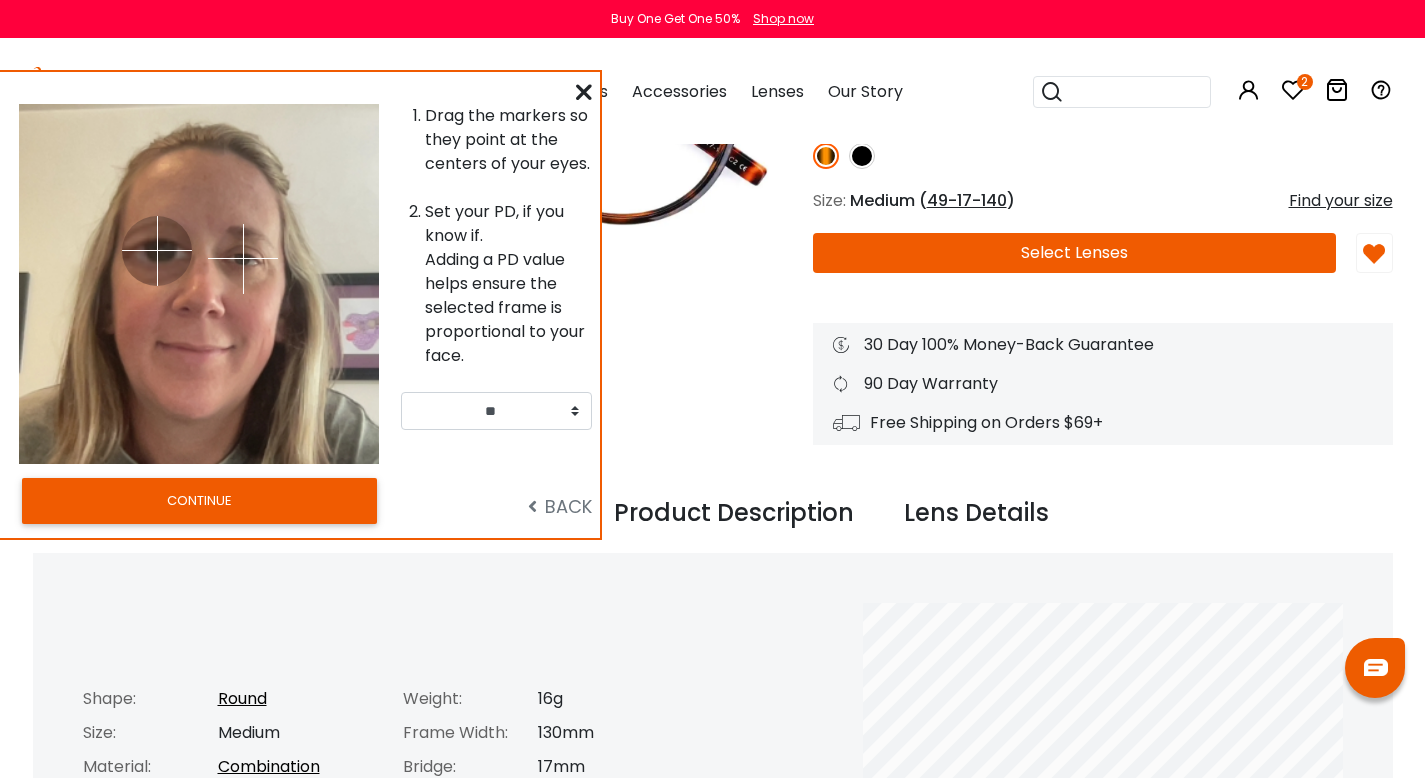 drag, startPoint x: 137, startPoint y: 234, endPoint x: 157, endPoint y: 250, distance: 25.612497 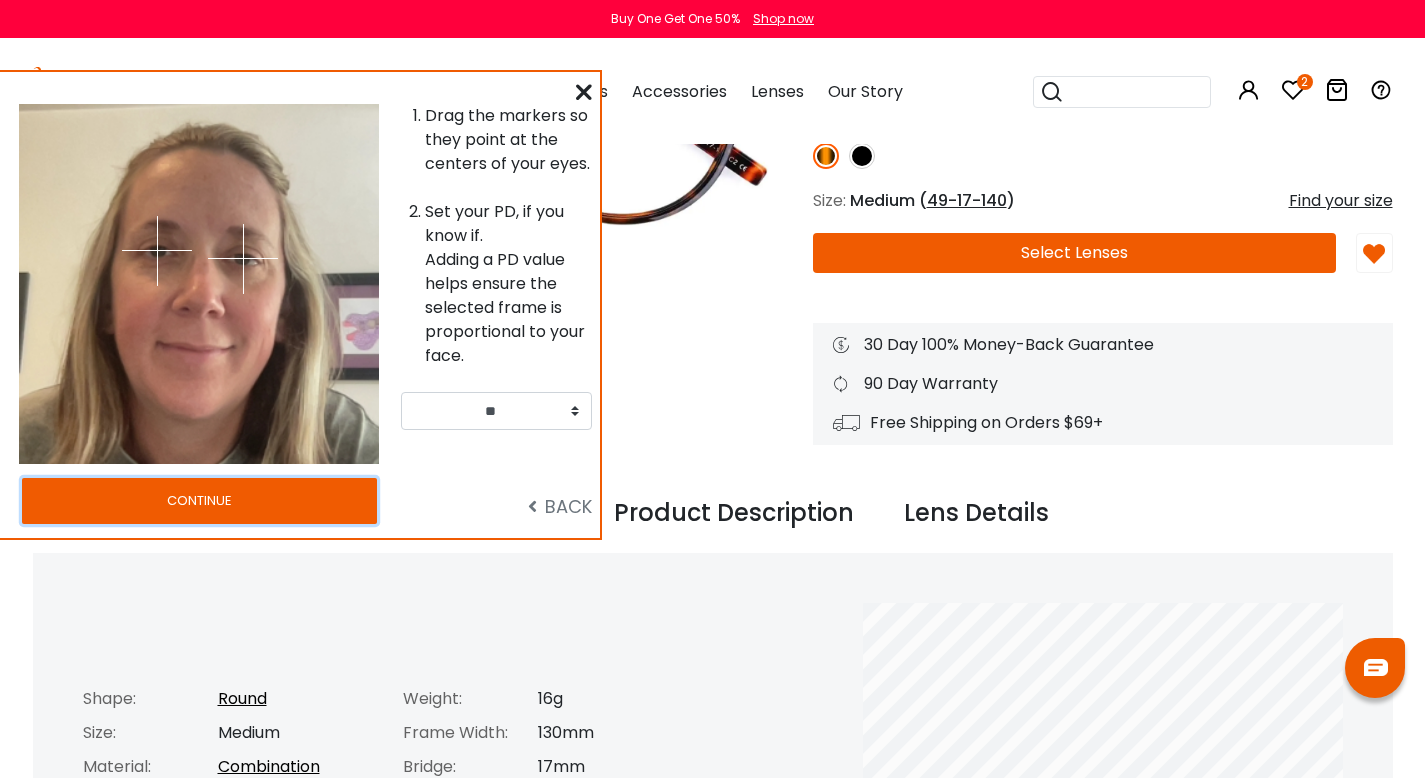 click on "CONTINUE" at bounding box center (199, 501) 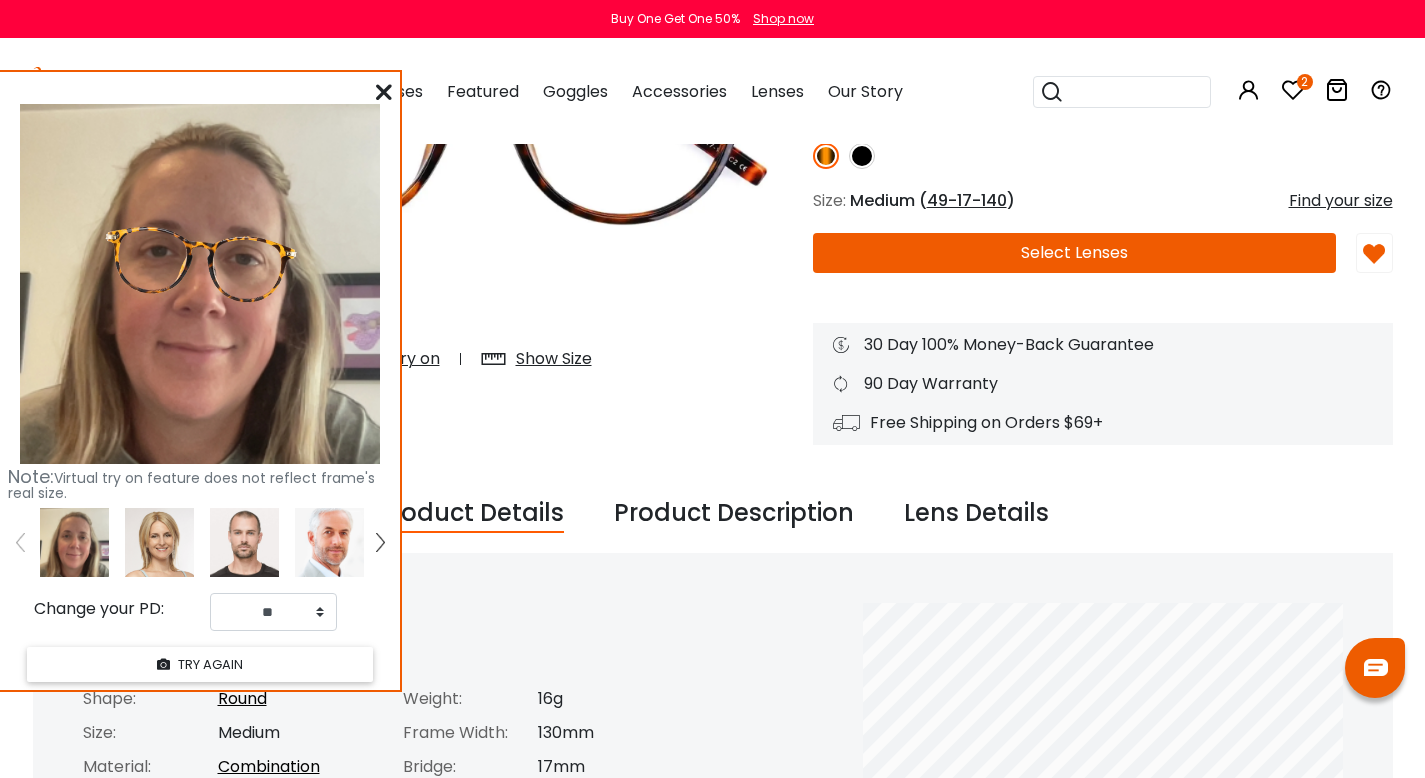 click at bounding box center (384, 92) 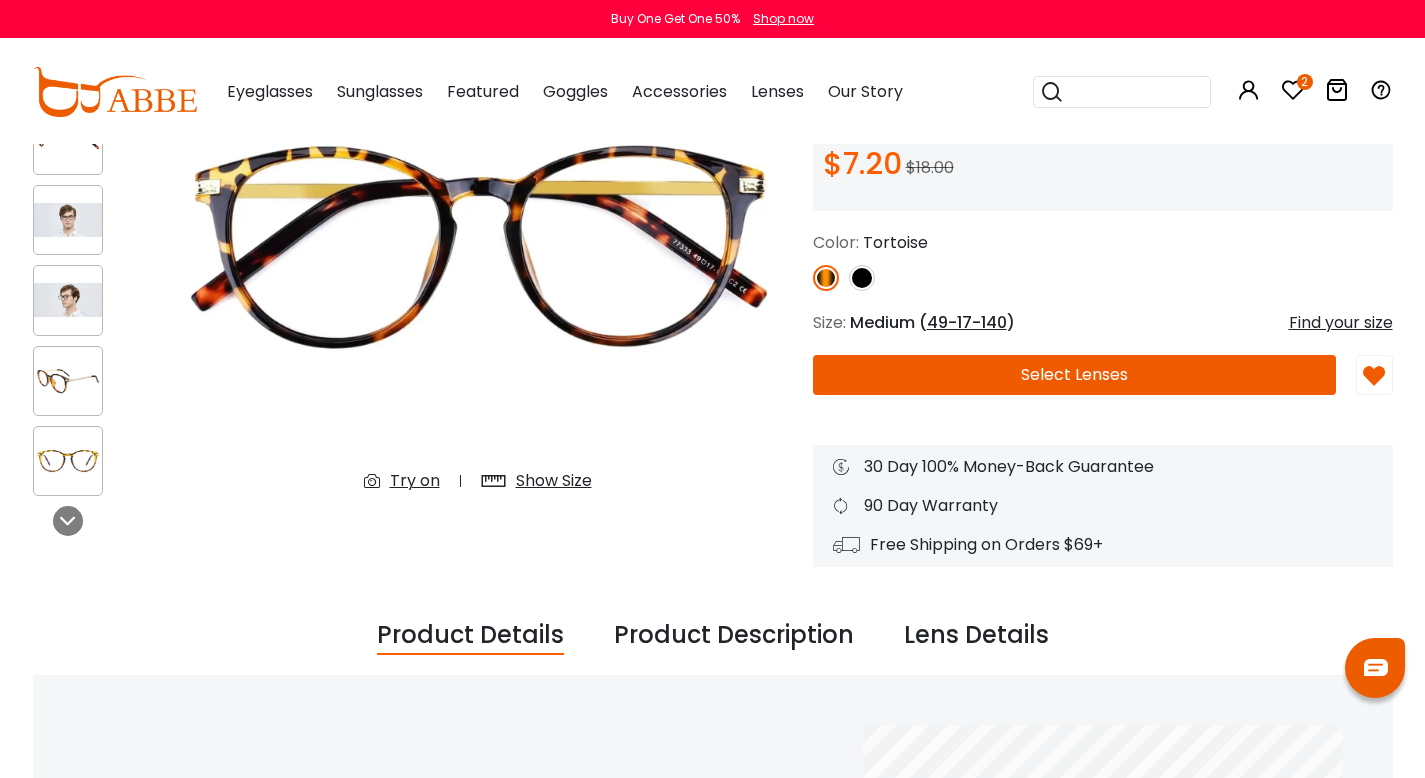 scroll, scrollTop: 0, scrollLeft: 0, axis: both 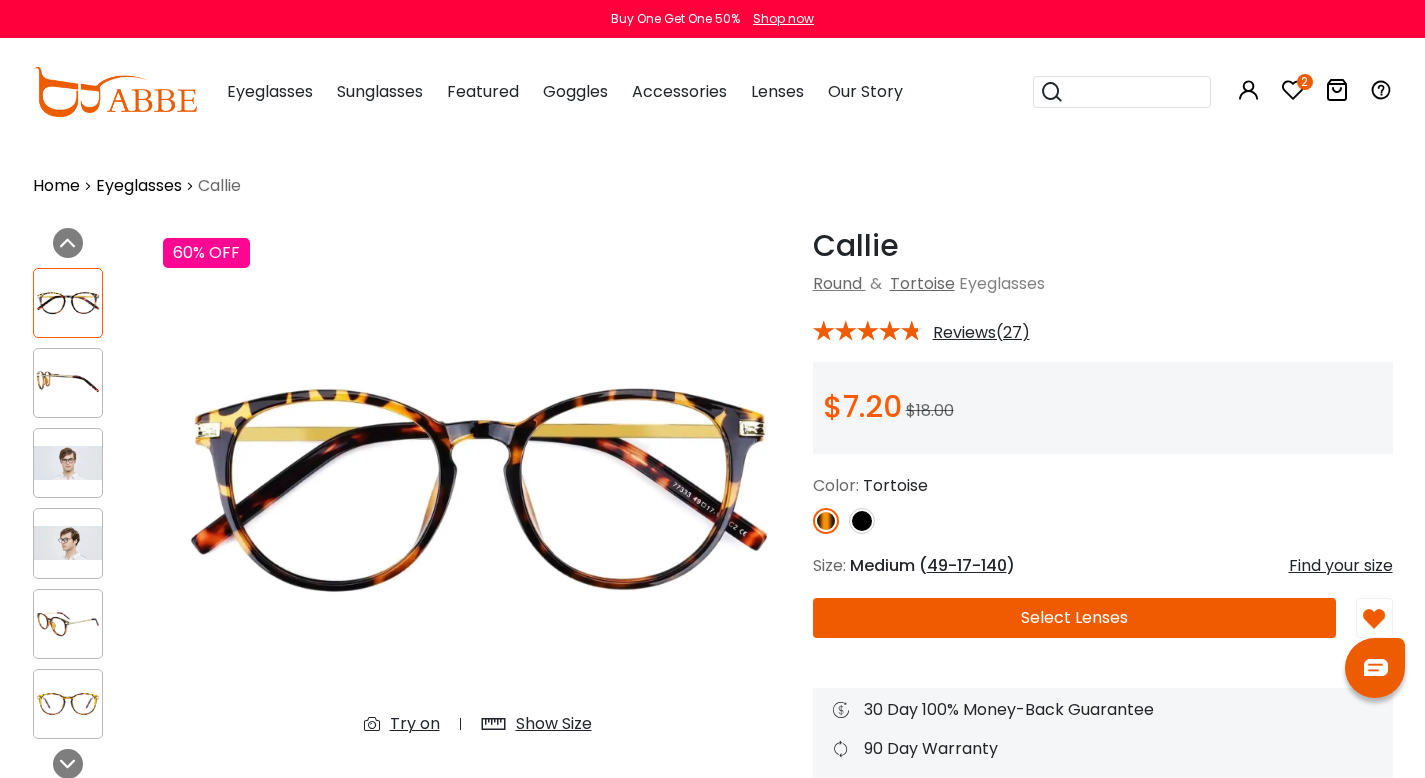 click at bounding box center (1293, 90) 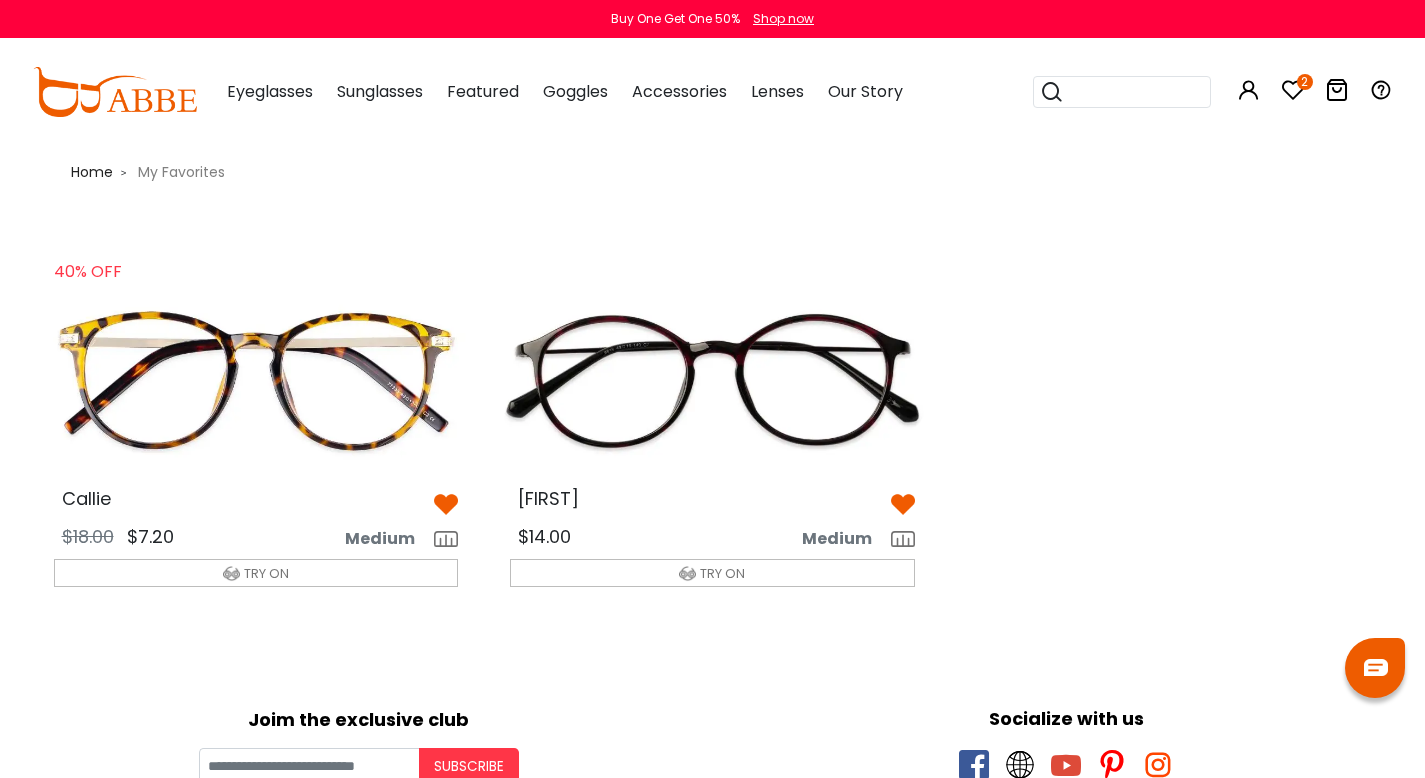 scroll, scrollTop: 0, scrollLeft: 0, axis: both 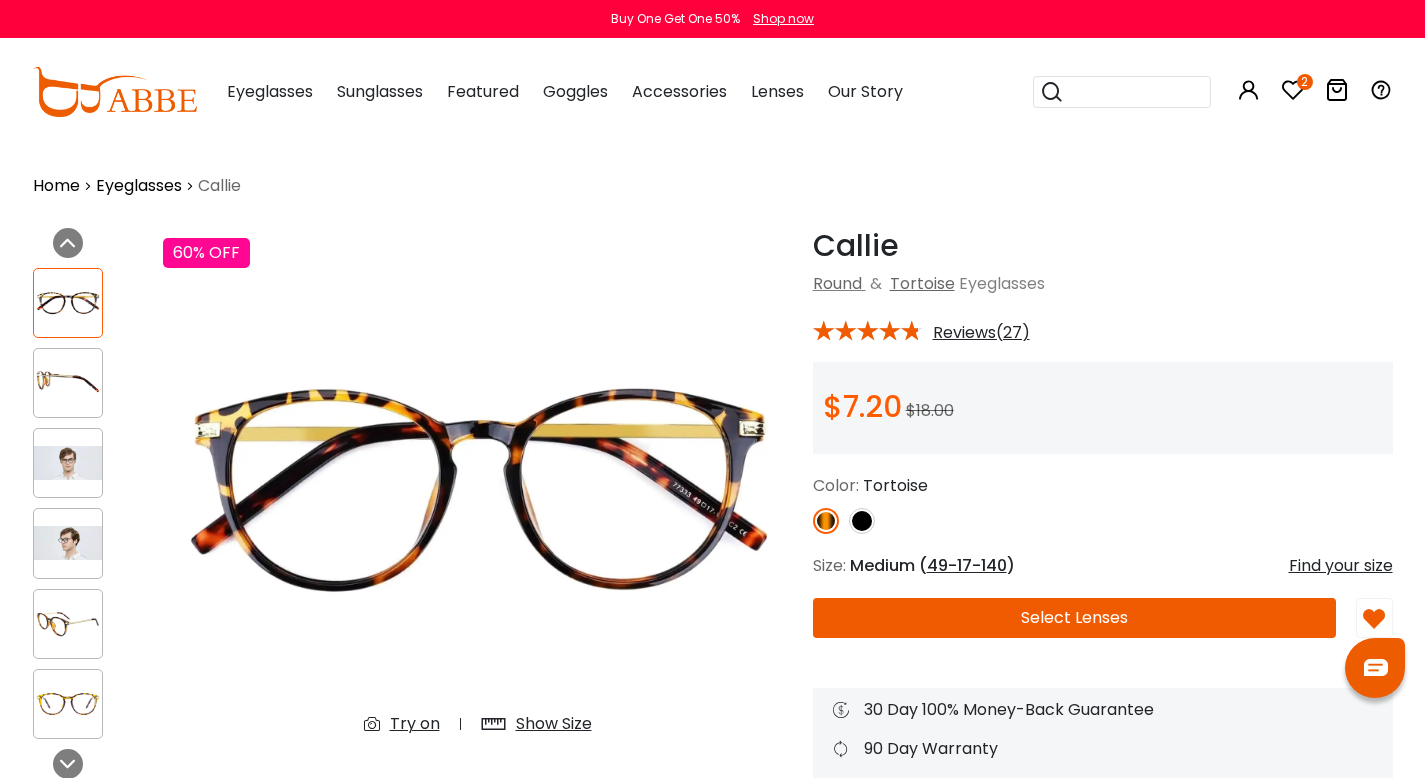 click on "Select Lenses" at bounding box center (1075, 618) 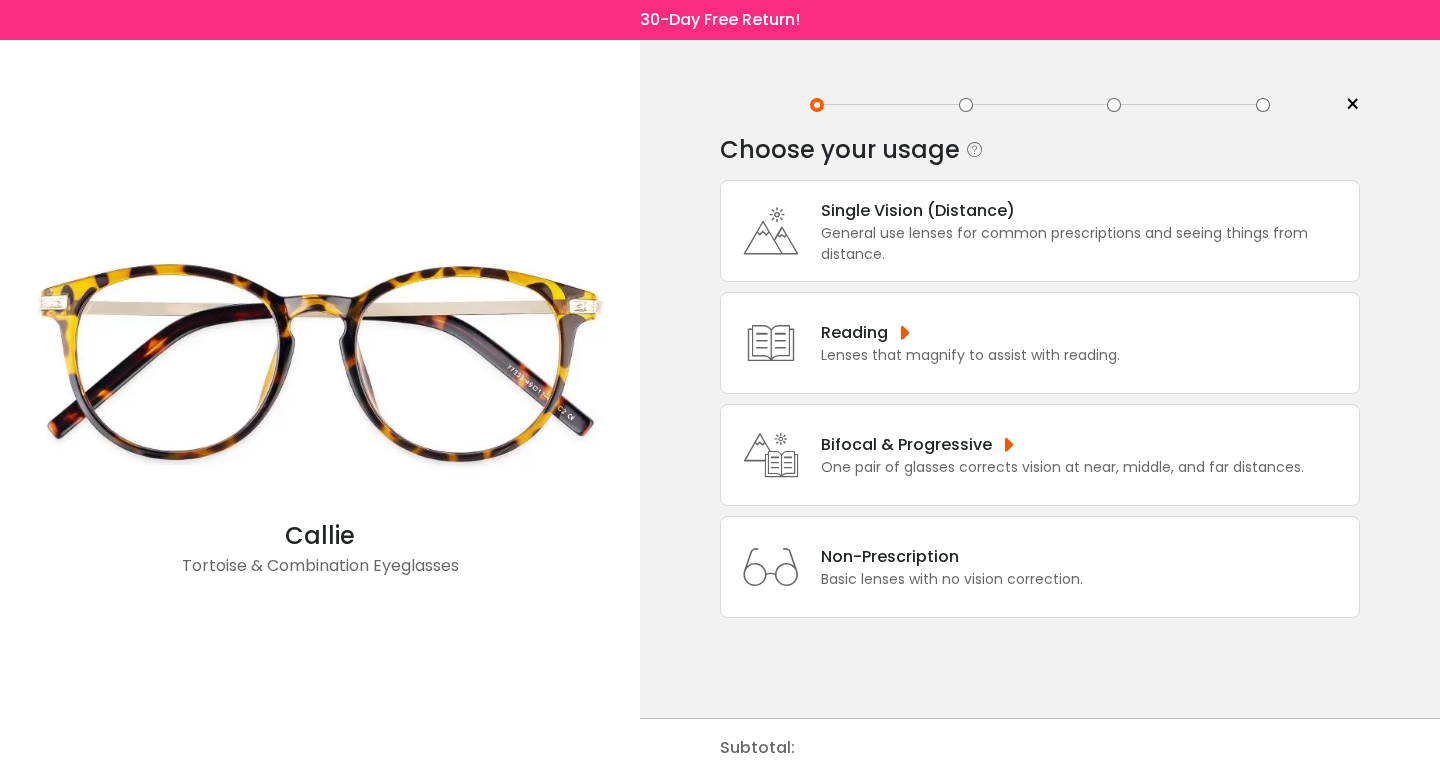 scroll, scrollTop: 0, scrollLeft: 0, axis: both 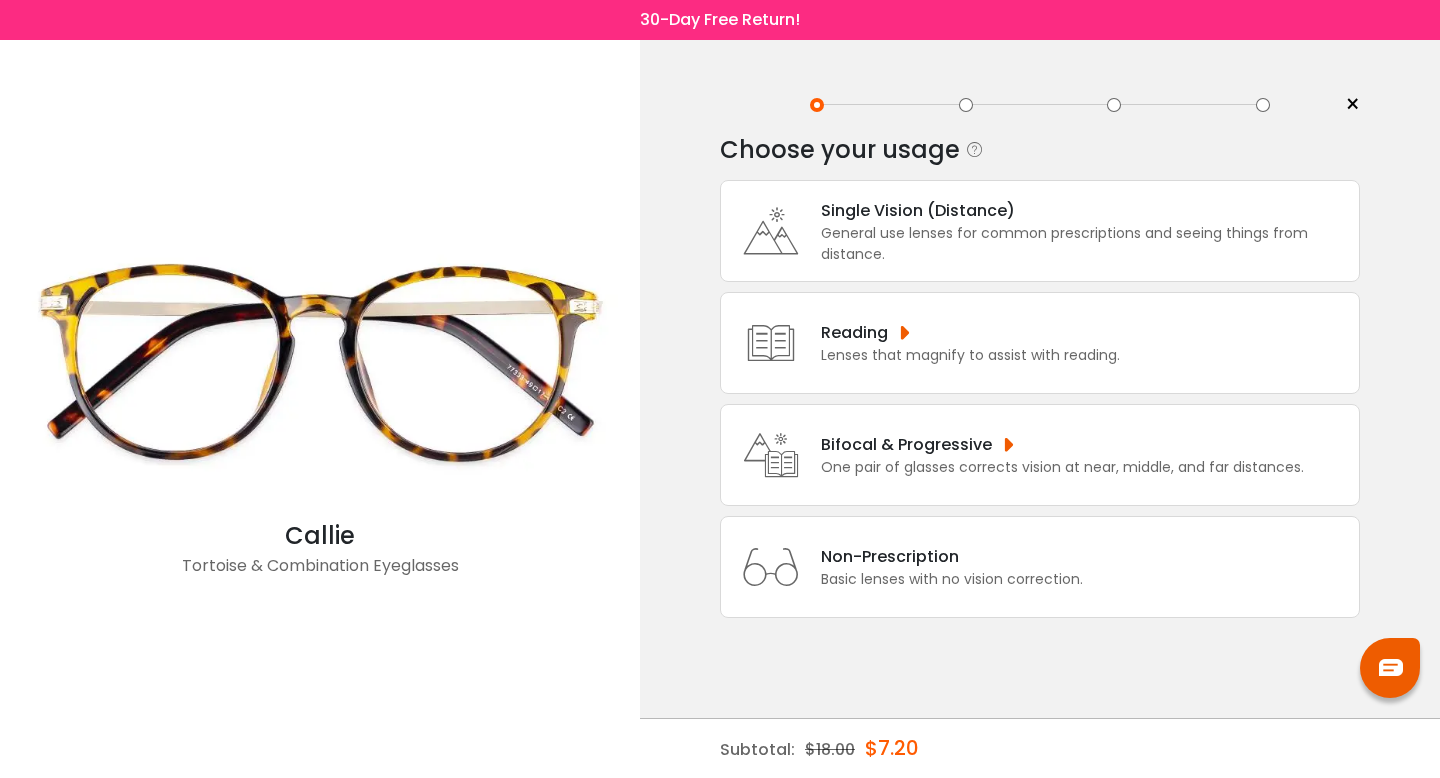 click on "Single Vision (Distance)" at bounding box center (1085, 210) 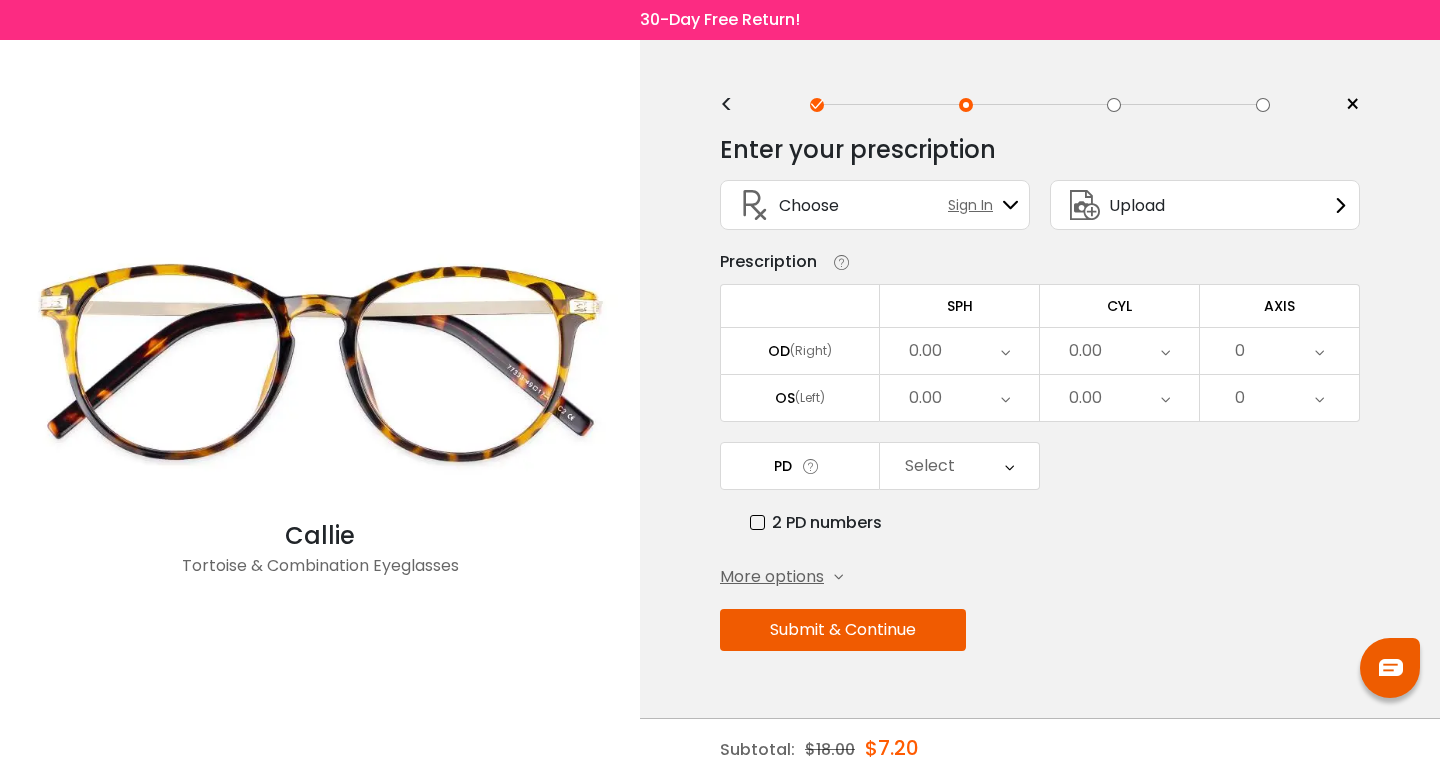 click on "0.00" at bounding box center [959, 351] 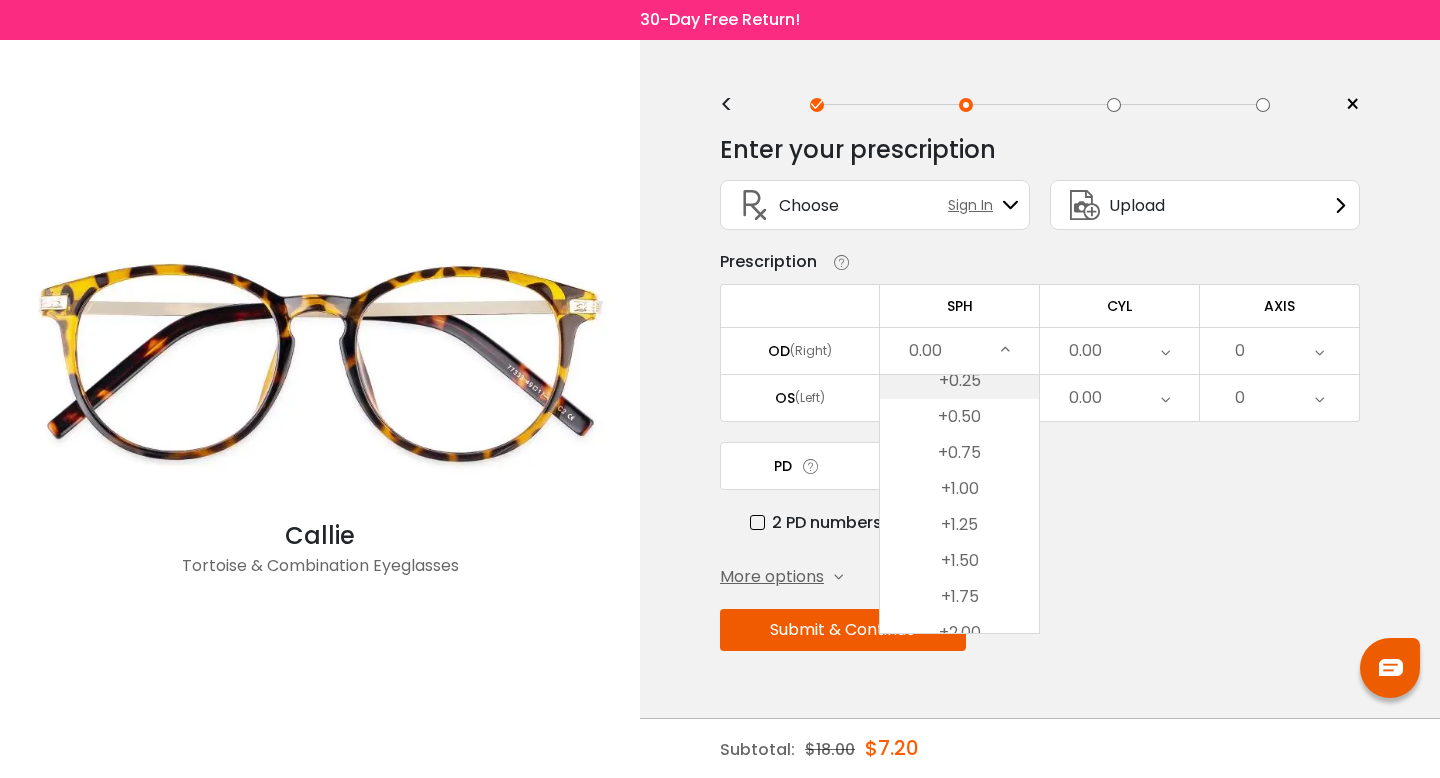 scroll, scrollTop: 2968, scrollLeft: 0, axis: vertical 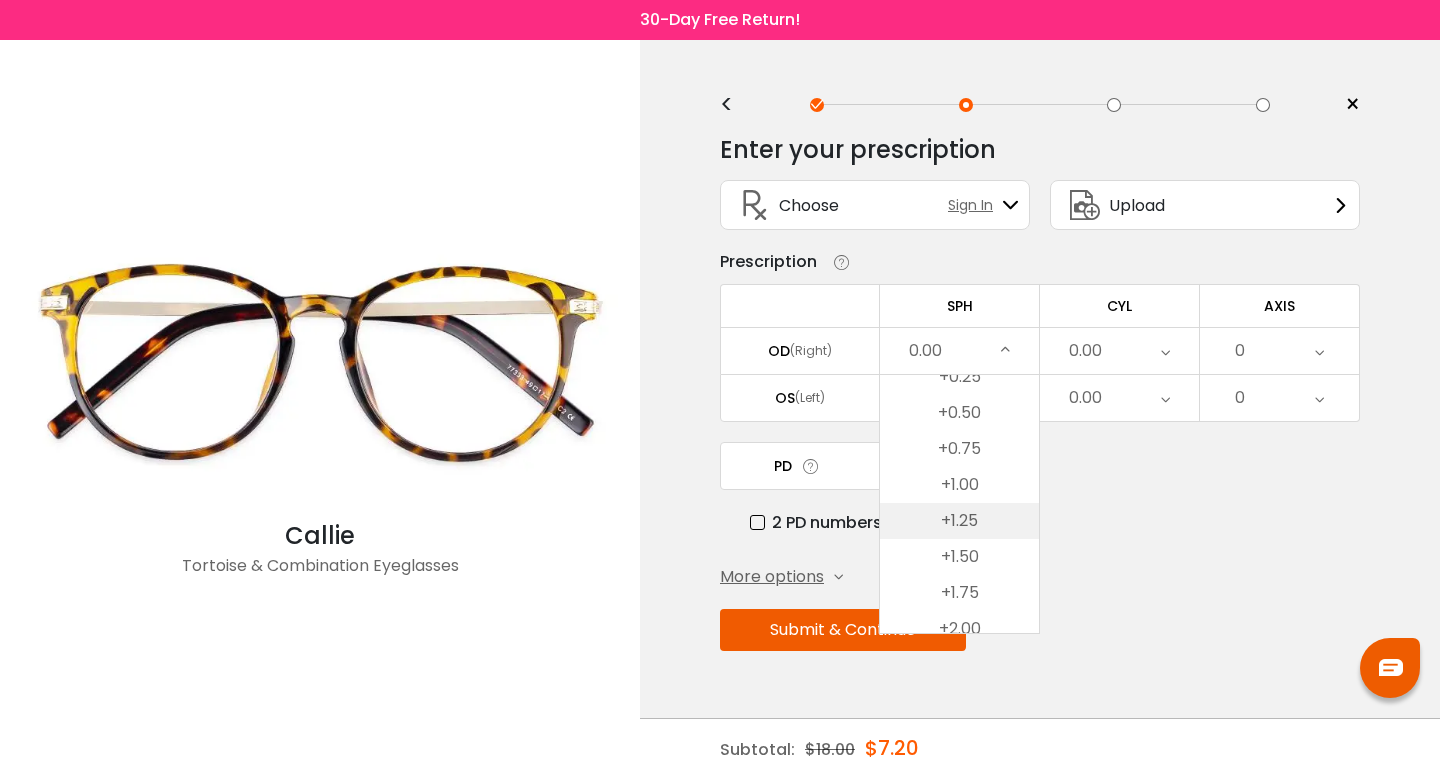 click on "+1.25" at bounding box center (959, 521) 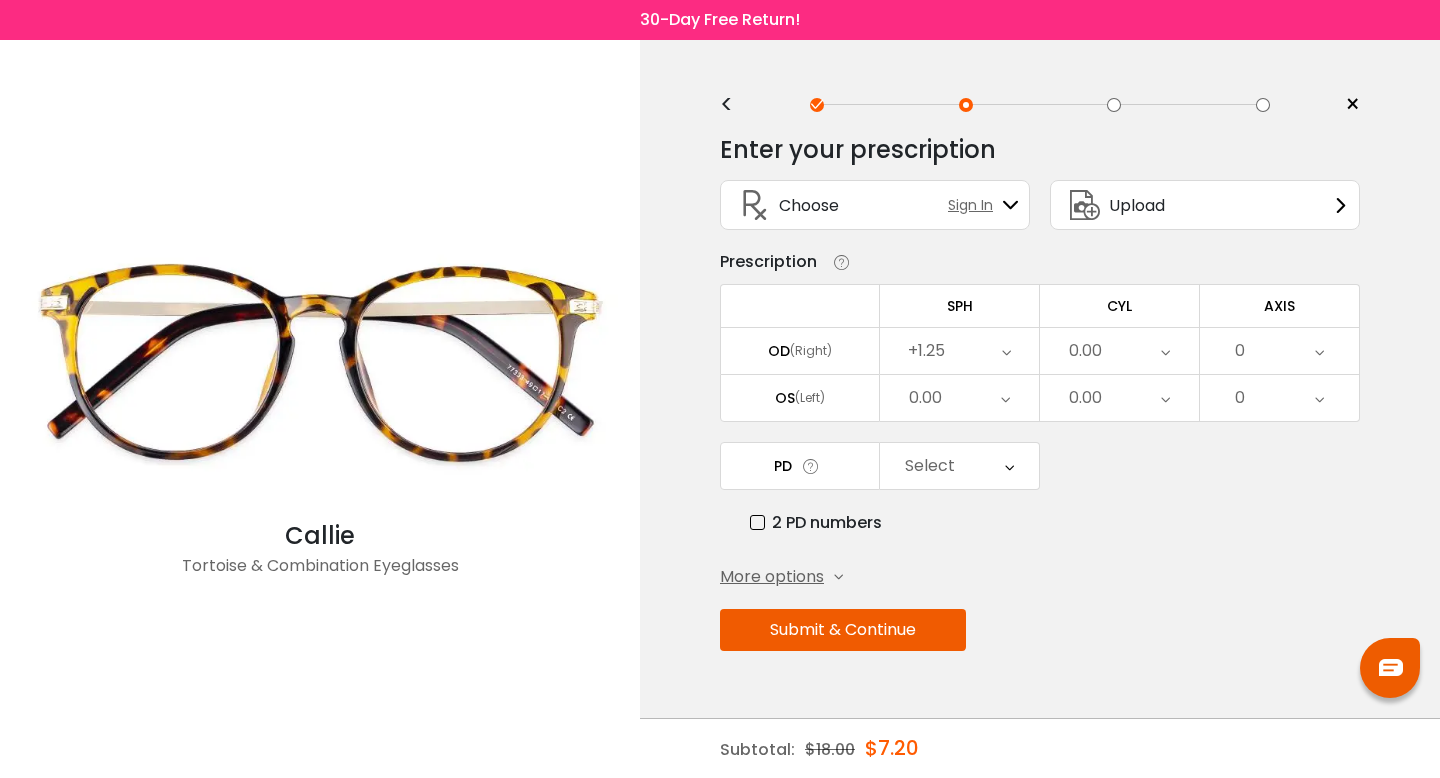 click at bounding box center (1165, 351) 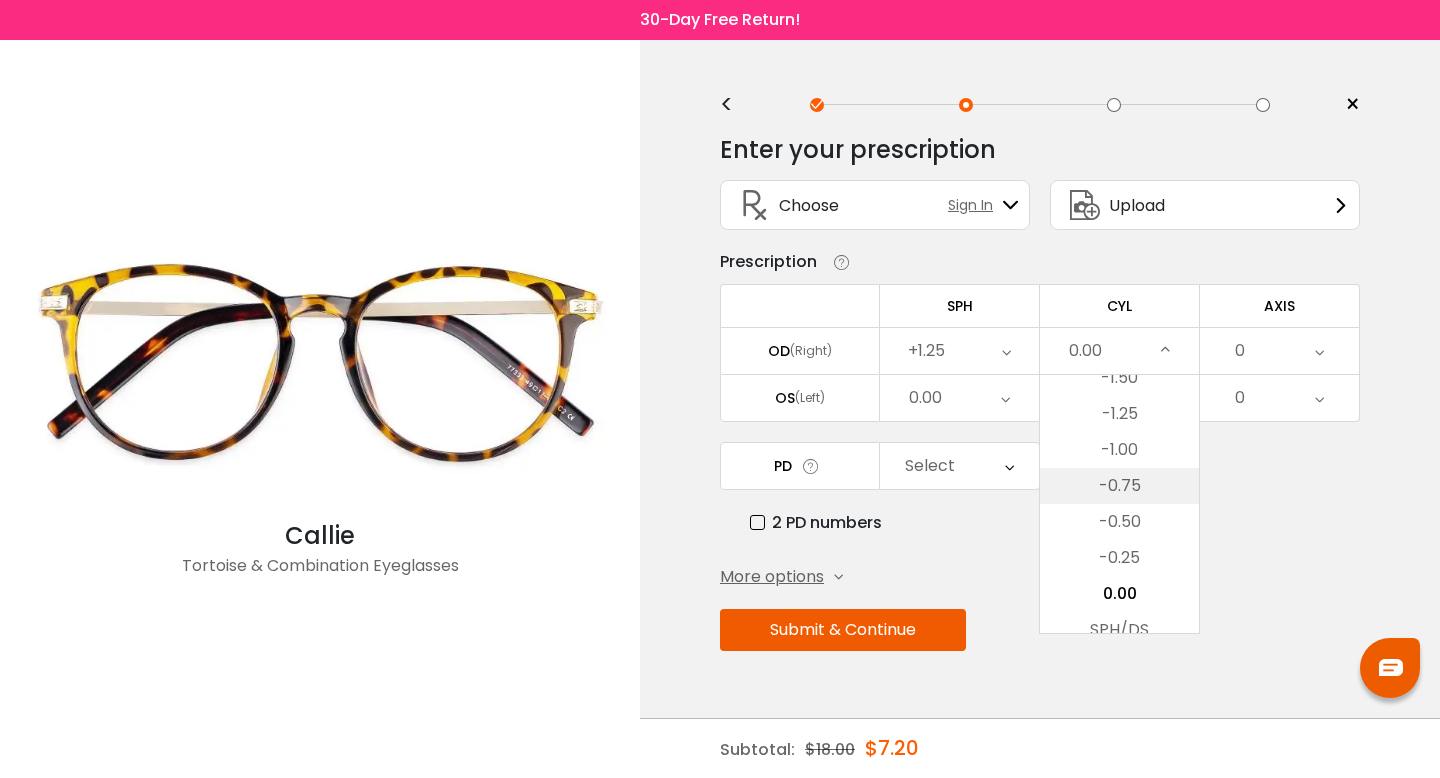 scroll, scrollTop: 630, scrollLeft: 0, axis: vertical 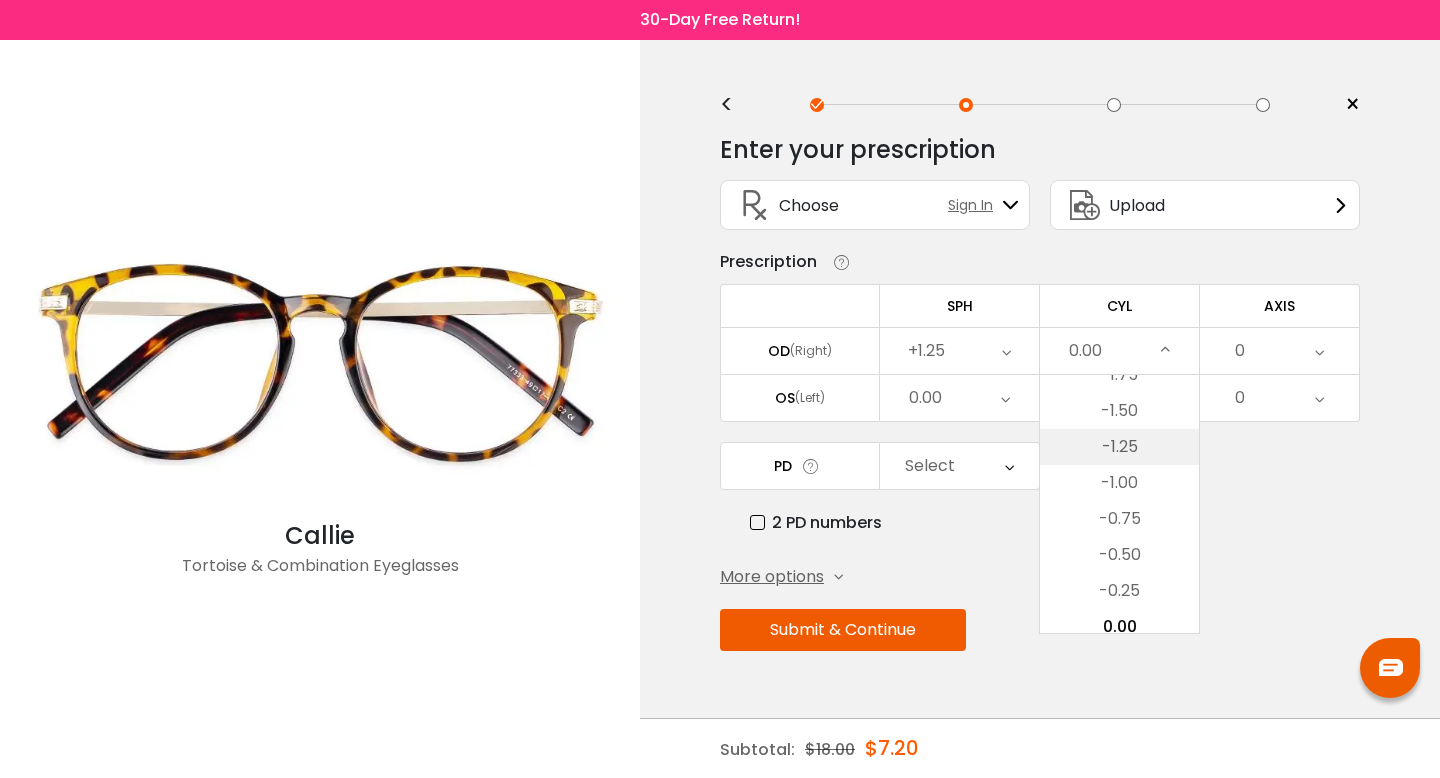 click on "-1.25" at bounding box center (1119, 447) 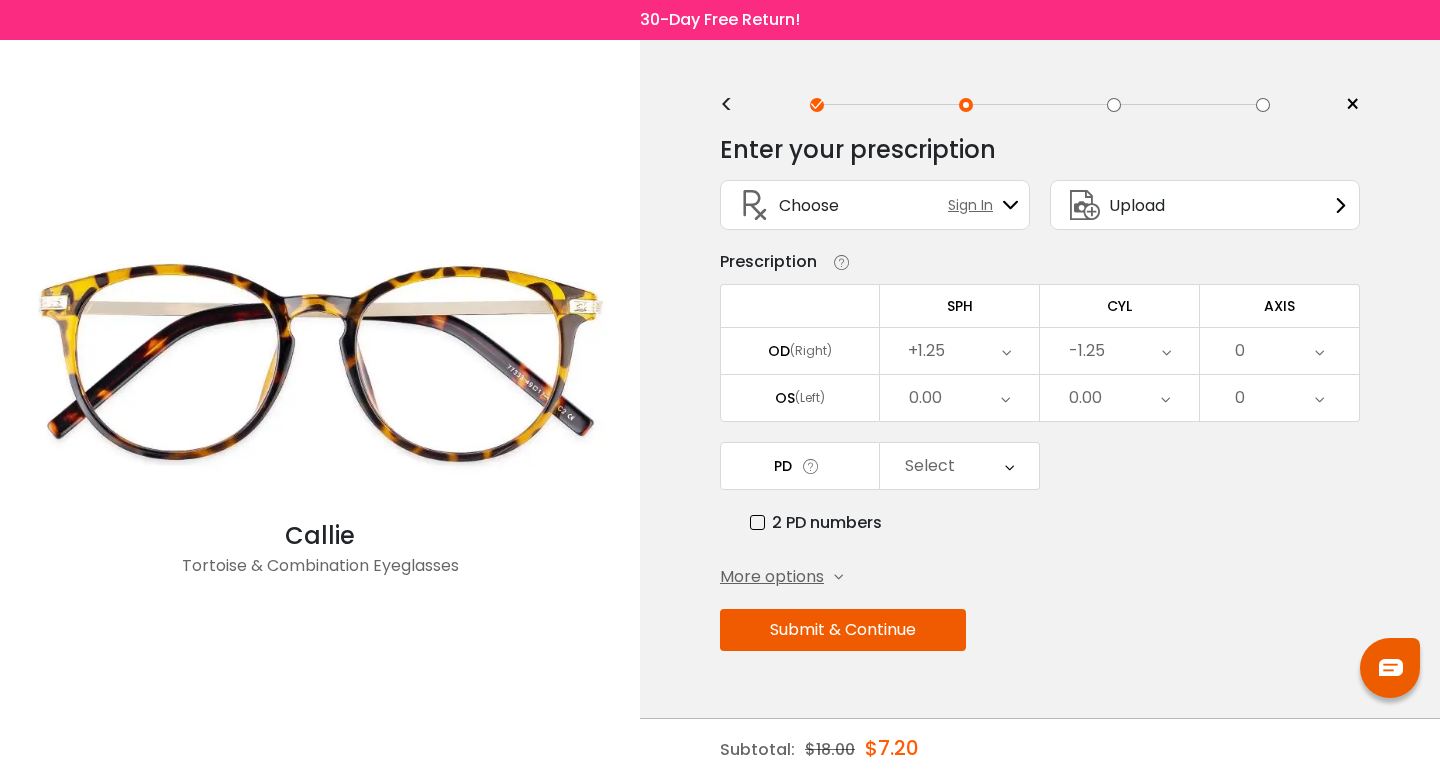 click on "0" at bounding box center (1279, 351) 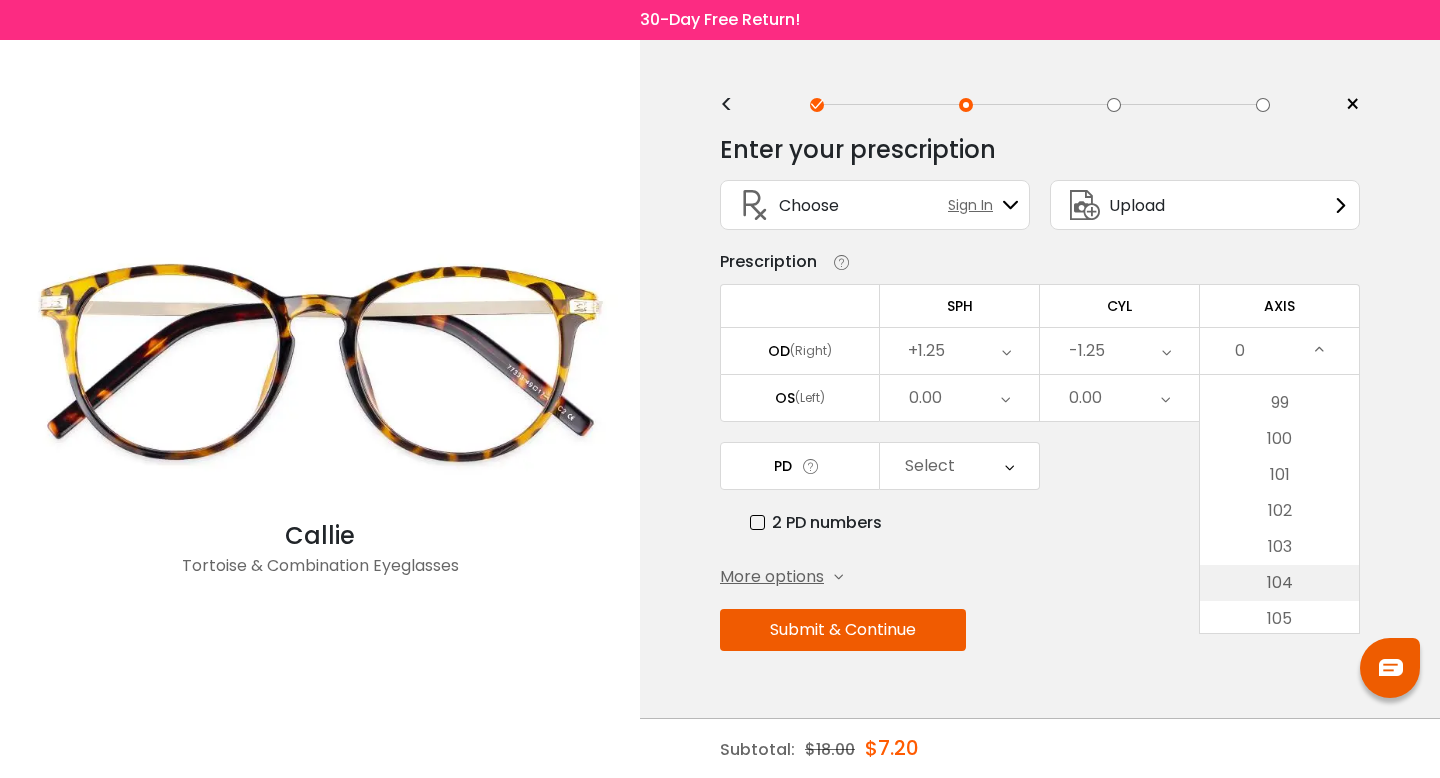 scroll, scrollTop: 3566, scrollLeft: 0, axis: vertical 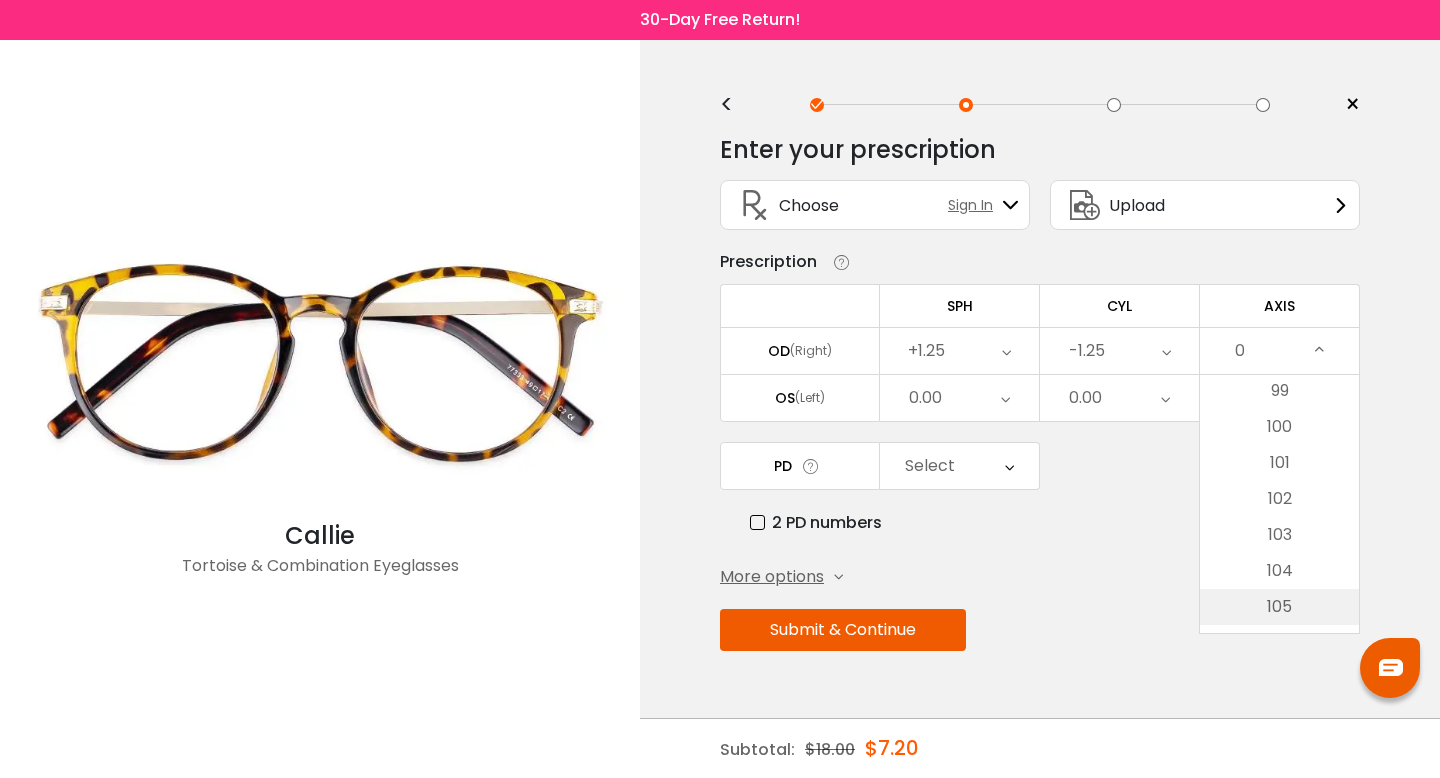 click on "105" at bounding box center [1279, 607] 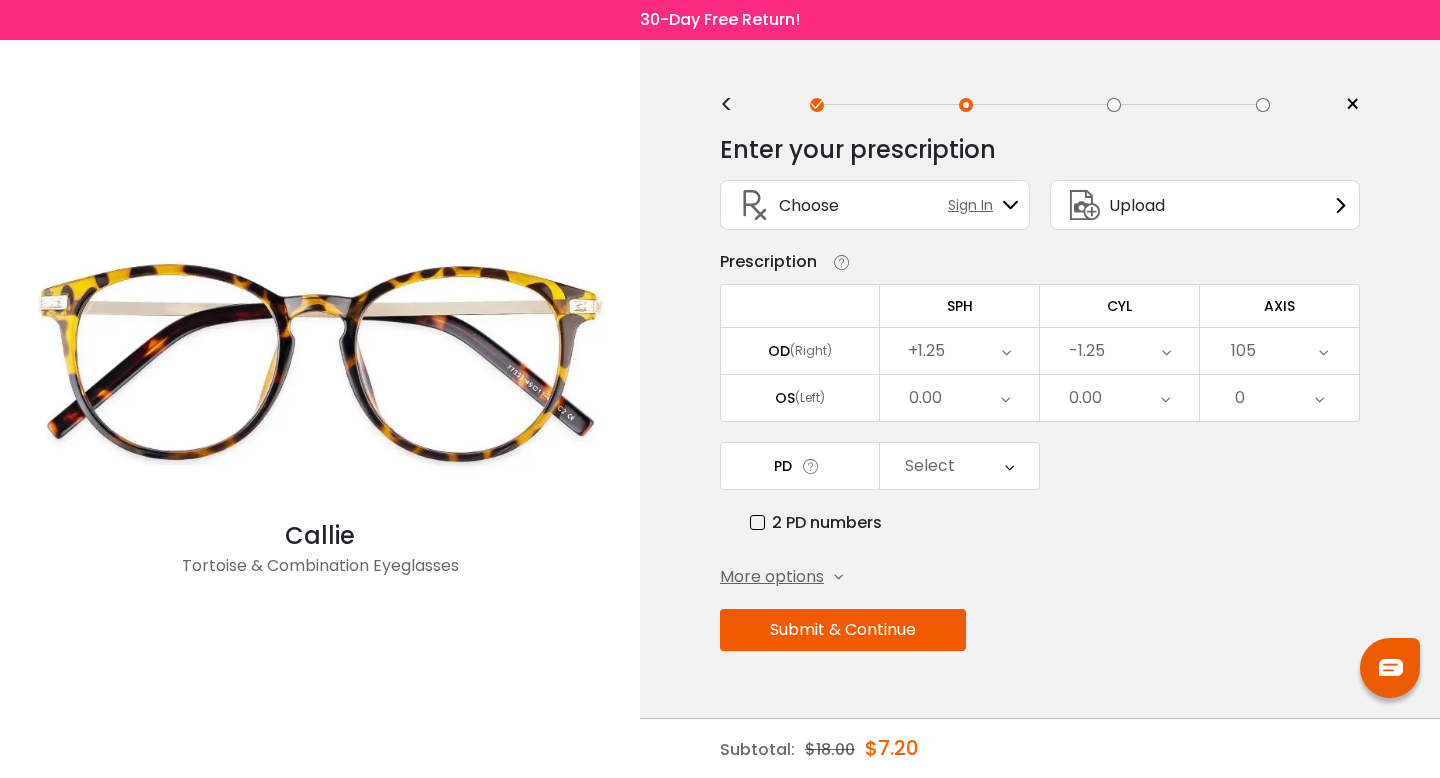 click at bounding box center [1005, 398] 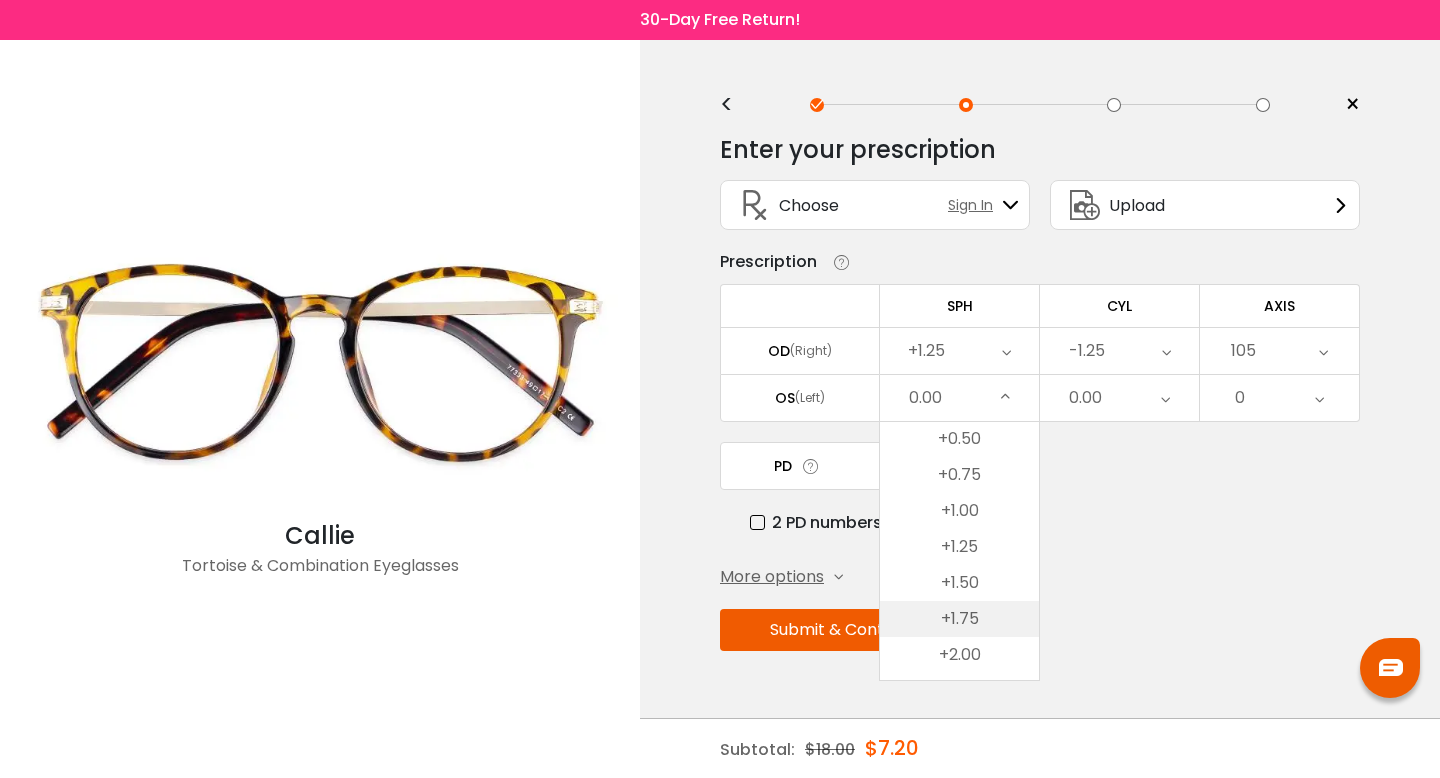 scroll, scrollTop: 2993, scrollLeft: 0, axis: vertical 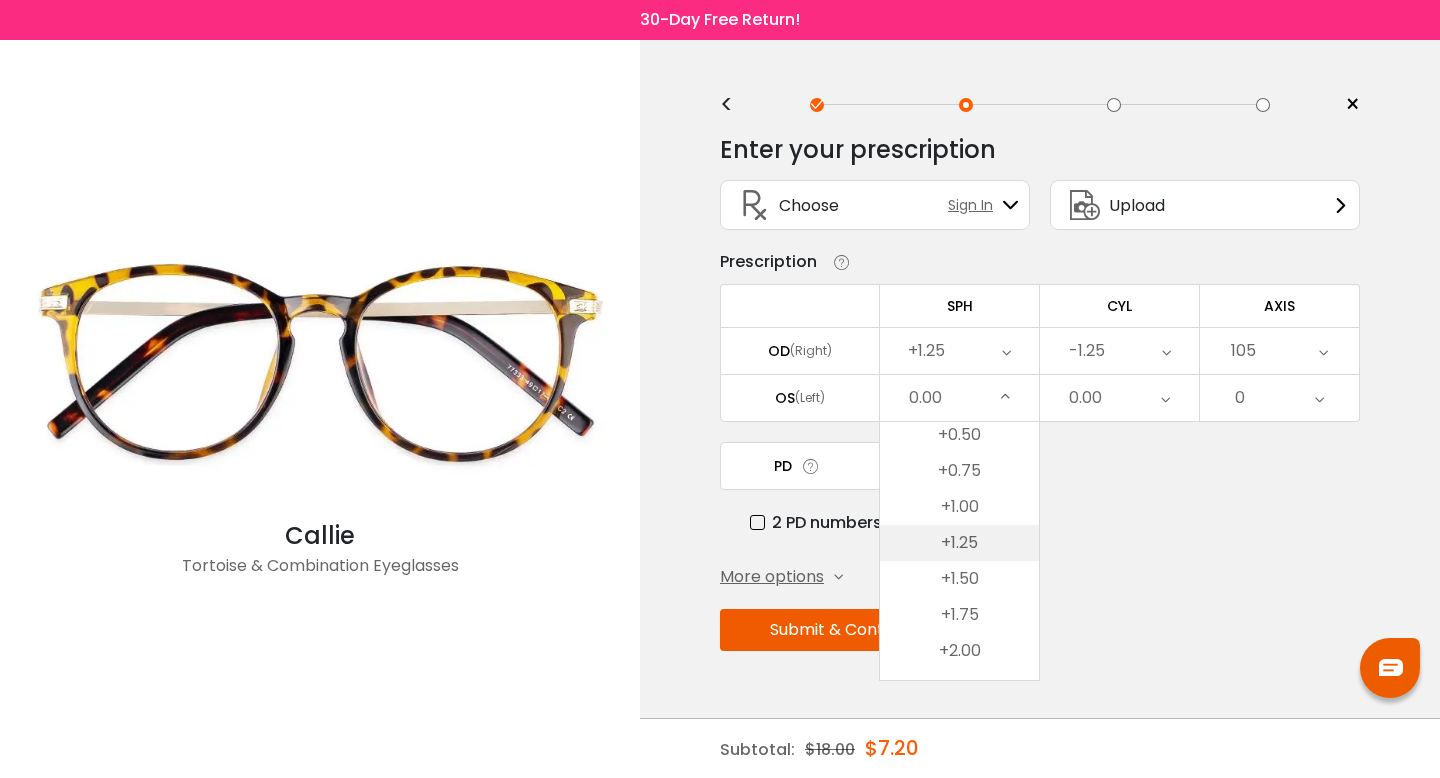 click on "+1.25" at bounding box center [959, 543] 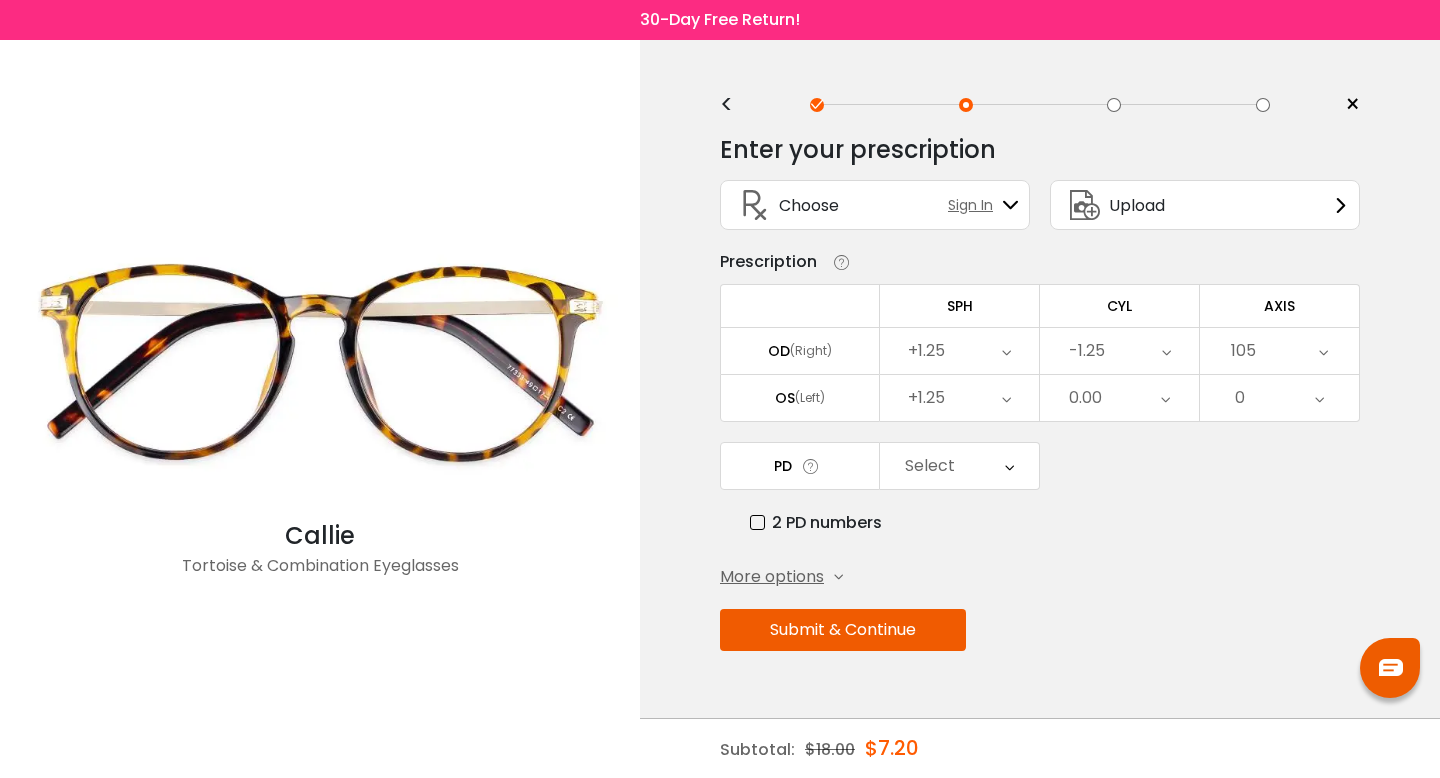 click on "0.00" at bounding box center (1119, 398) 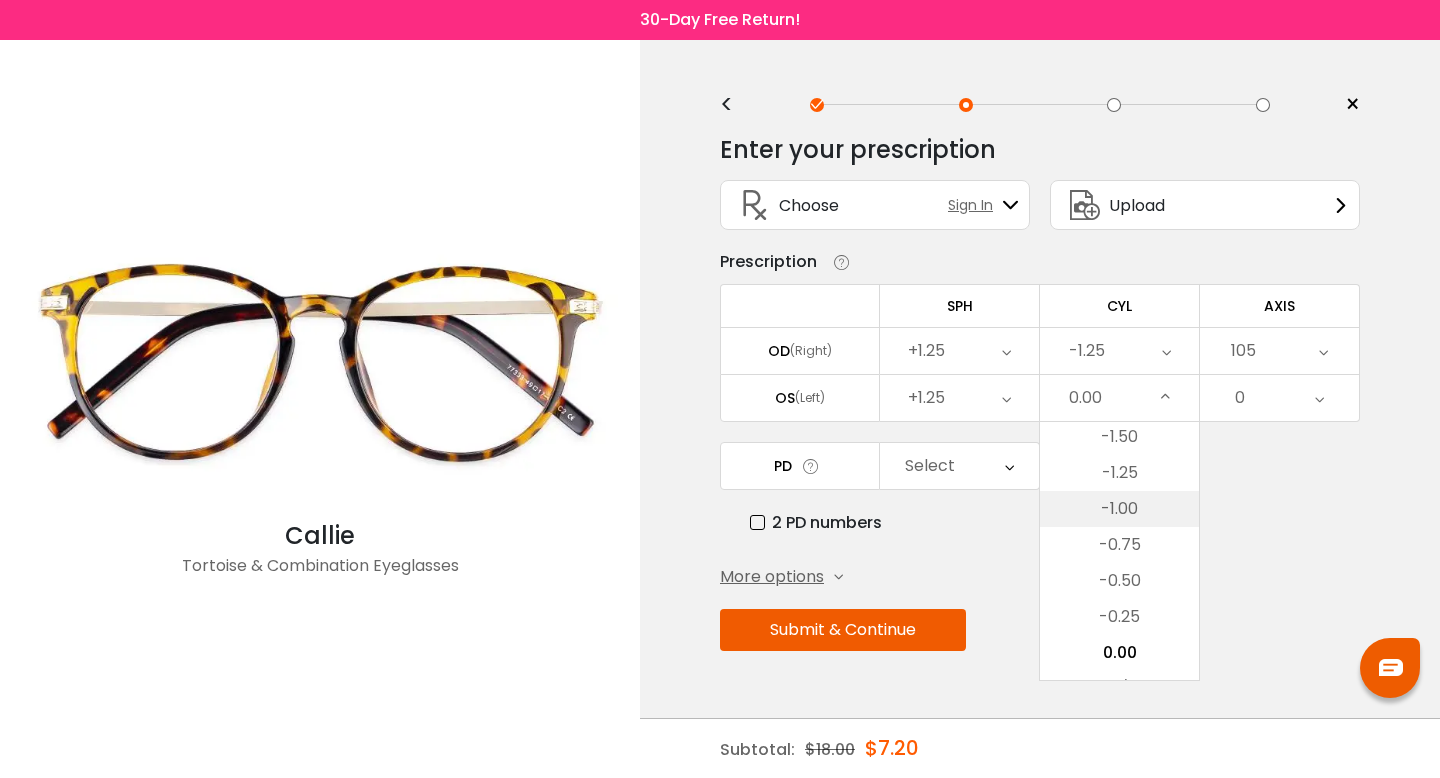 scroll, scrollTop: 649, scrollLeft: 0, axis: vertical 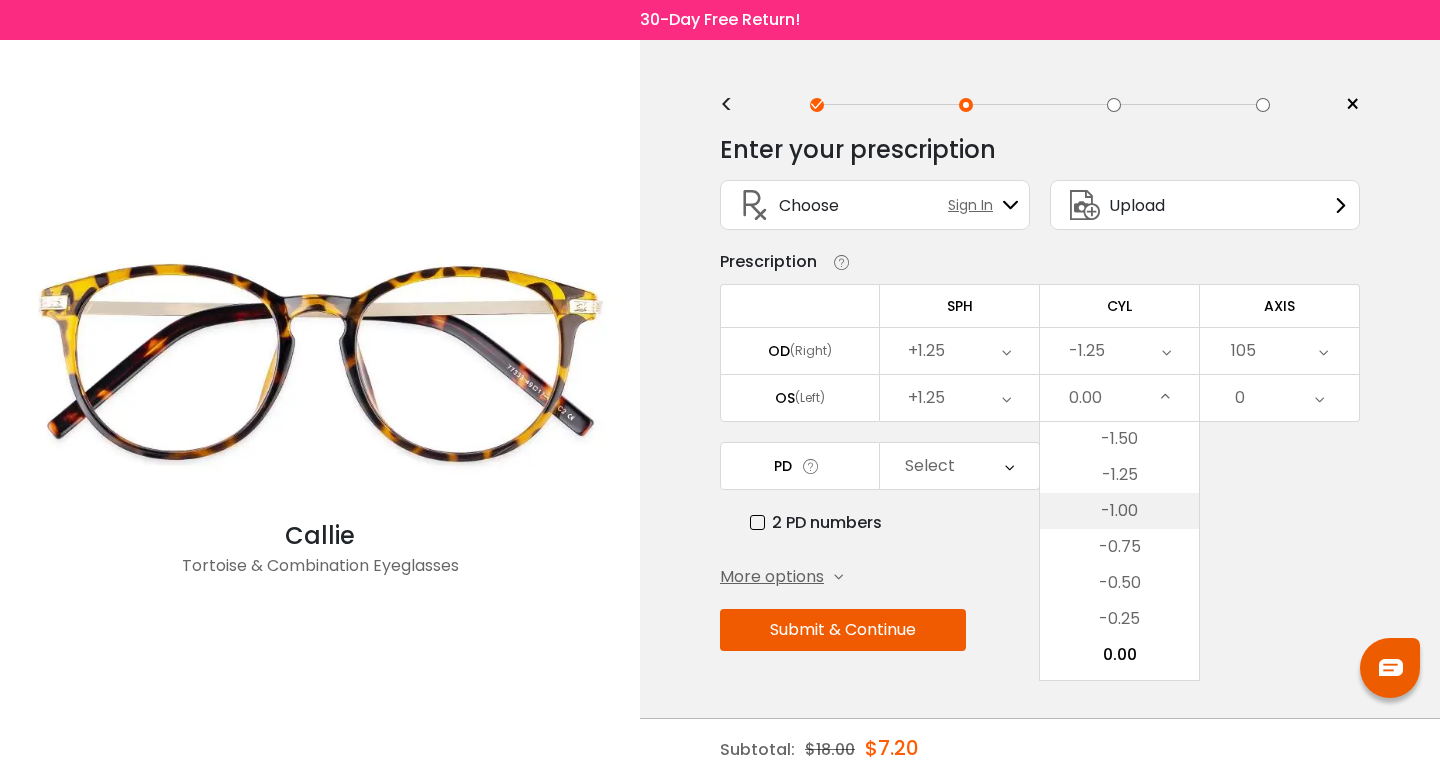 click on "-1.00" at bounding box center (1119, 511) 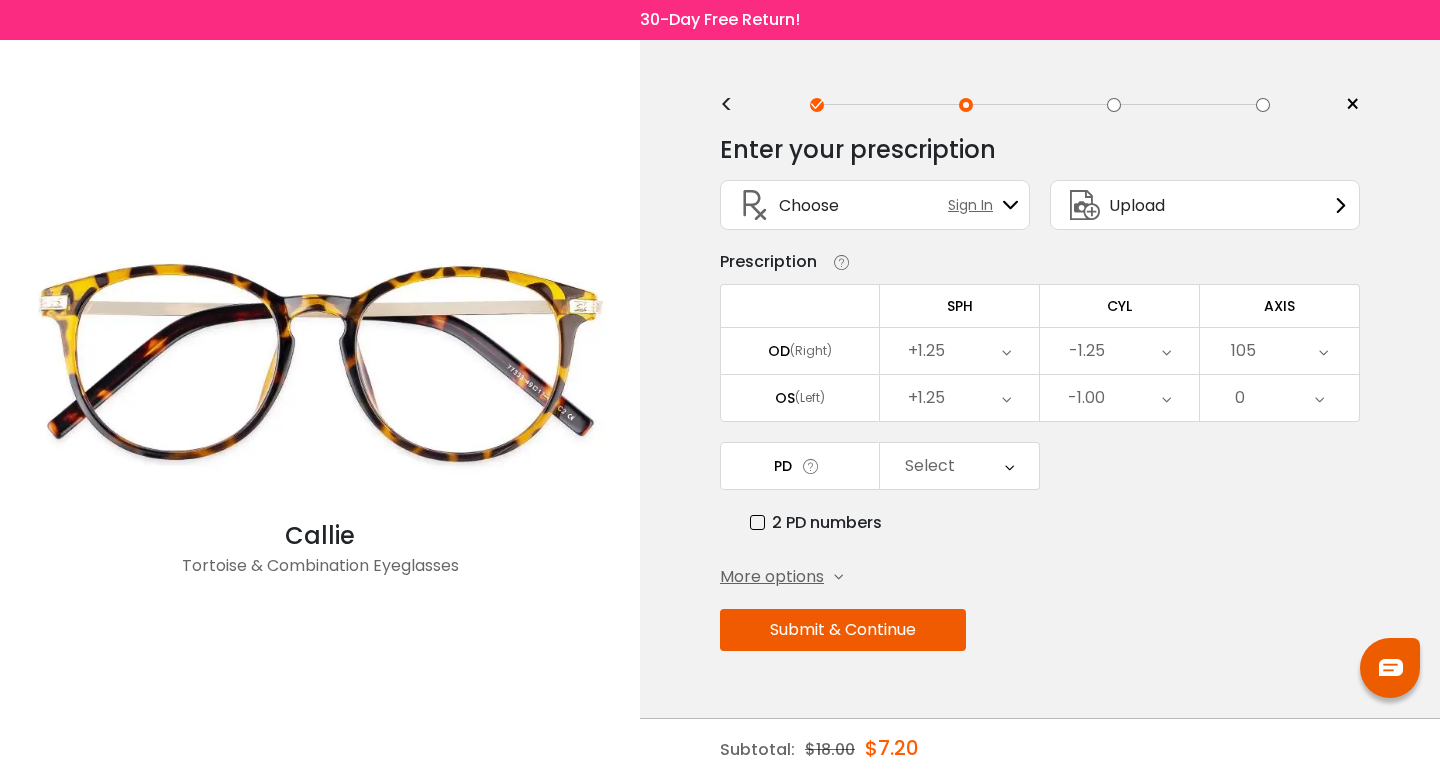 click on "0" at bounding box center [1279, 398] 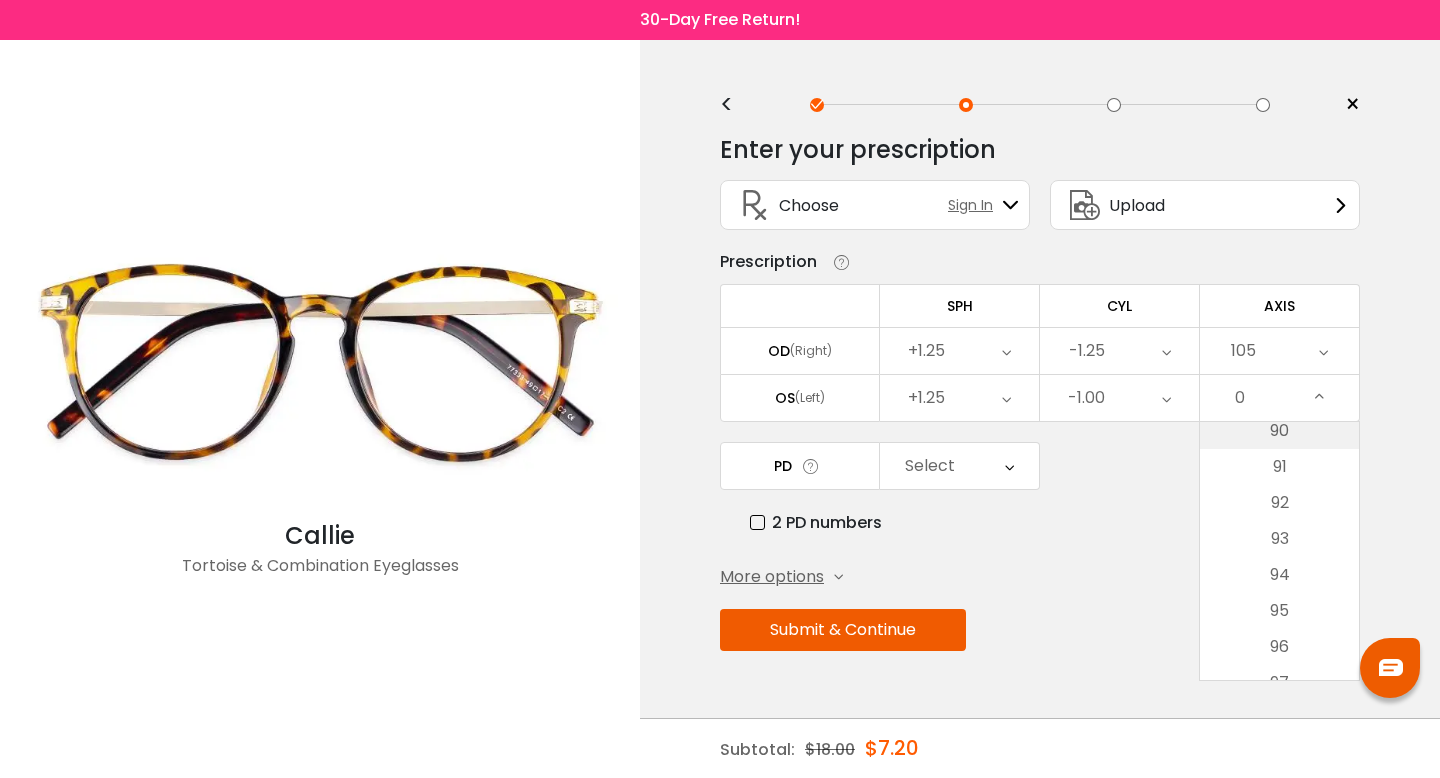 scroll, scrollTop: 3248, scrollLeft: 0, axis: vertical 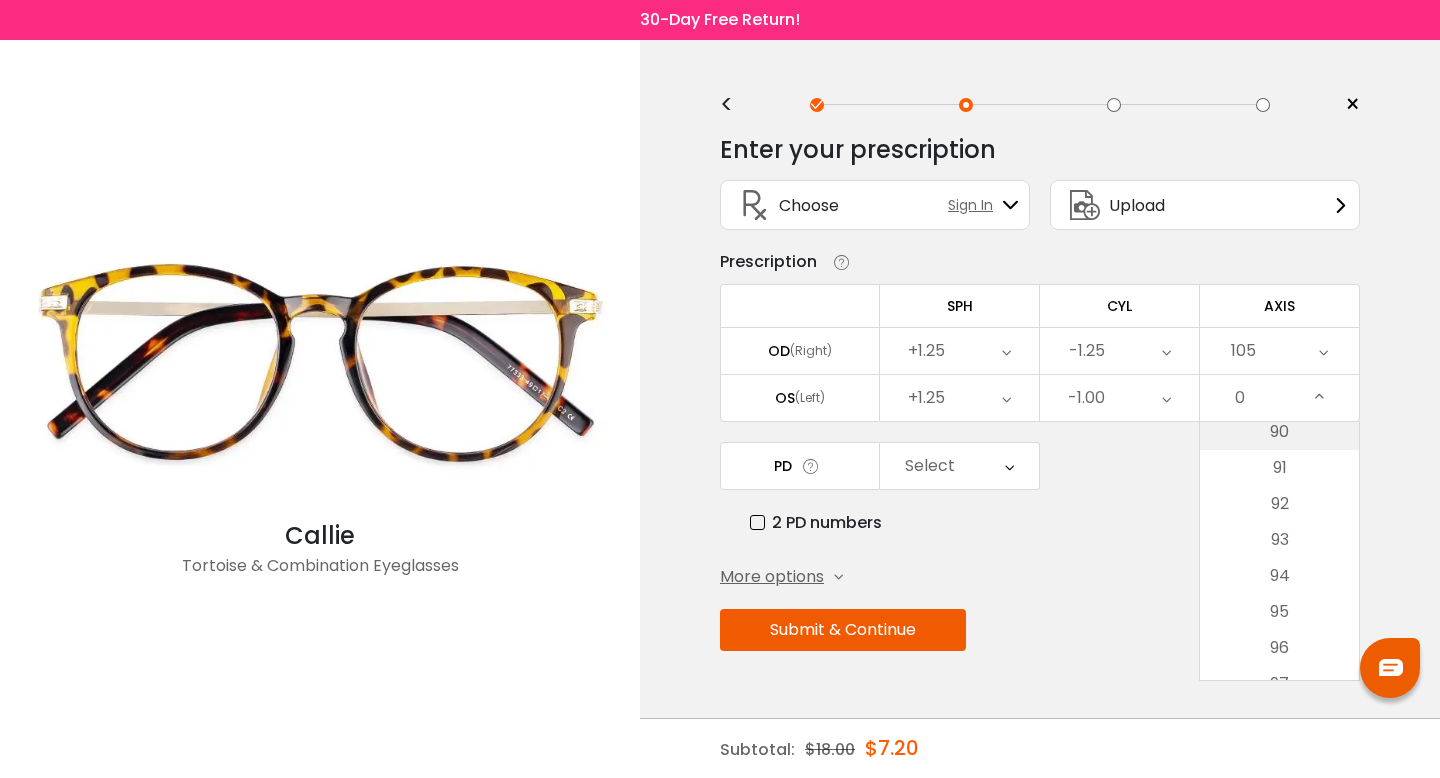 click on "90" at bounding box center [1279, 432] 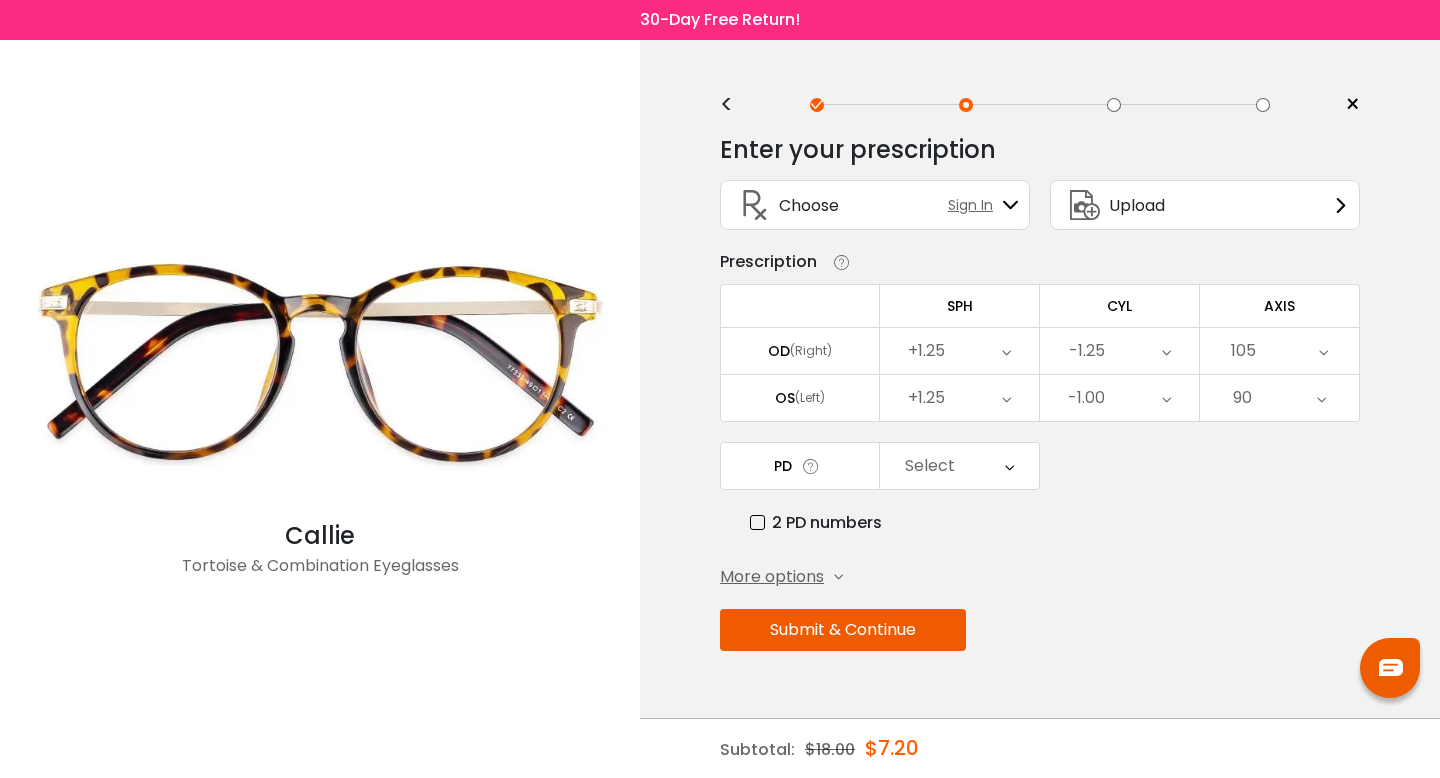 click on "Select" at bounding box center [959, 466] 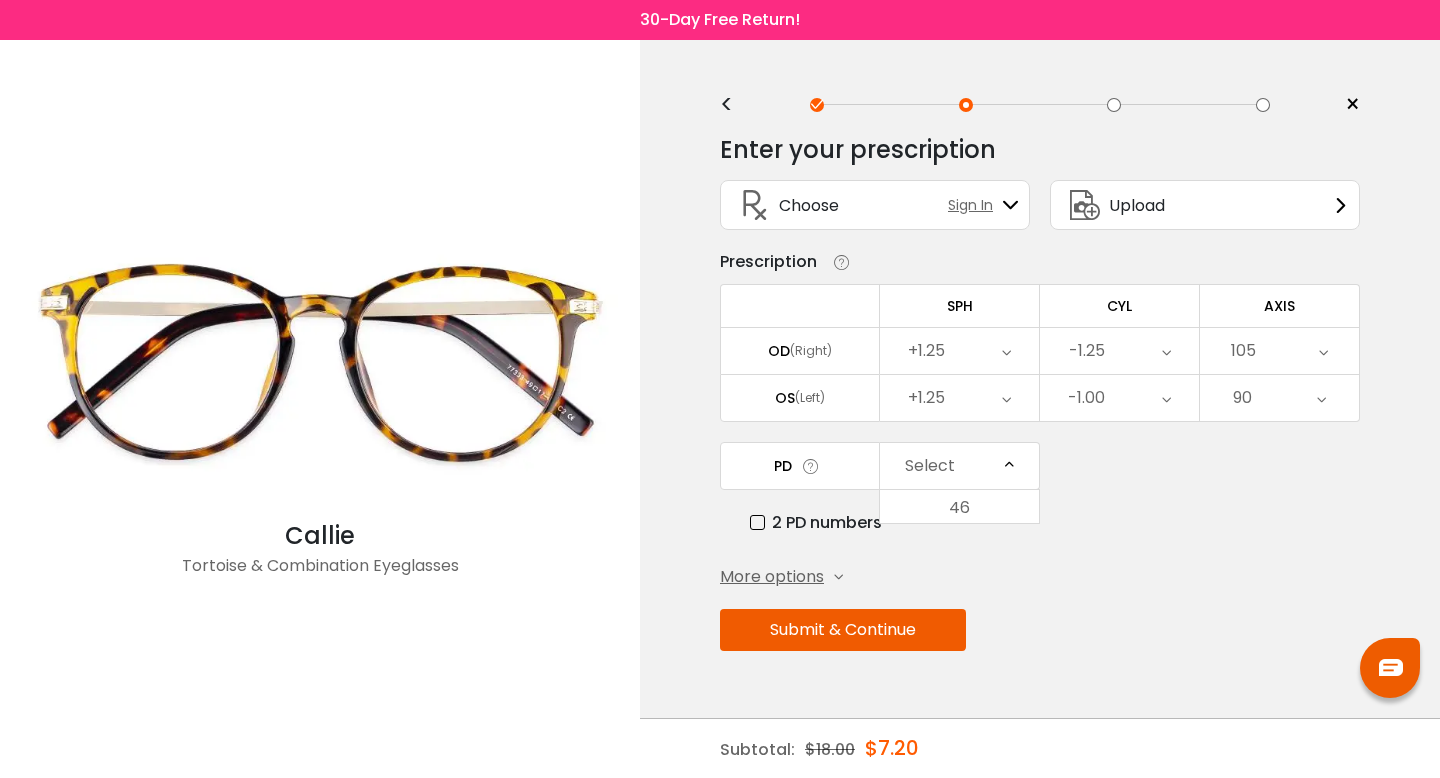 scroll, scrollTop: 482, scrollLeft: 0, axis: vertical 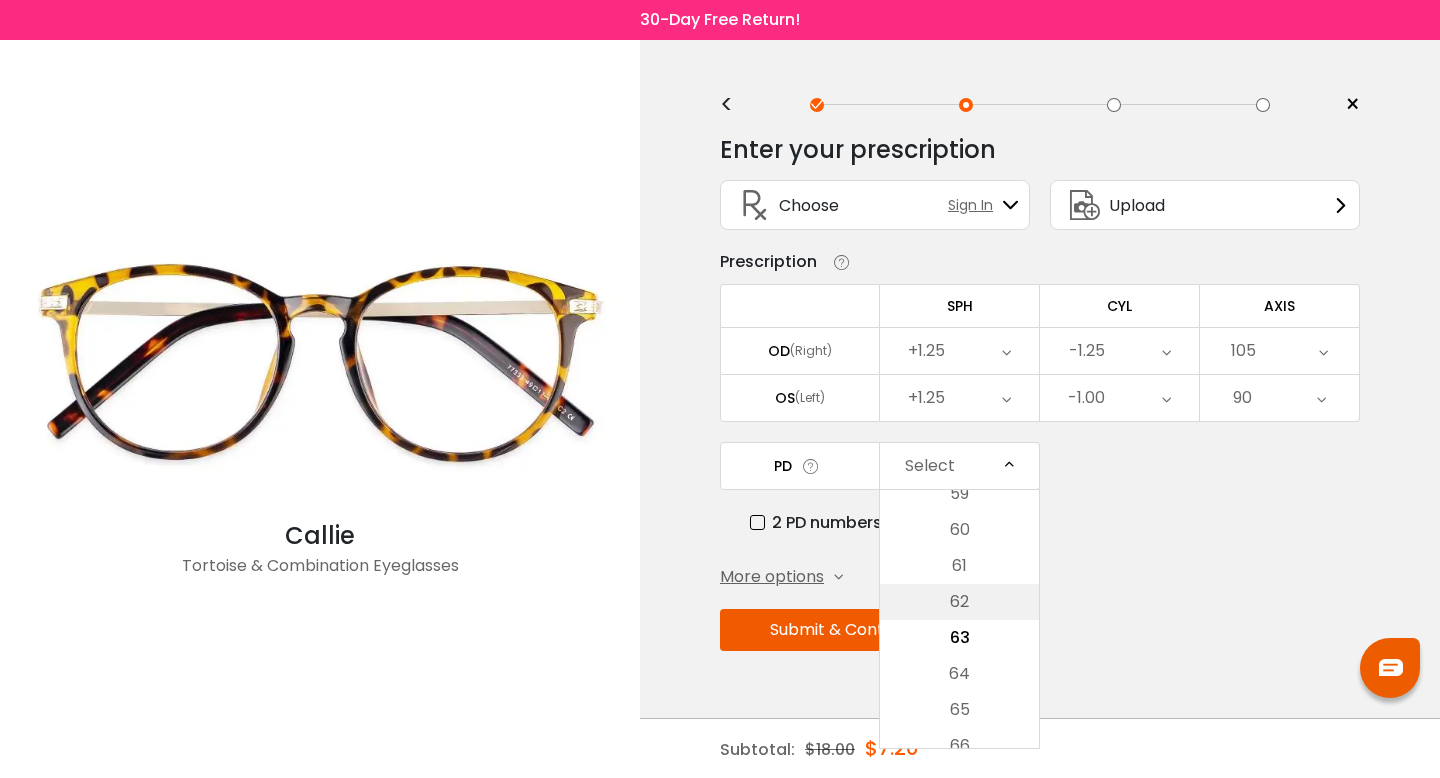 click on "62" at bounding box center (959, 602) 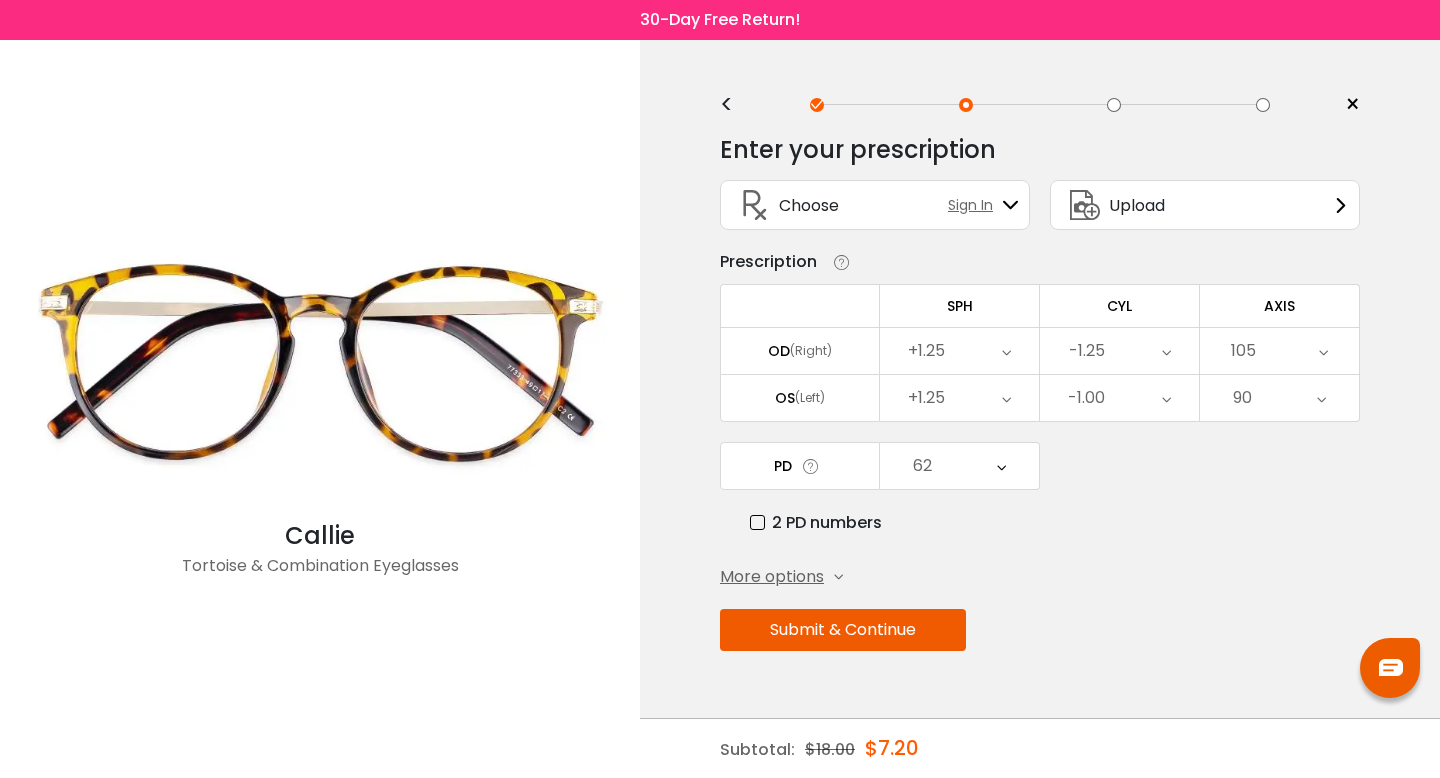 click on "Submit & Continue" at bounding box center (843, 630) 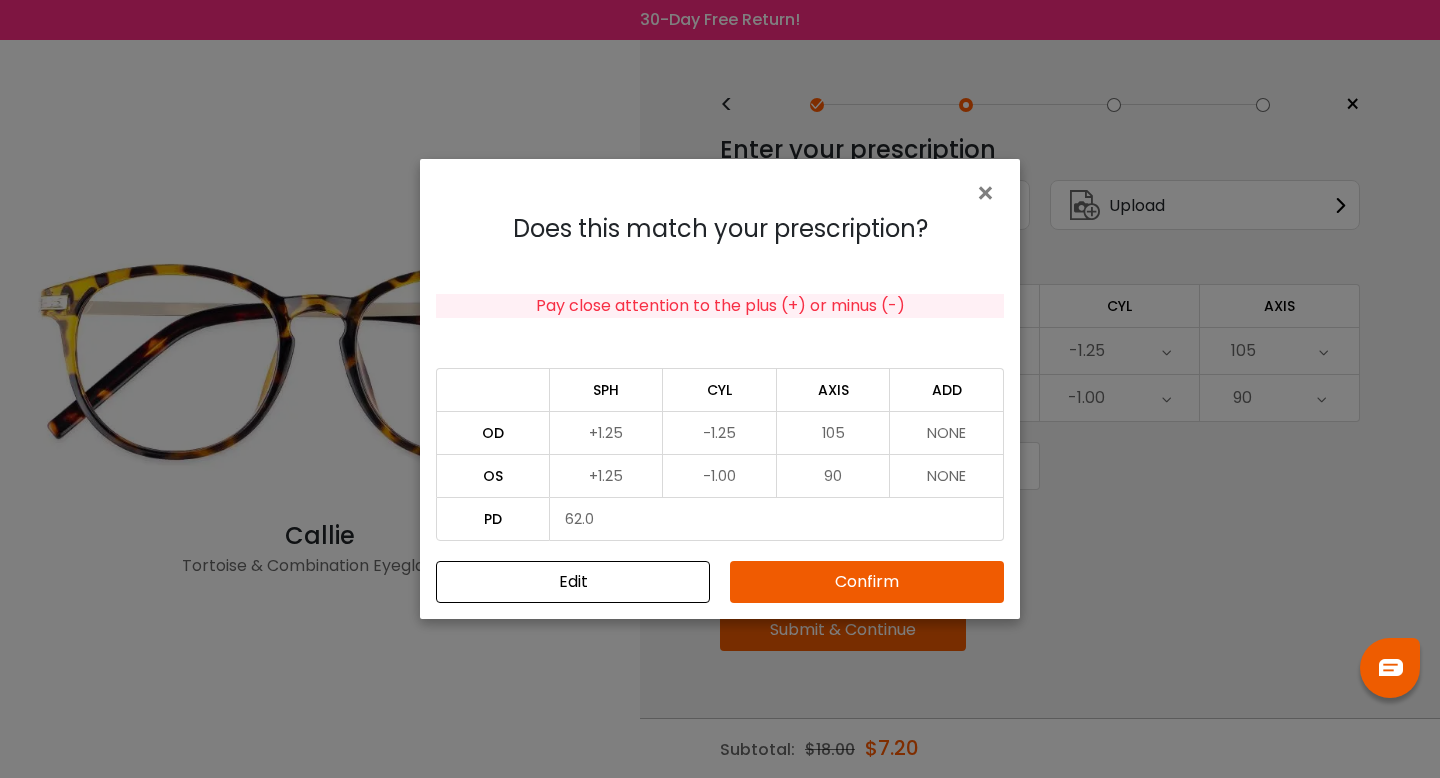click on "Confirm" at bounding box center (867, 582) 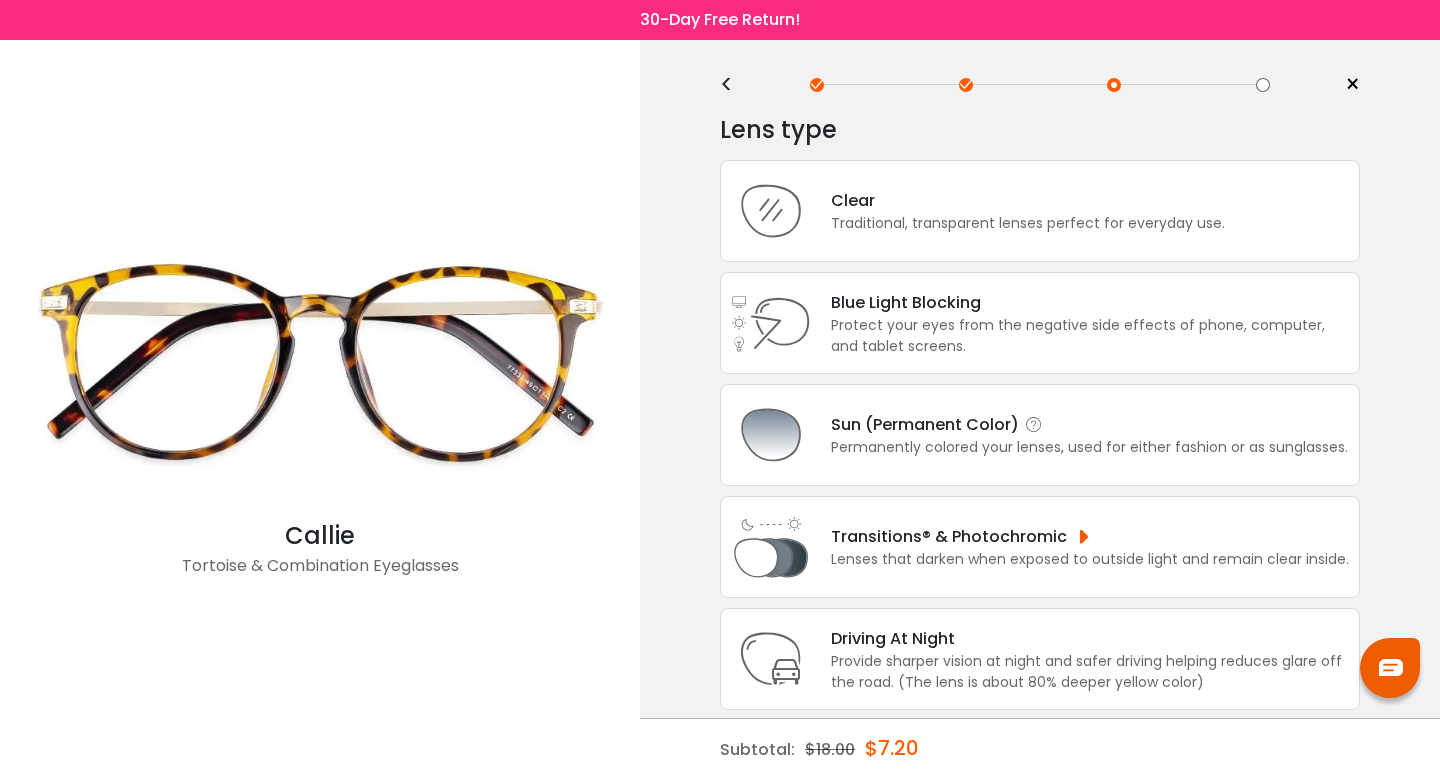 scroll, scrollTop: 20, scrollLeft: 0, axis: vertical 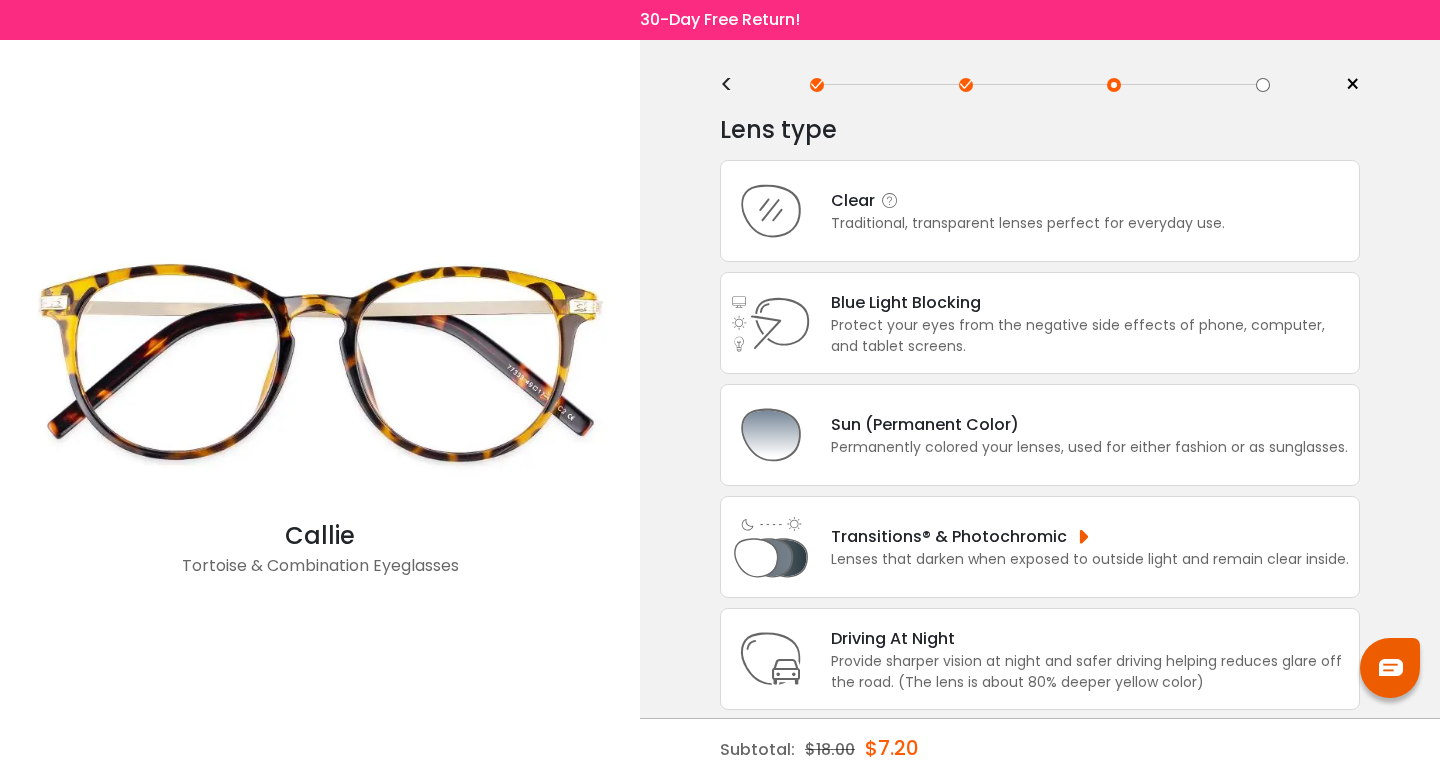 click on "Clear
Traditional, transparent lenses perfect for everyday use." at bounding box center (1040, 211) 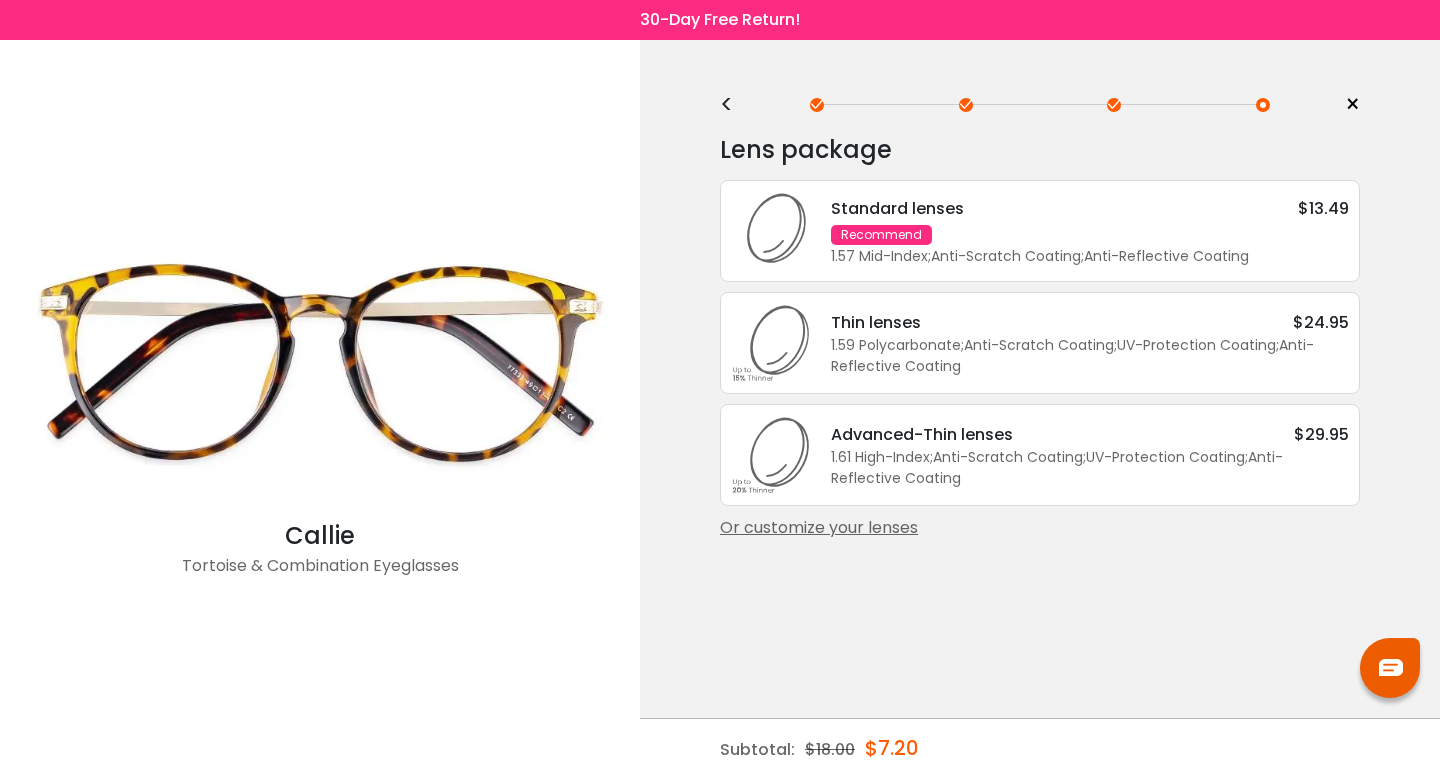 scroll, scrollTop: 0, scrollLeft: 0, axis: both 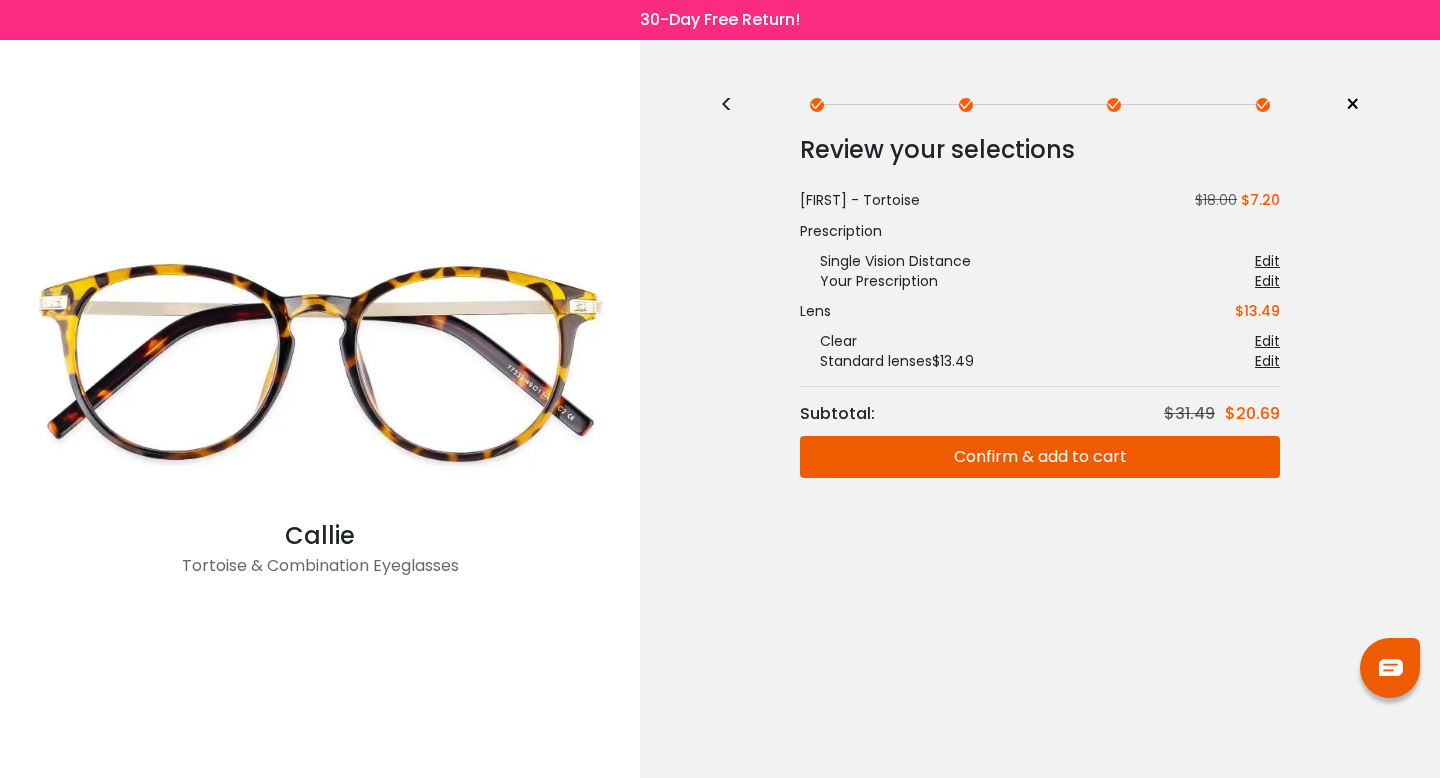 click on "Confirm & add to cart" at bounding box center [1040, 457] 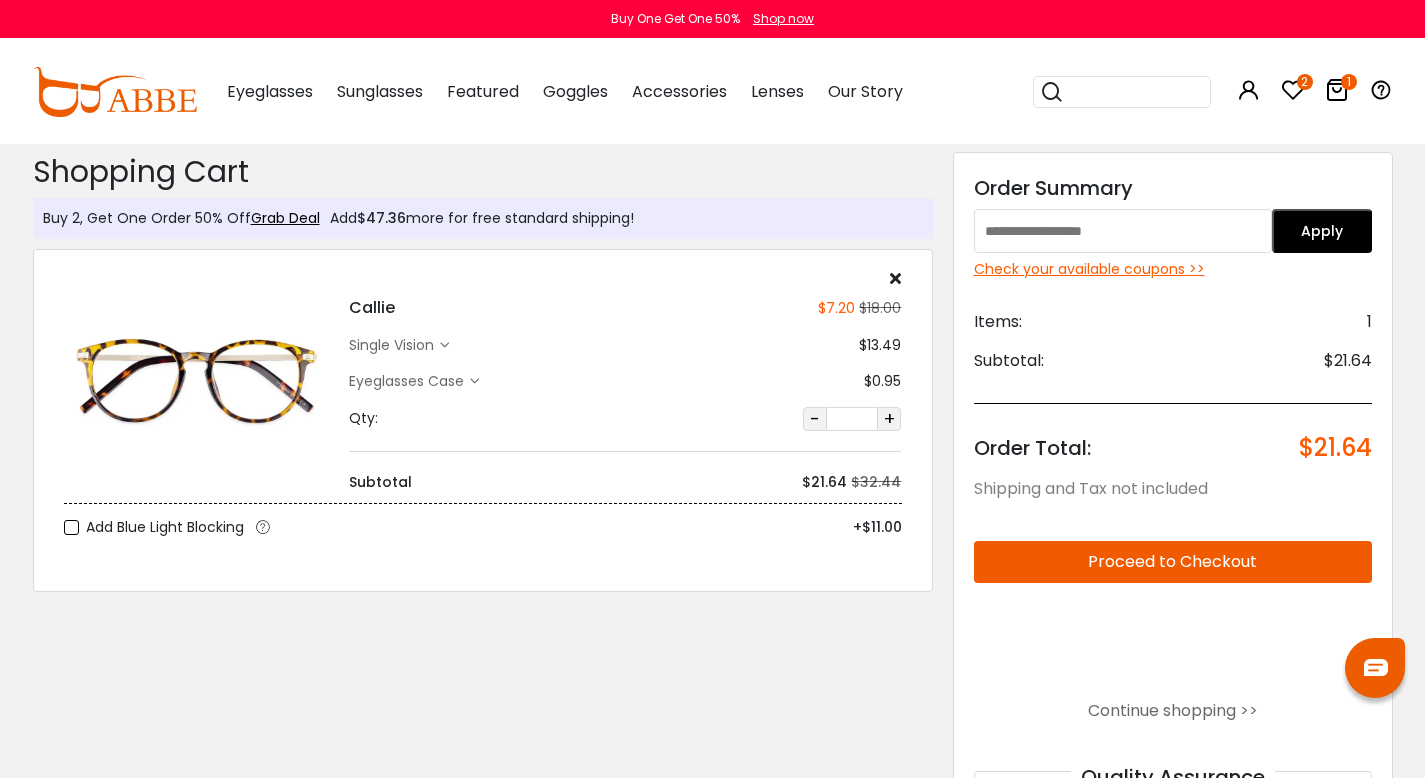 scroll, scrollTop: 0, scrollLeft: 0, axis: both 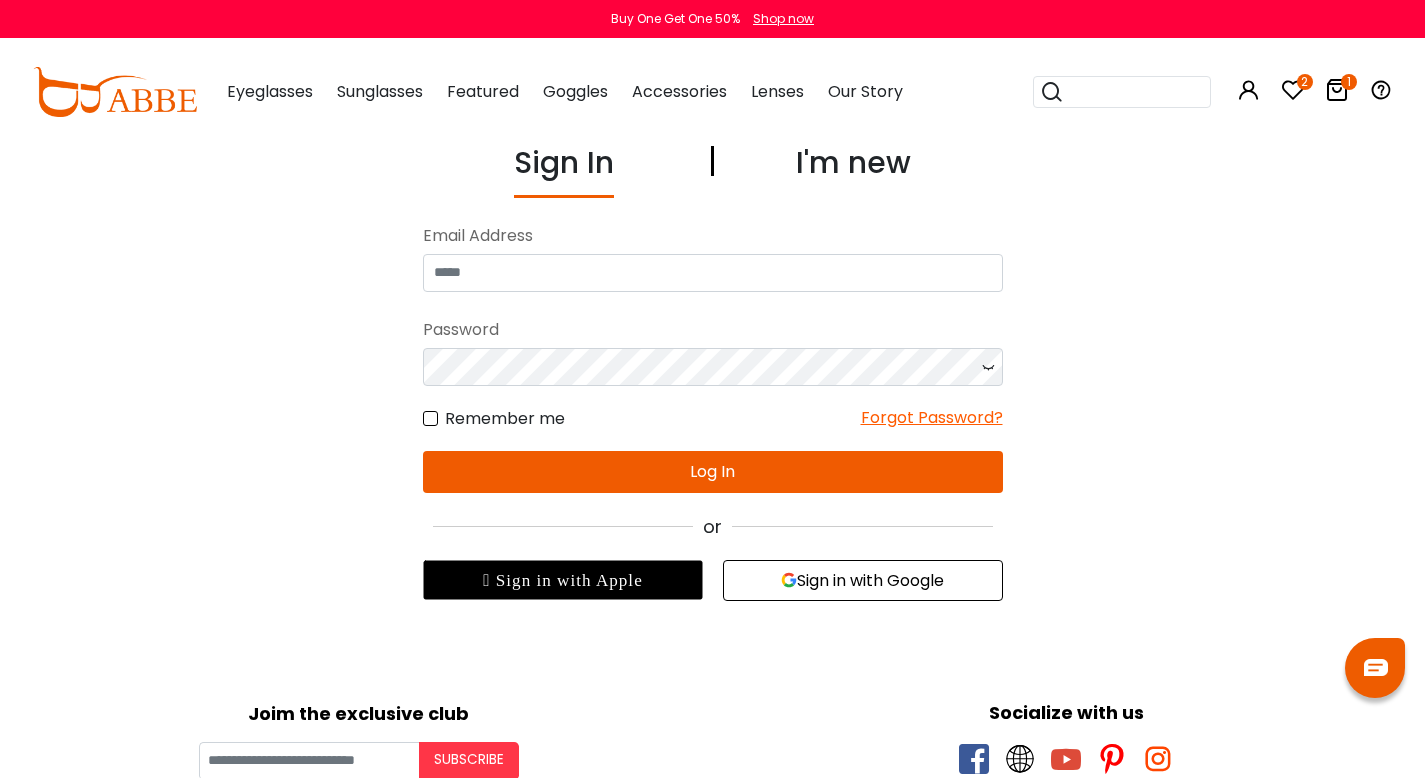 click on "I'm new" at bounding box center (853, 169) 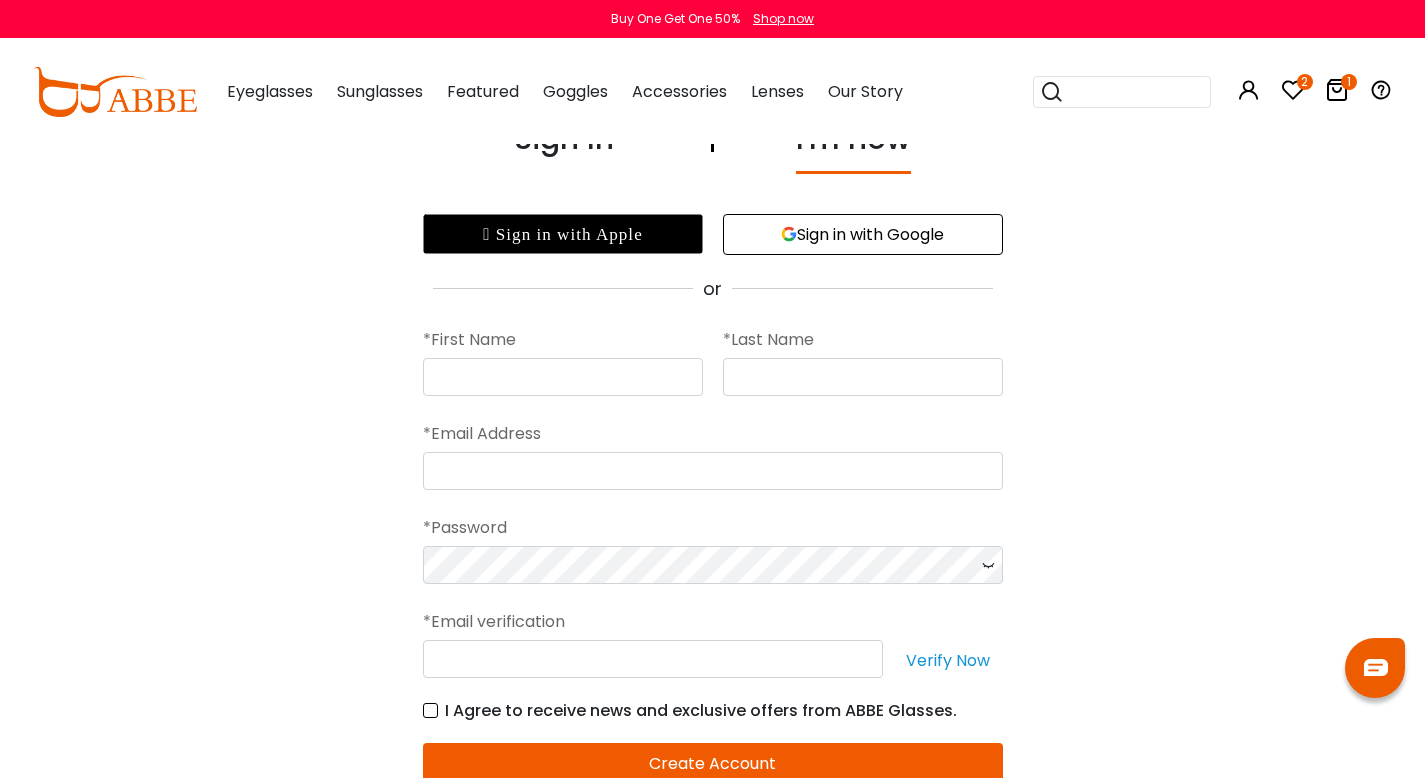 scroll, scrollTop: 29, scrollLeft: 0, axis: vertical 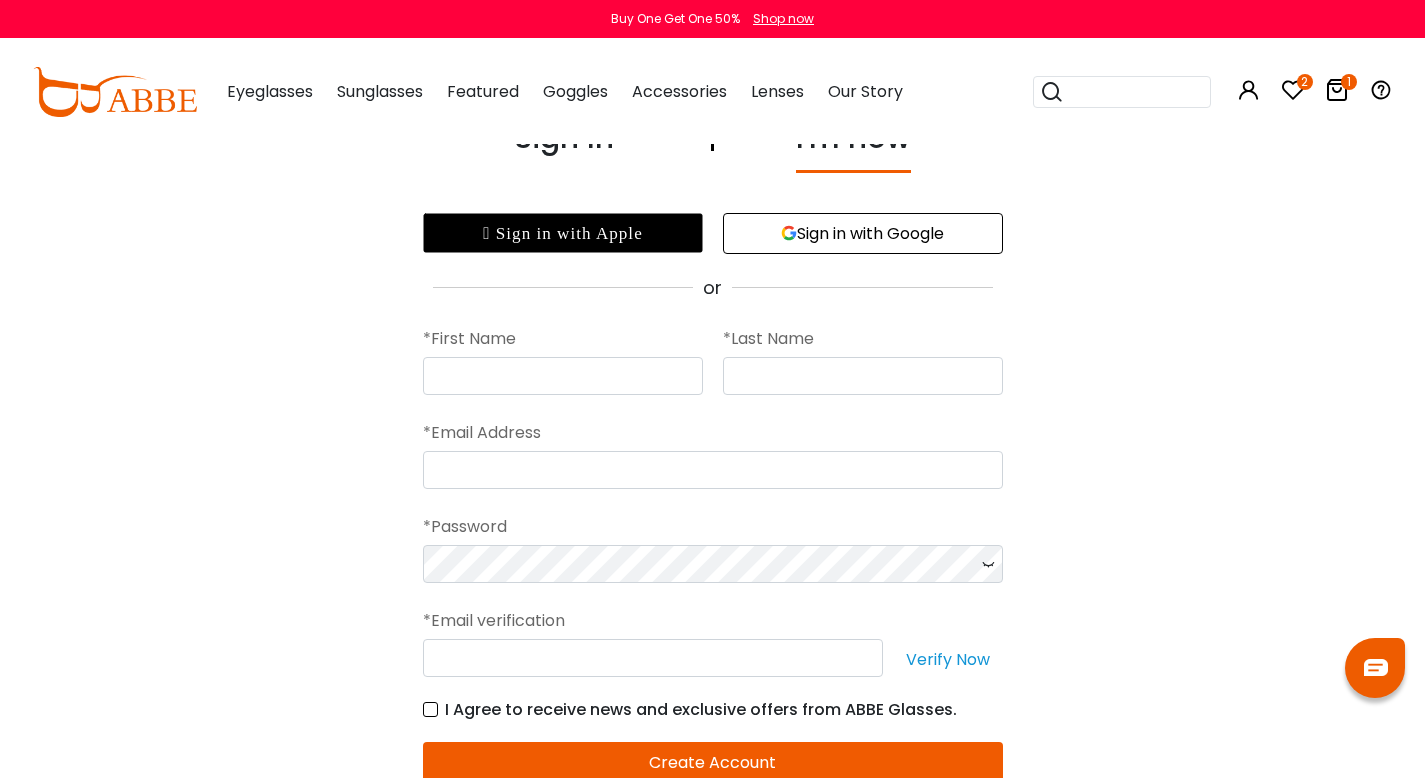 click on "Sign in with Google" at bounding box center [863, 233] 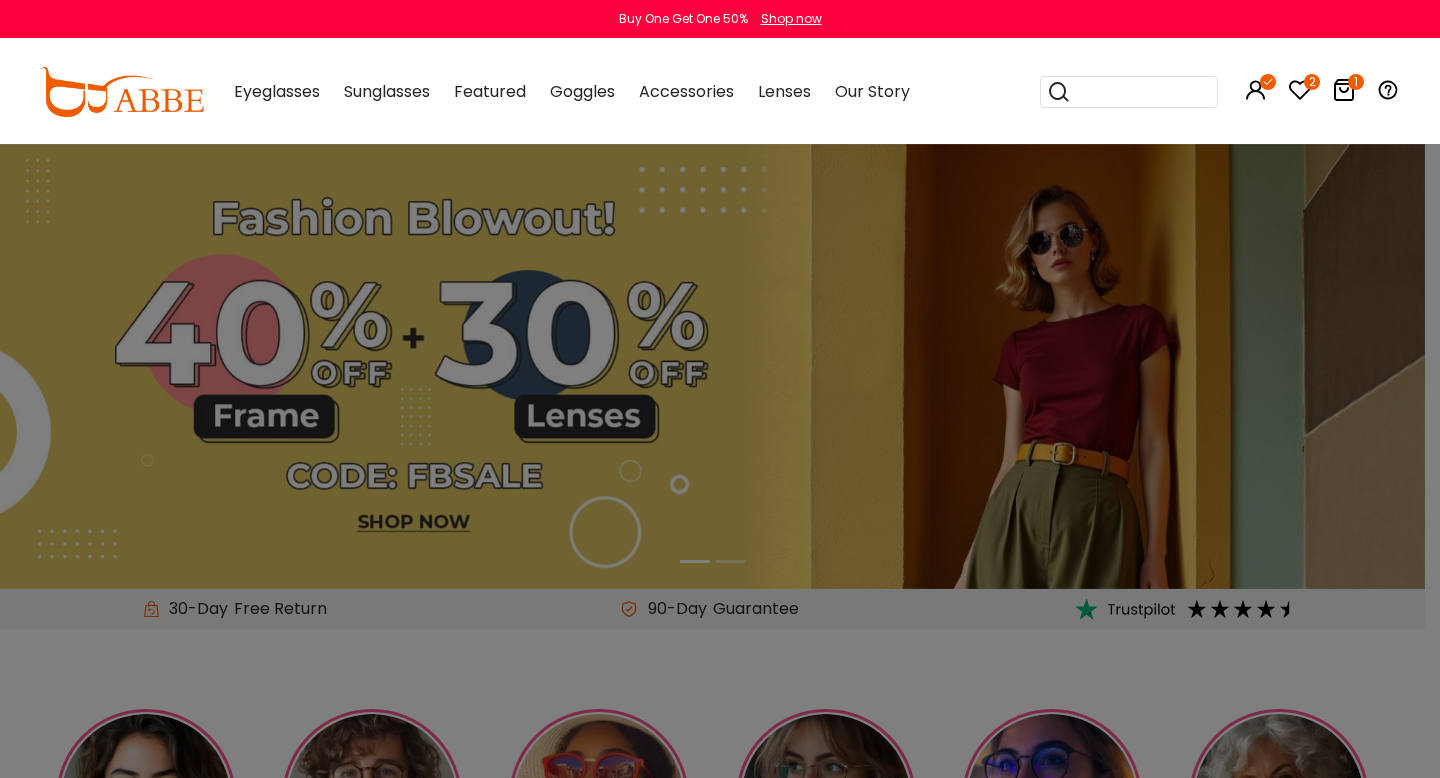 scroll, scrollTop: 0, scrollLeft: 0, axis: both 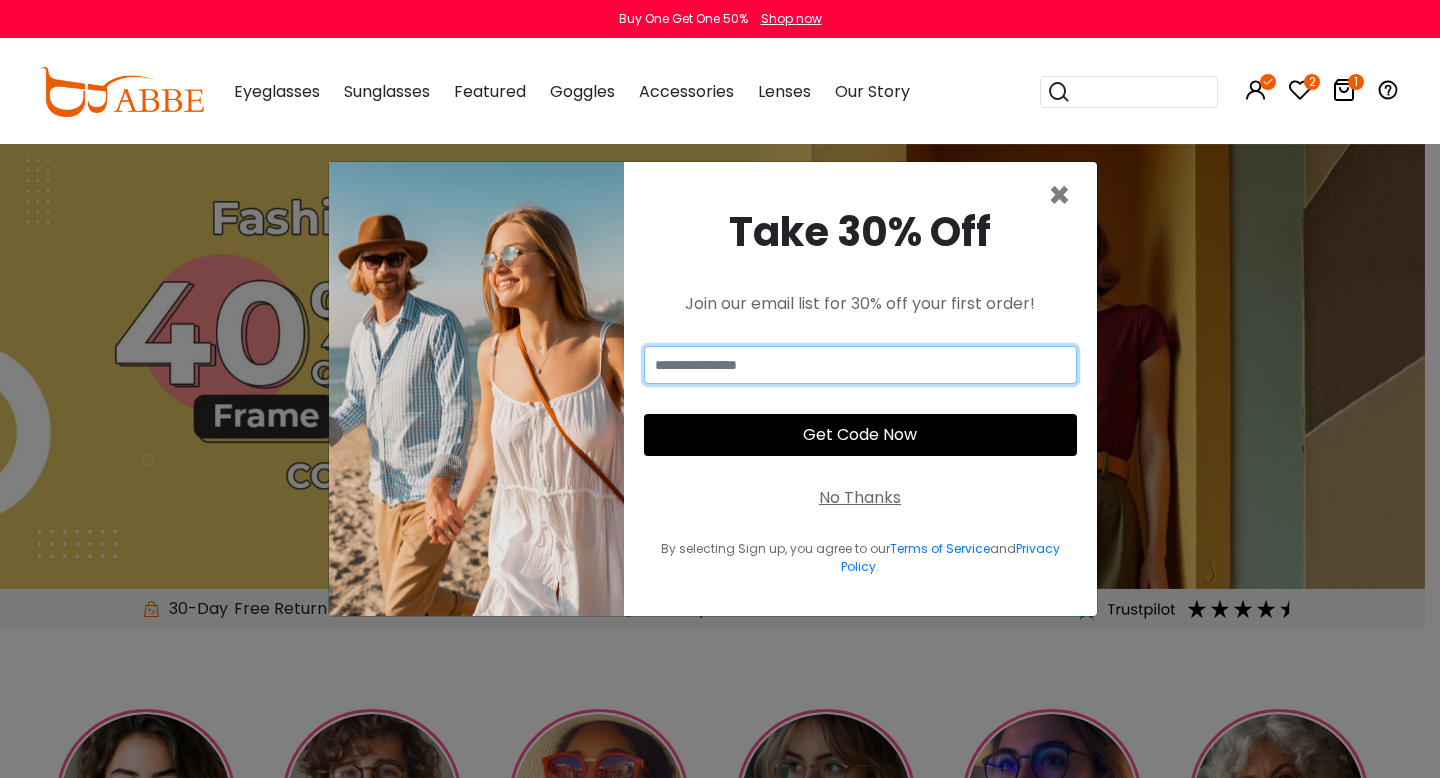 click at bounding box center [860, 365] 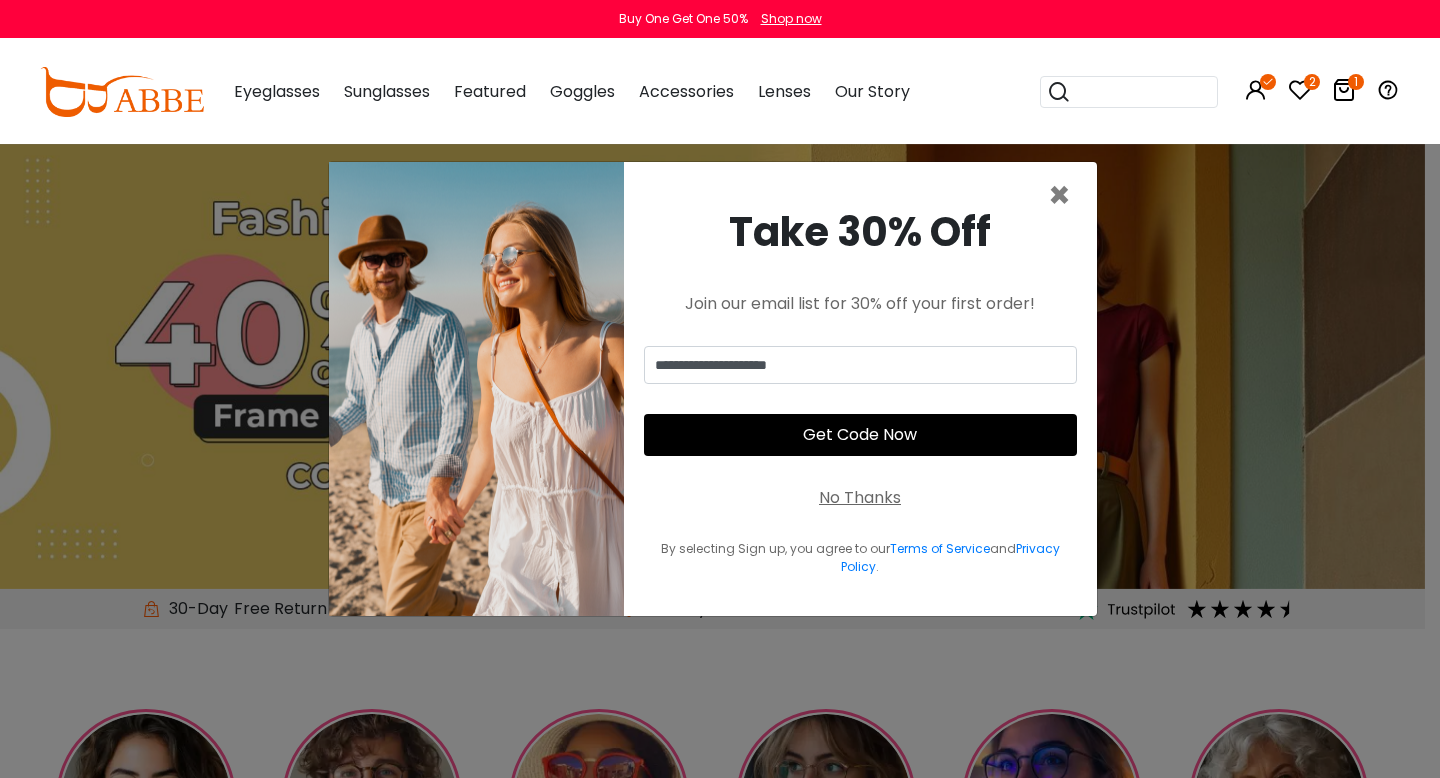 type on "**********" 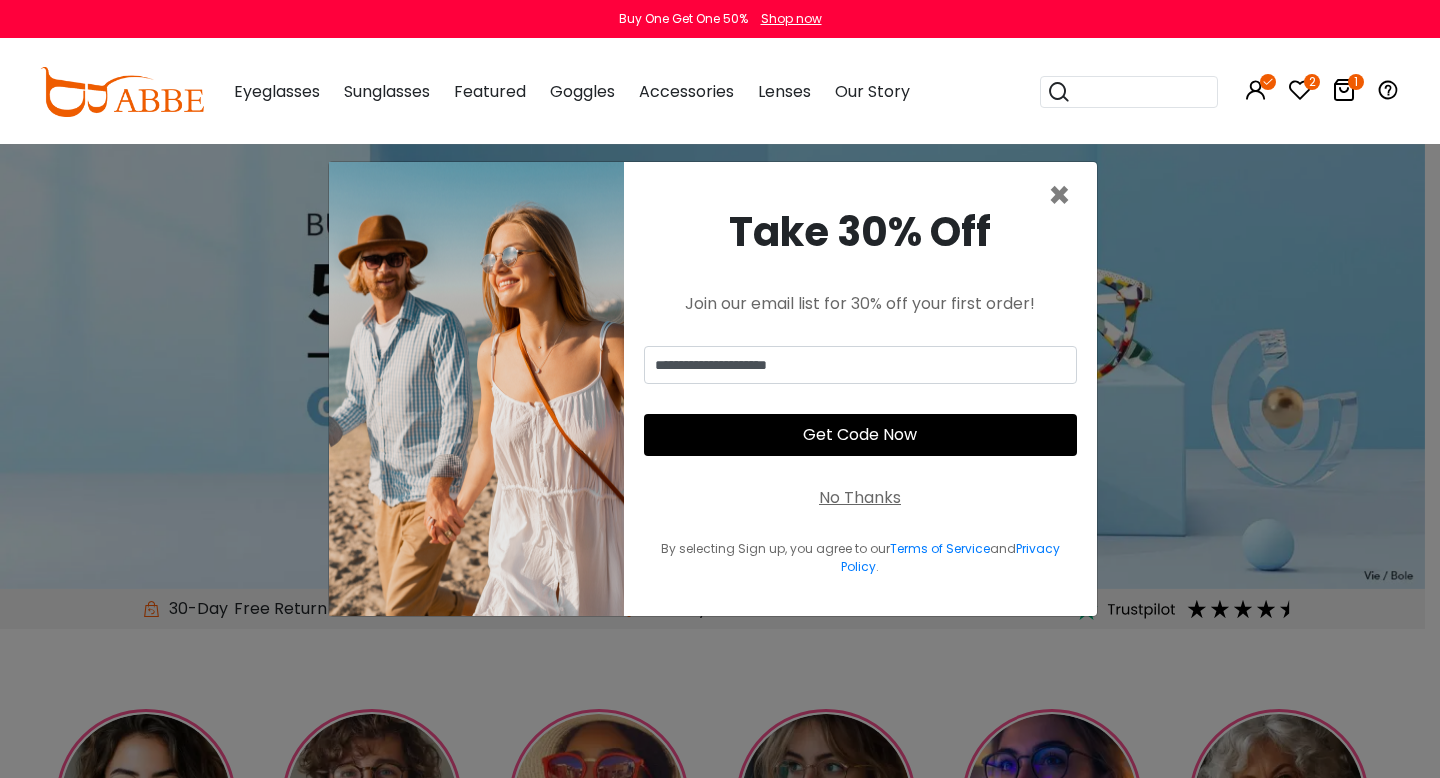 click on "Get Code Now" at bounding box center [860, 435] 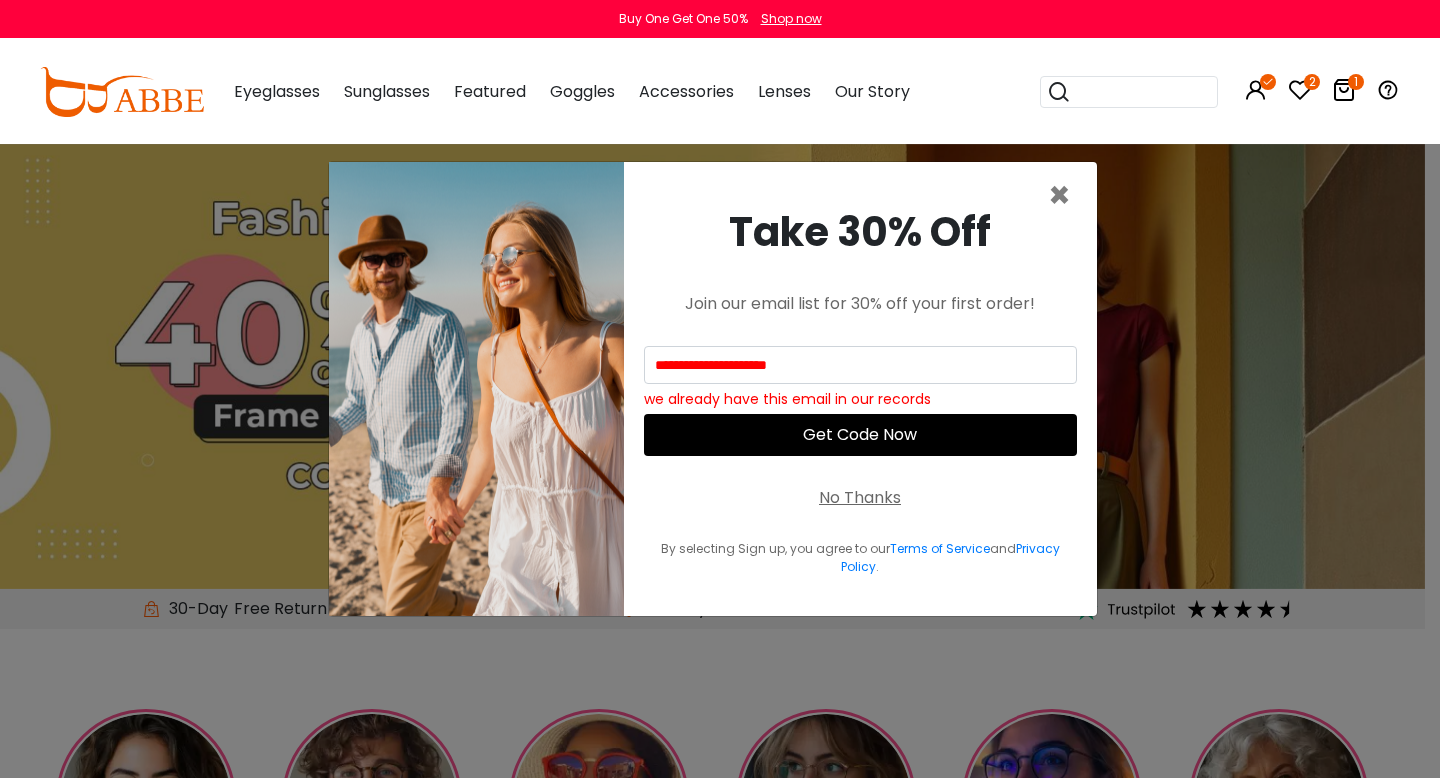 click on "No Thanks" at bounding box center (860, 498) 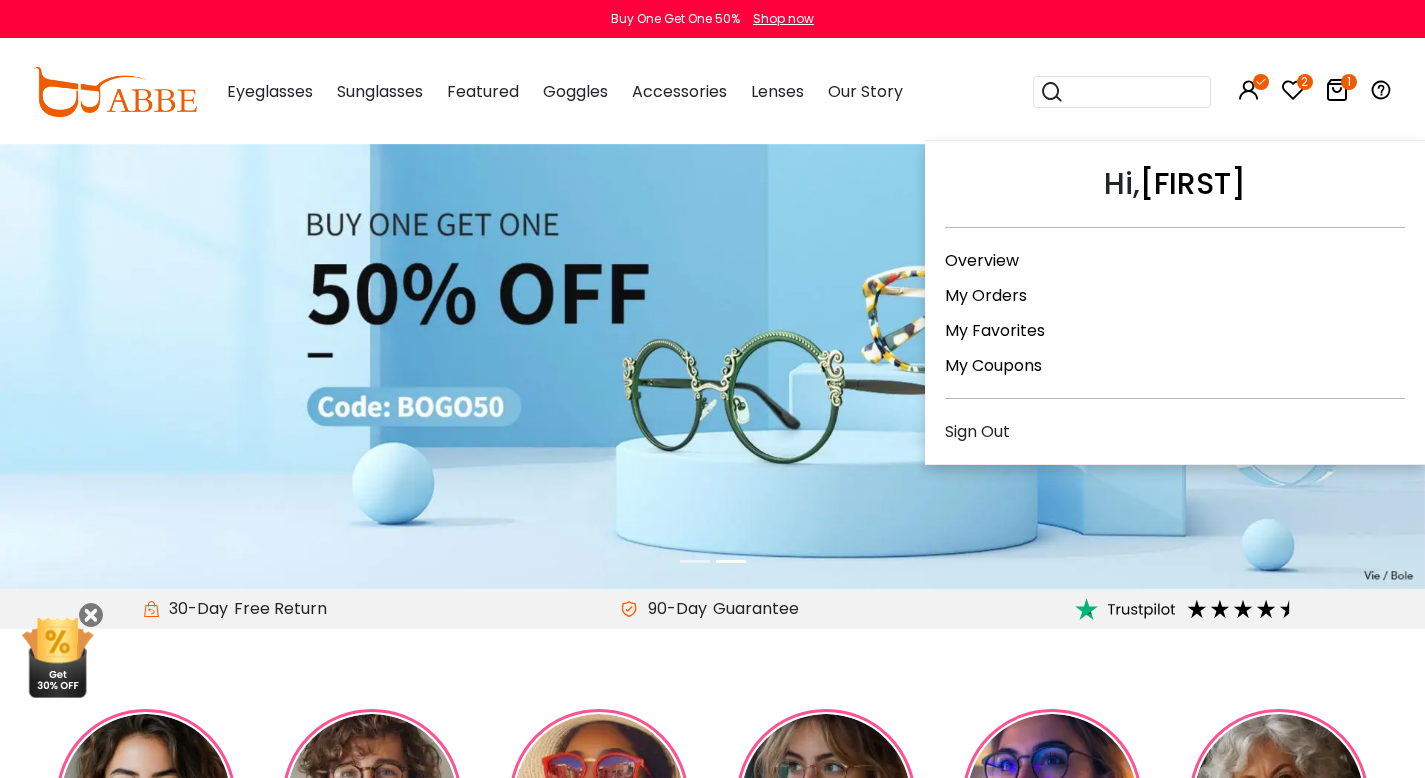 click at bounding box center [1249, 90] 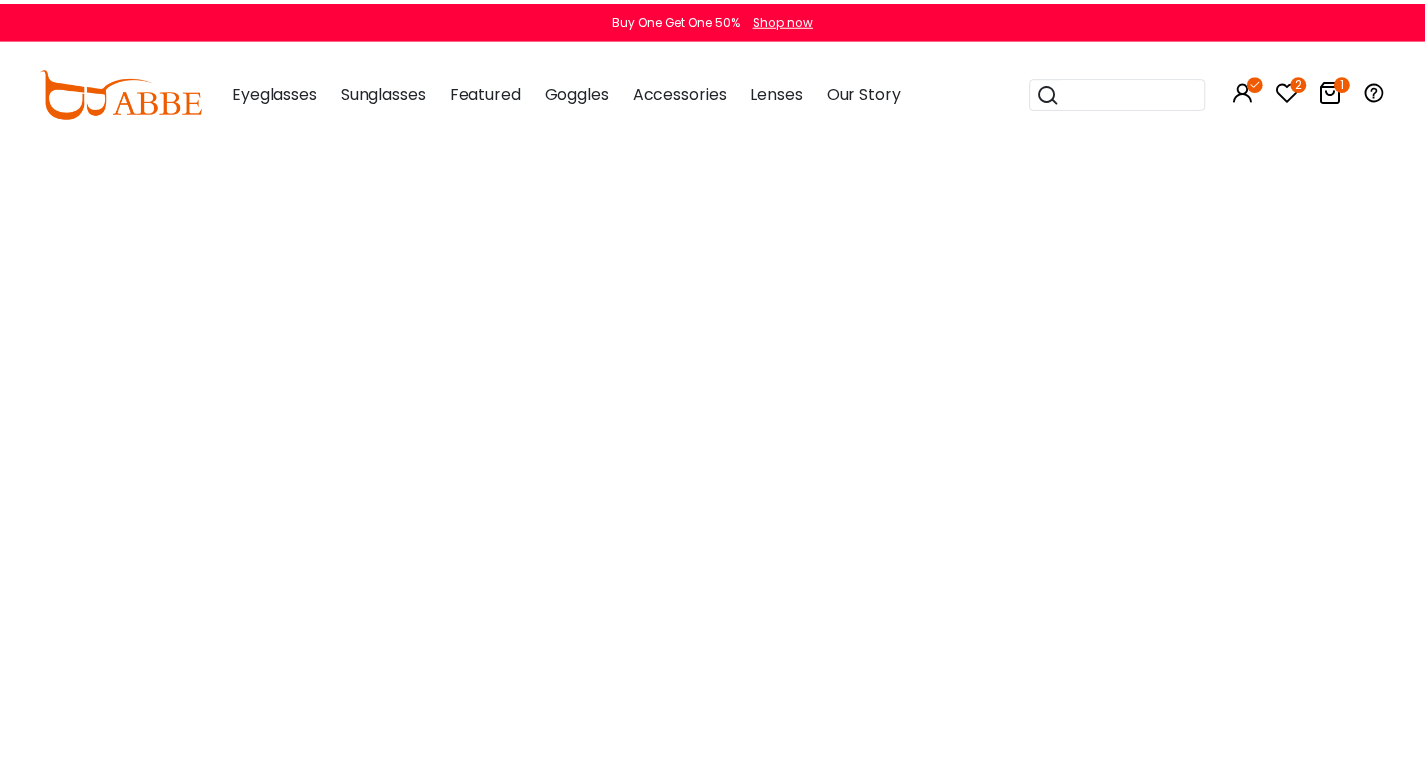 scroll, scrollTop: 0, scrollLeft: 0, axis: both 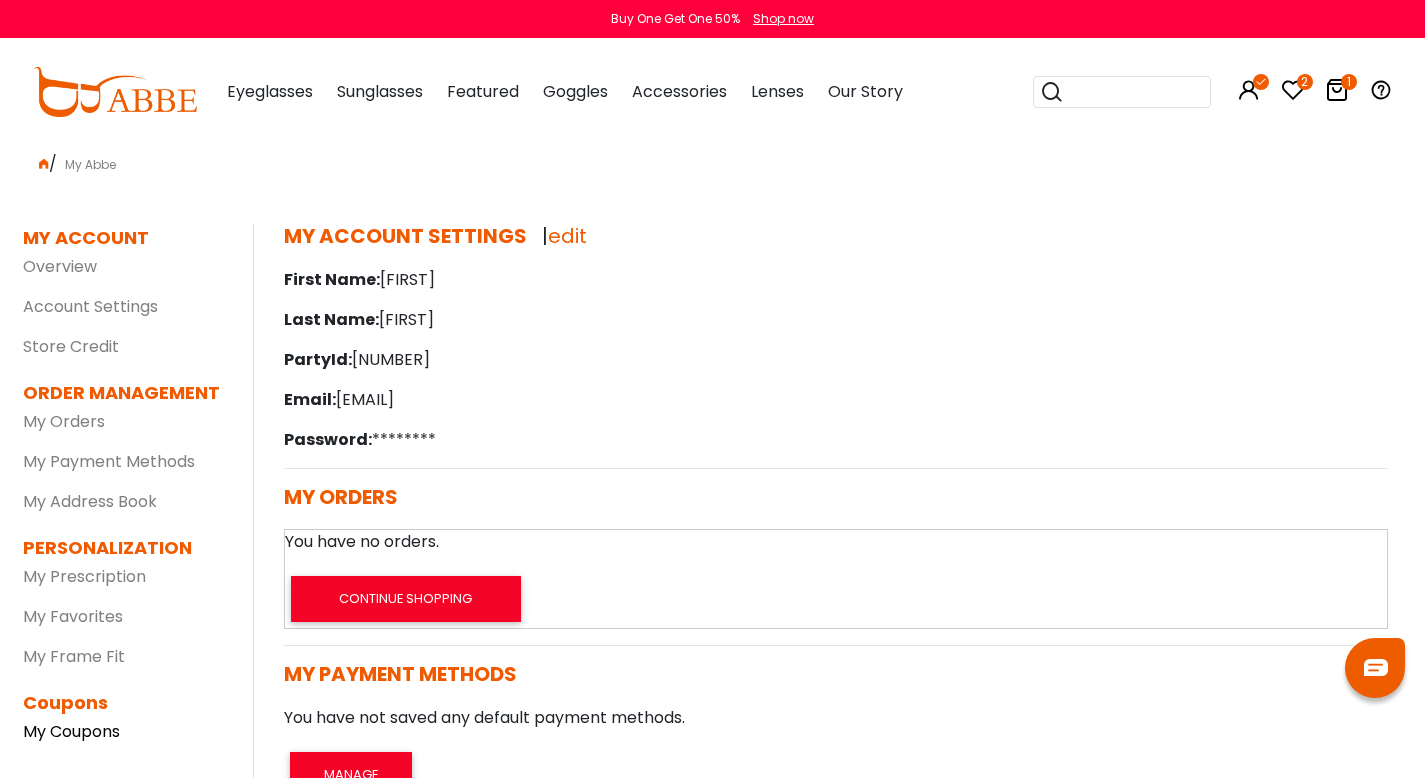 click on "My Coupons" at bounding box center [71, 731] 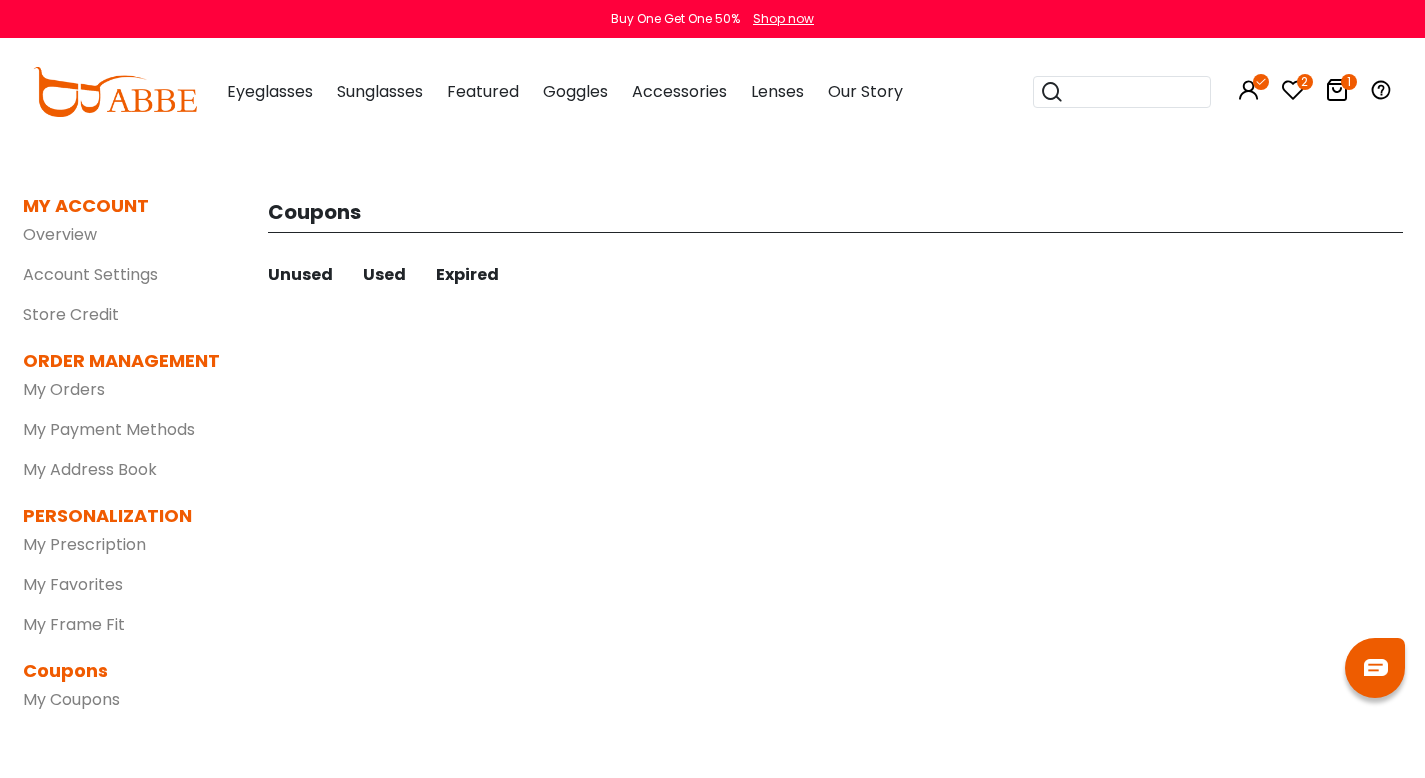 scroll, scrollTop: 0, scrollLeft: 0, axis: both 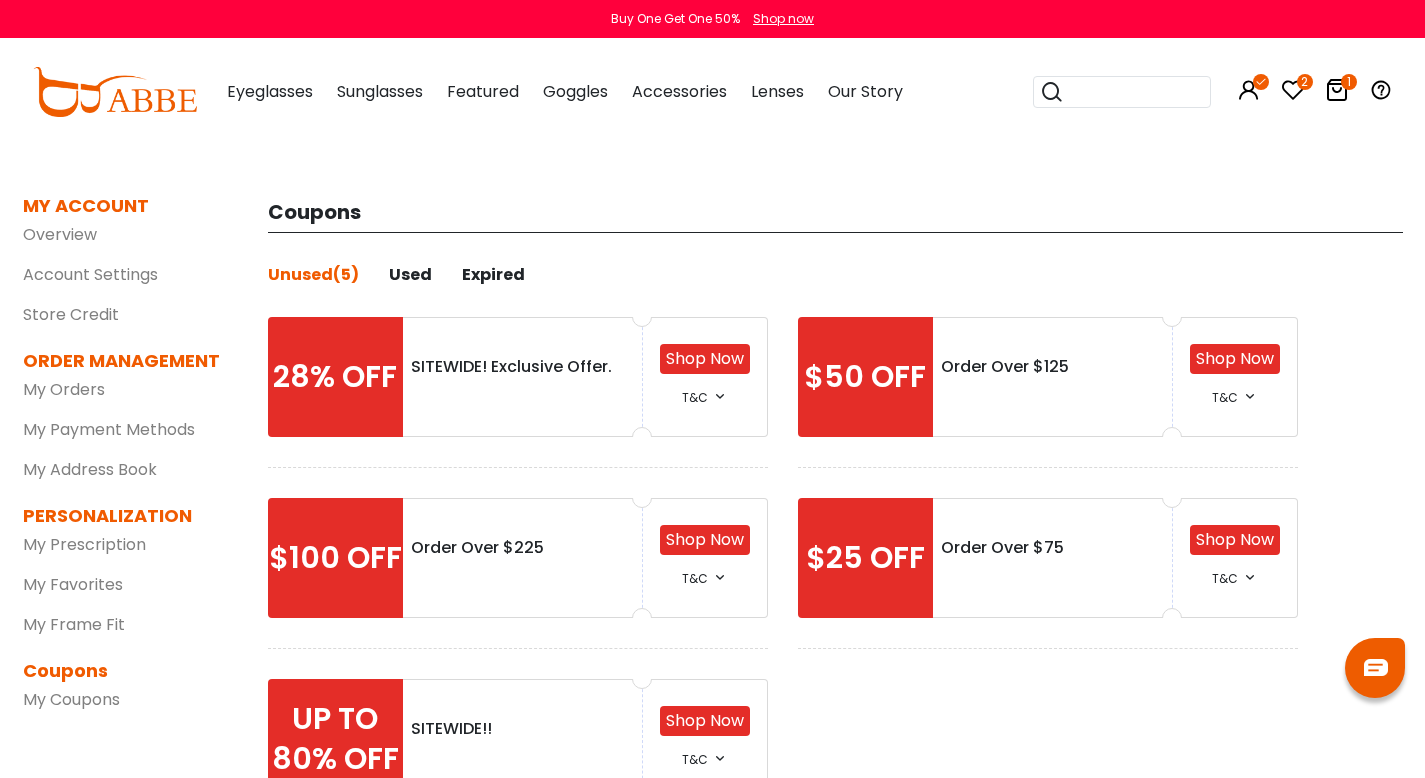 click at bounding box center (1337, 90) 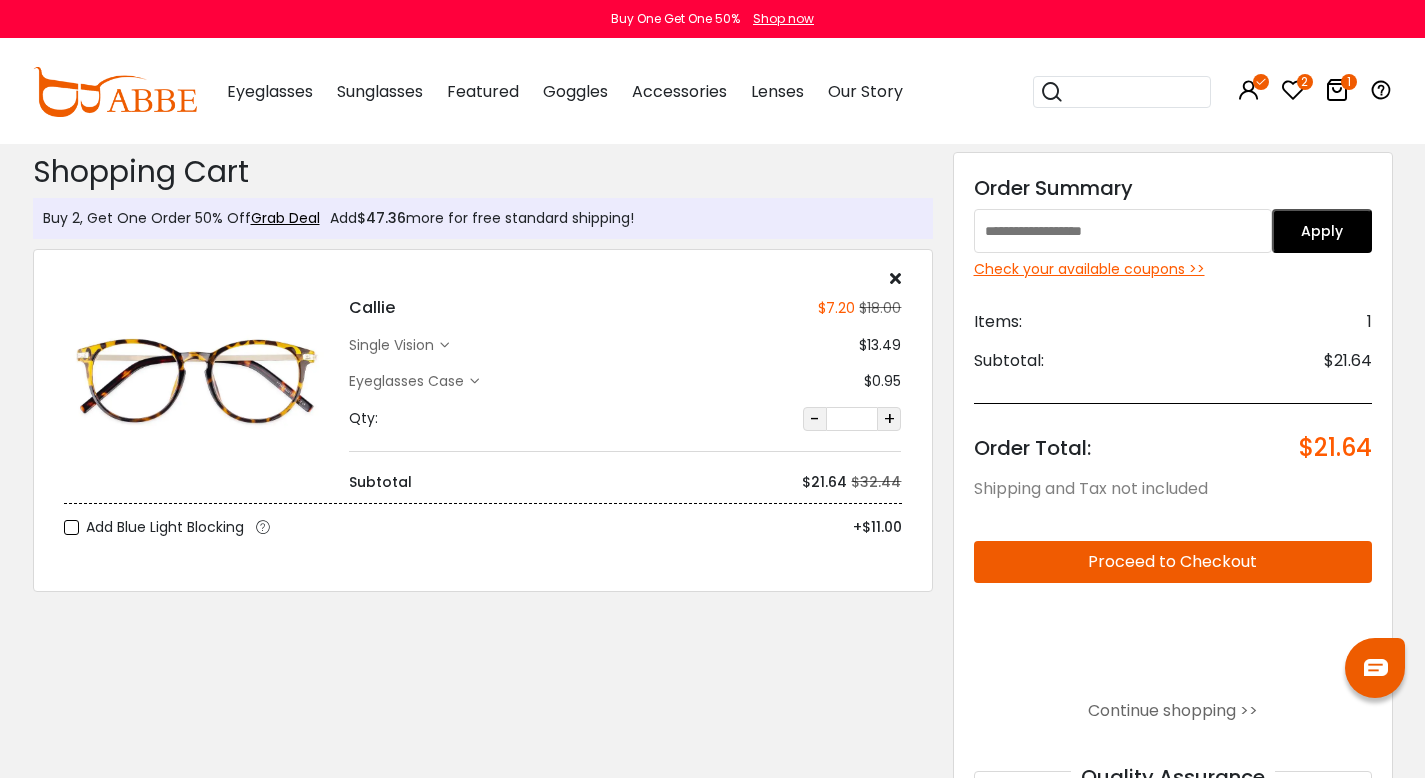 scroll, scrollTop: 0, scrollLeft: 0, axis: both 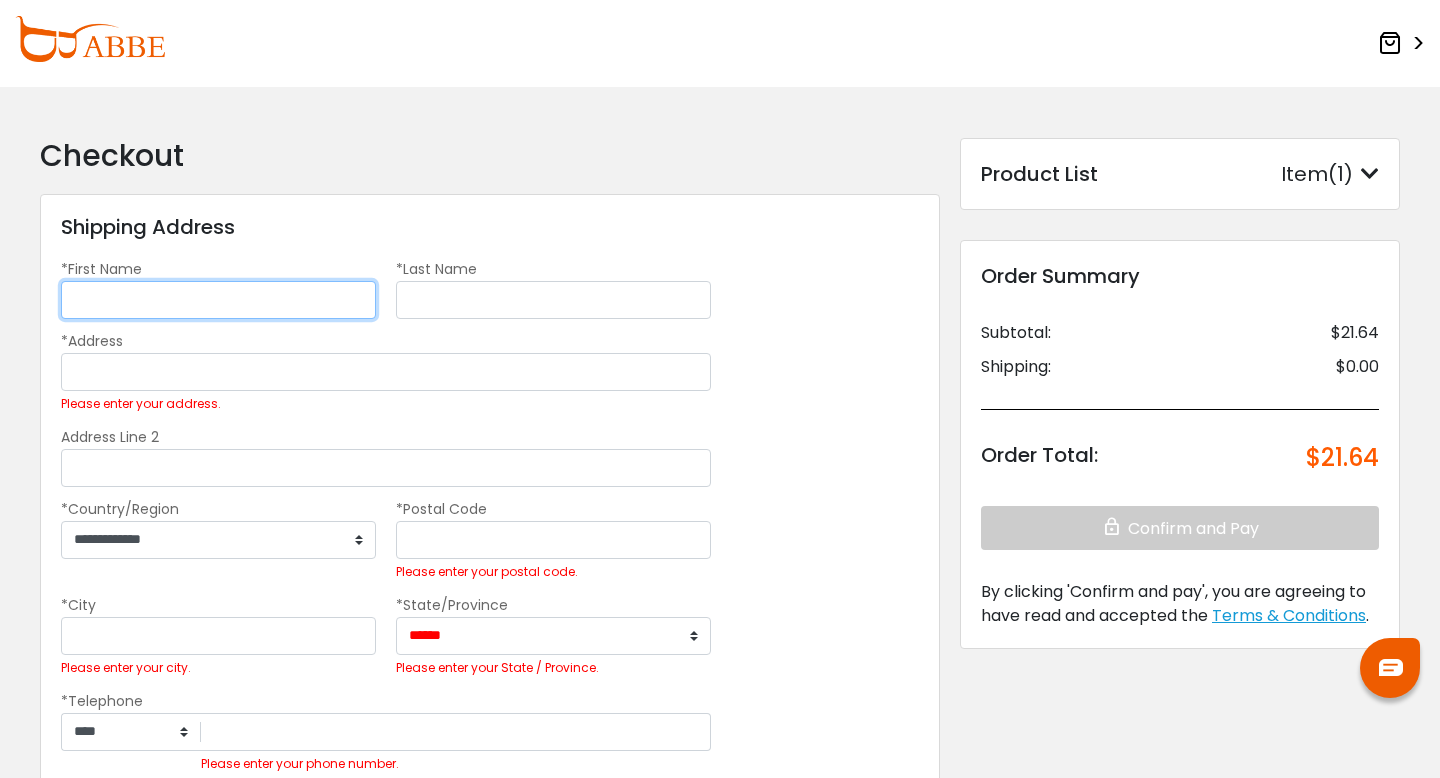 click on "*First Name" at bounding box center (218, 300) 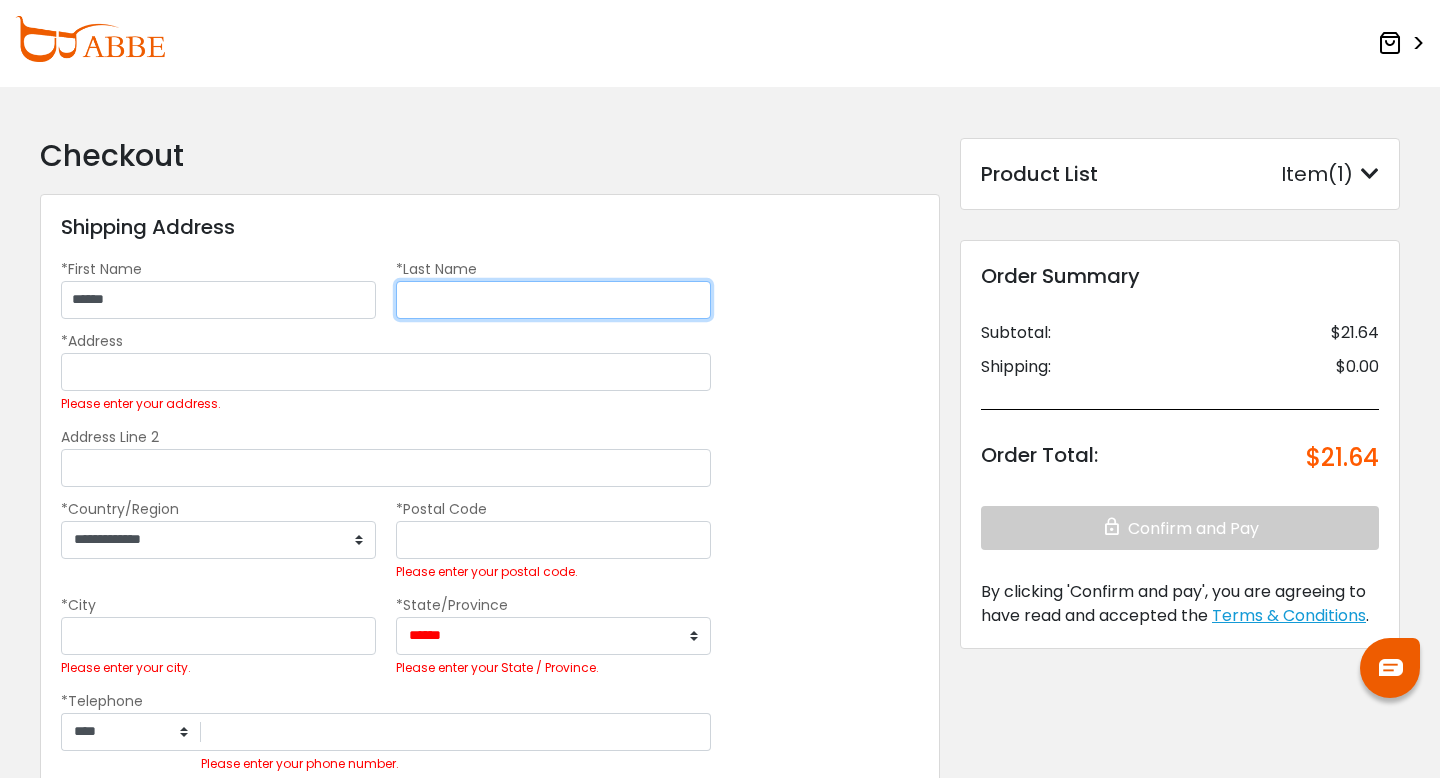 type on "*****" 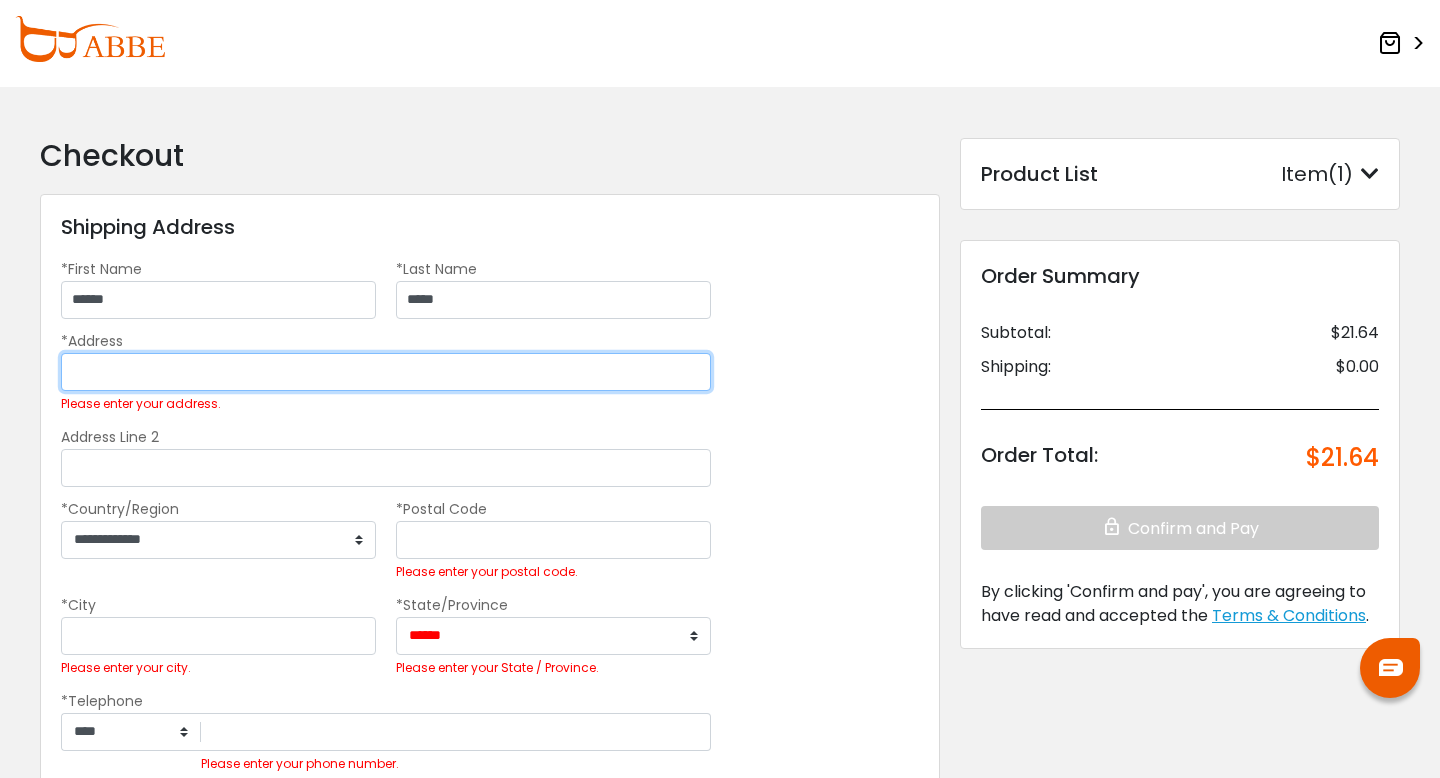 type on "**********" 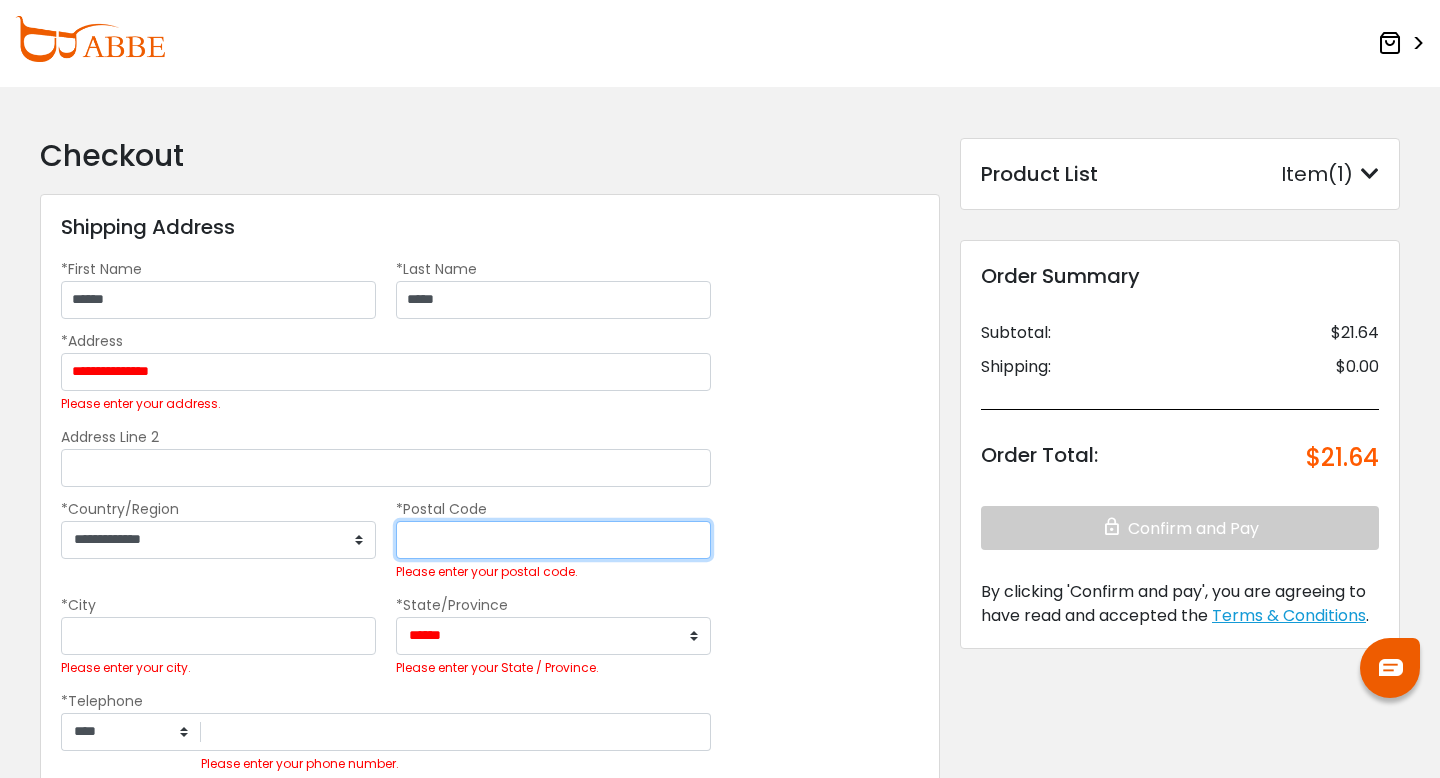 type on "*****" 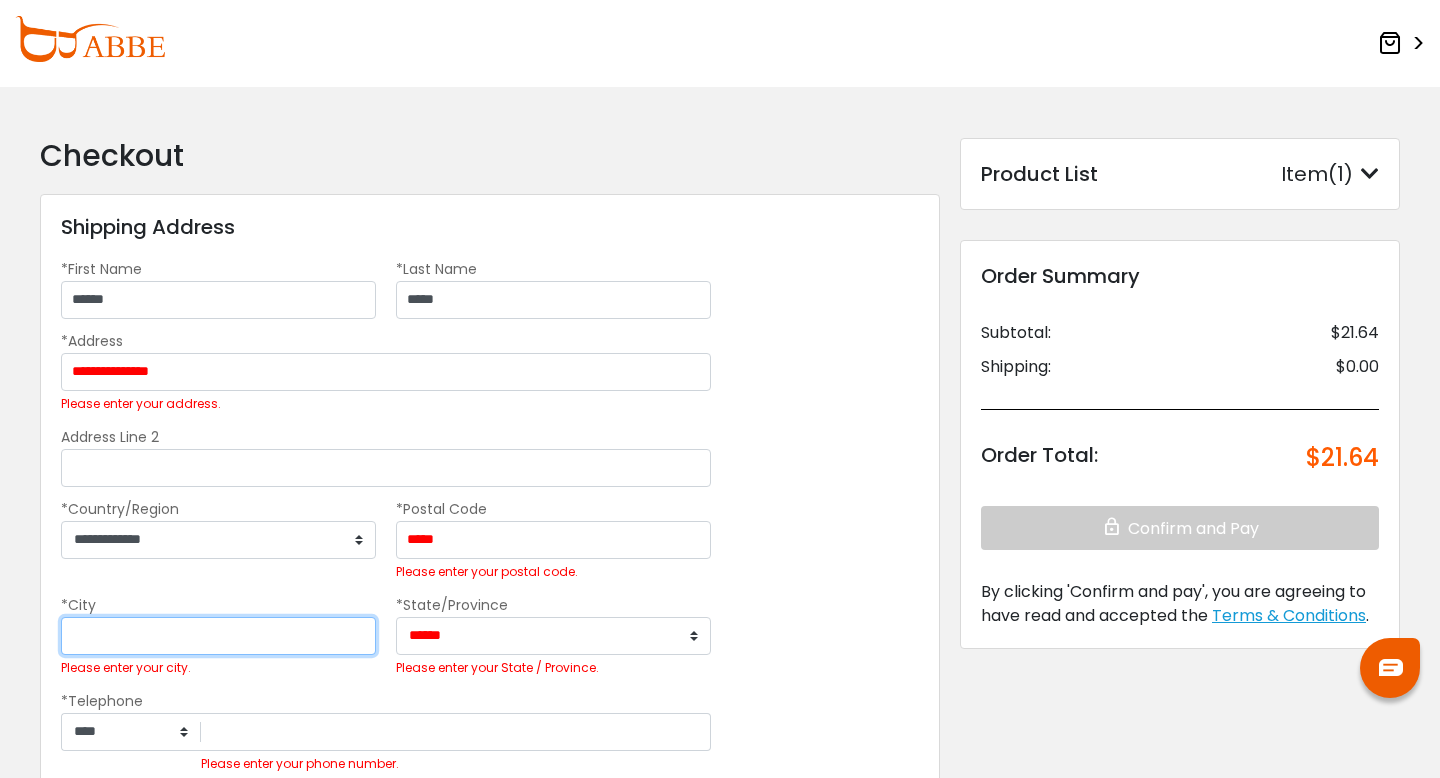 type on "**********" 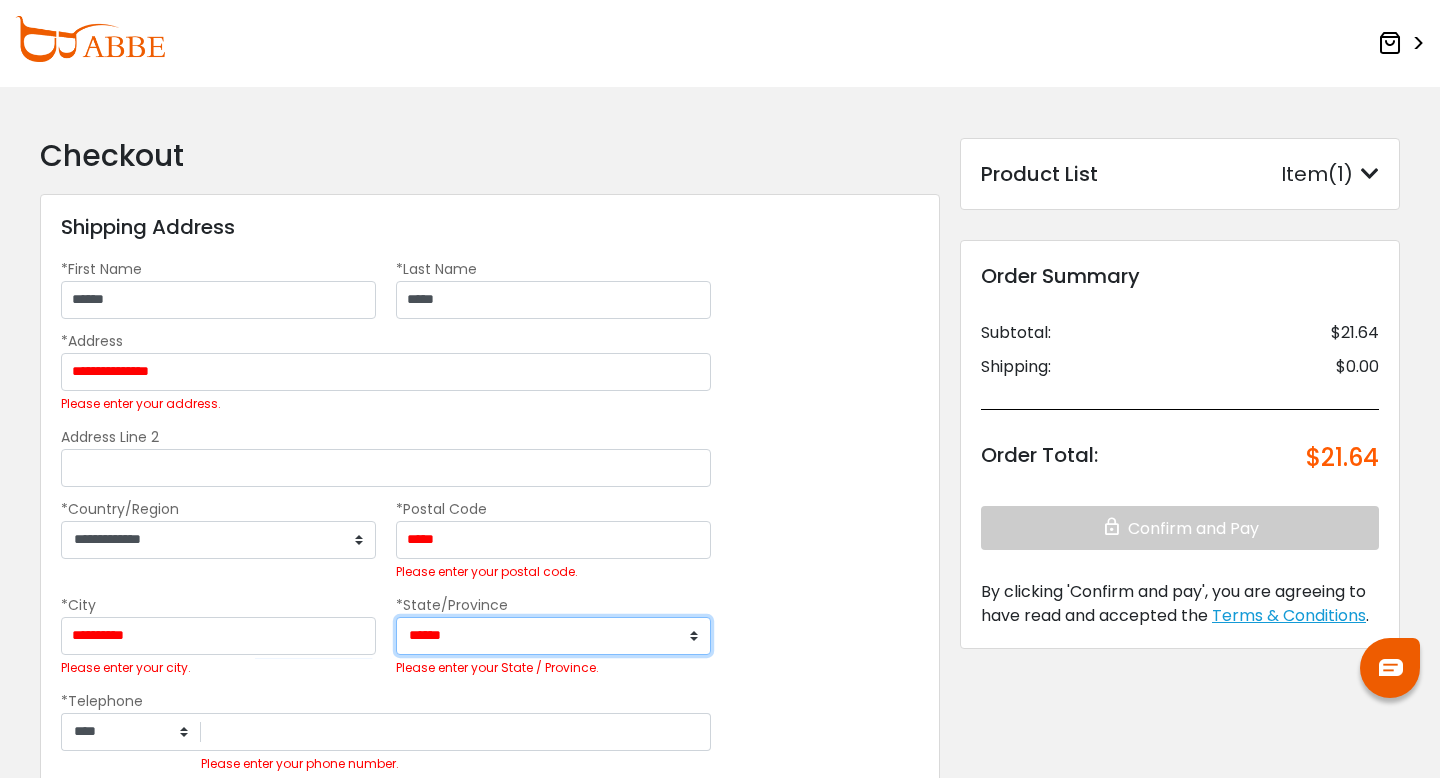 select on "**" 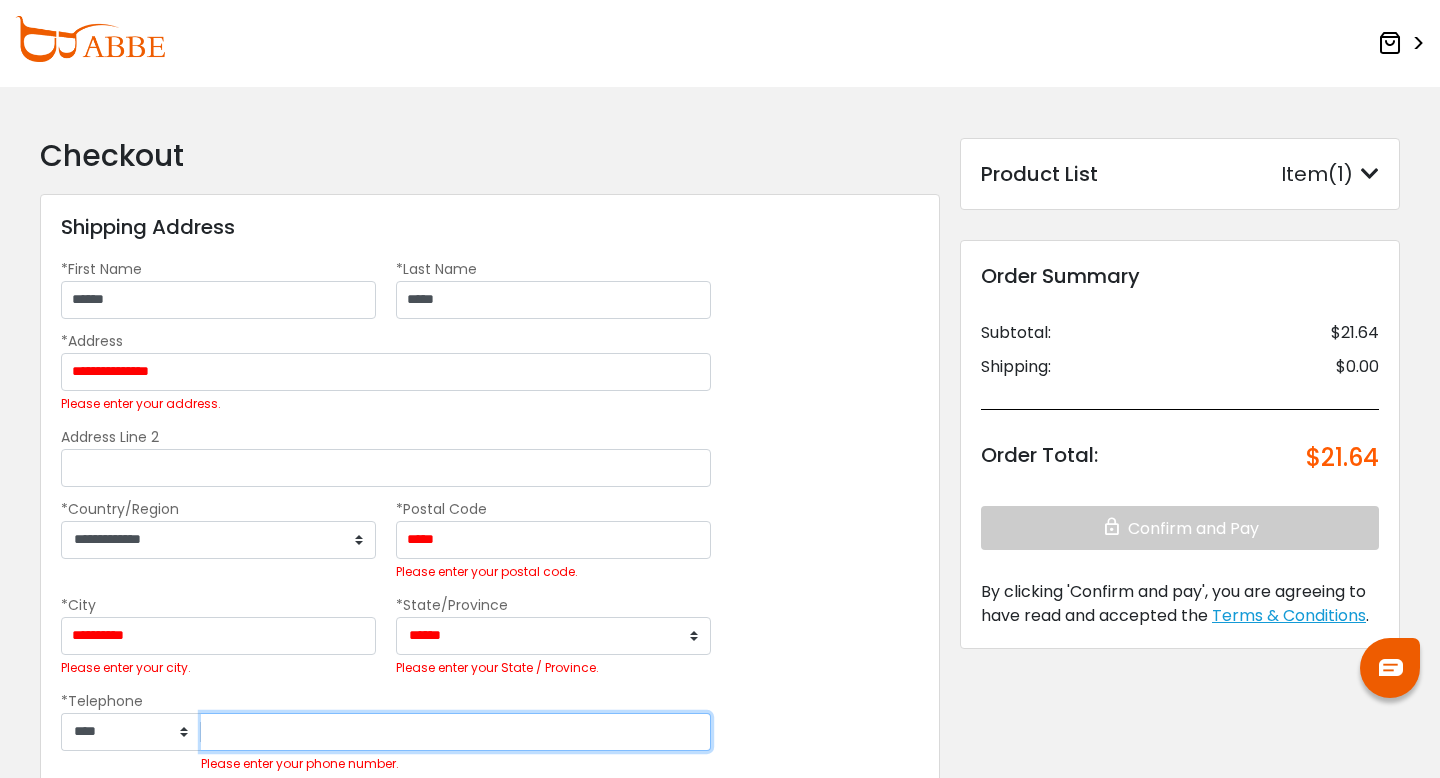 type on "**********" 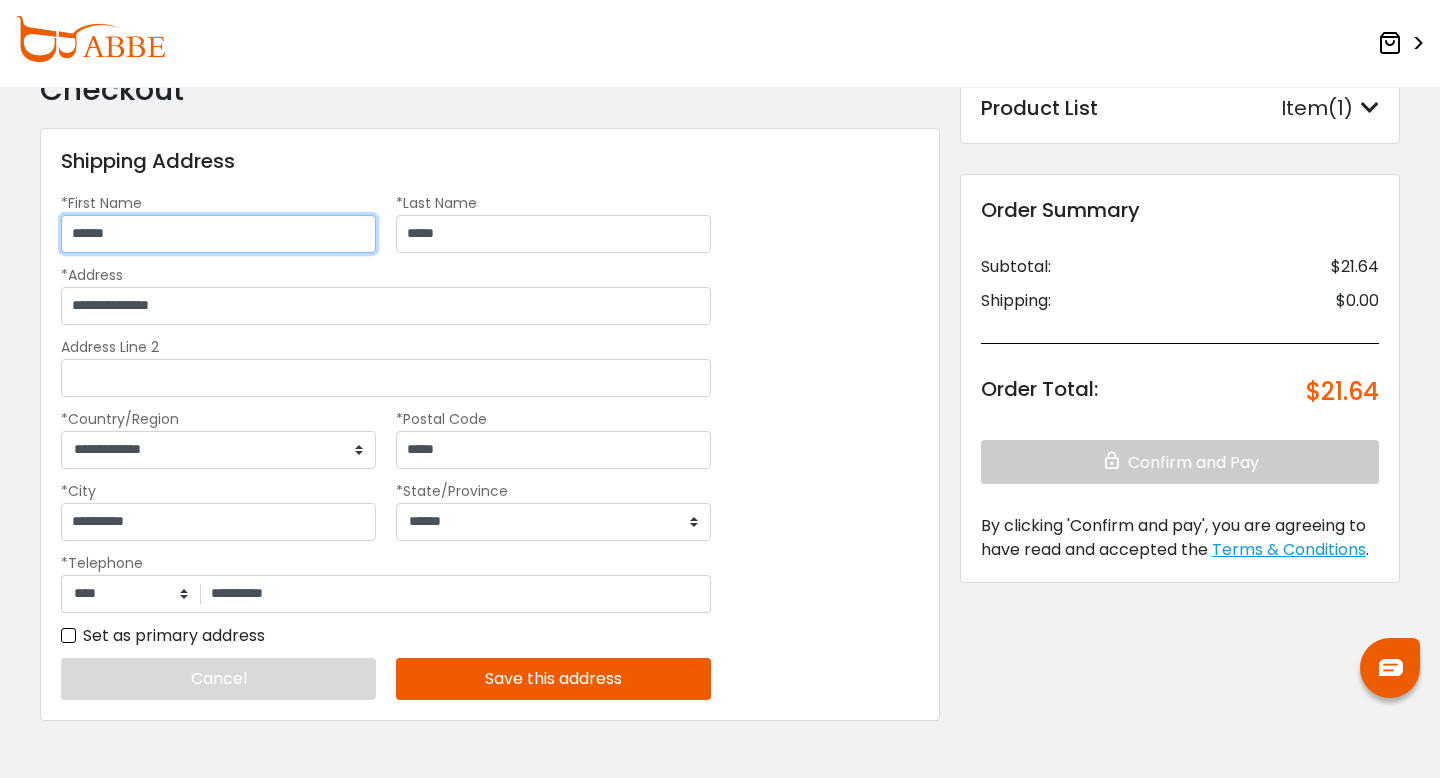 scroll, scrollTop: 82, scrollLeft: 0, axis: vertical 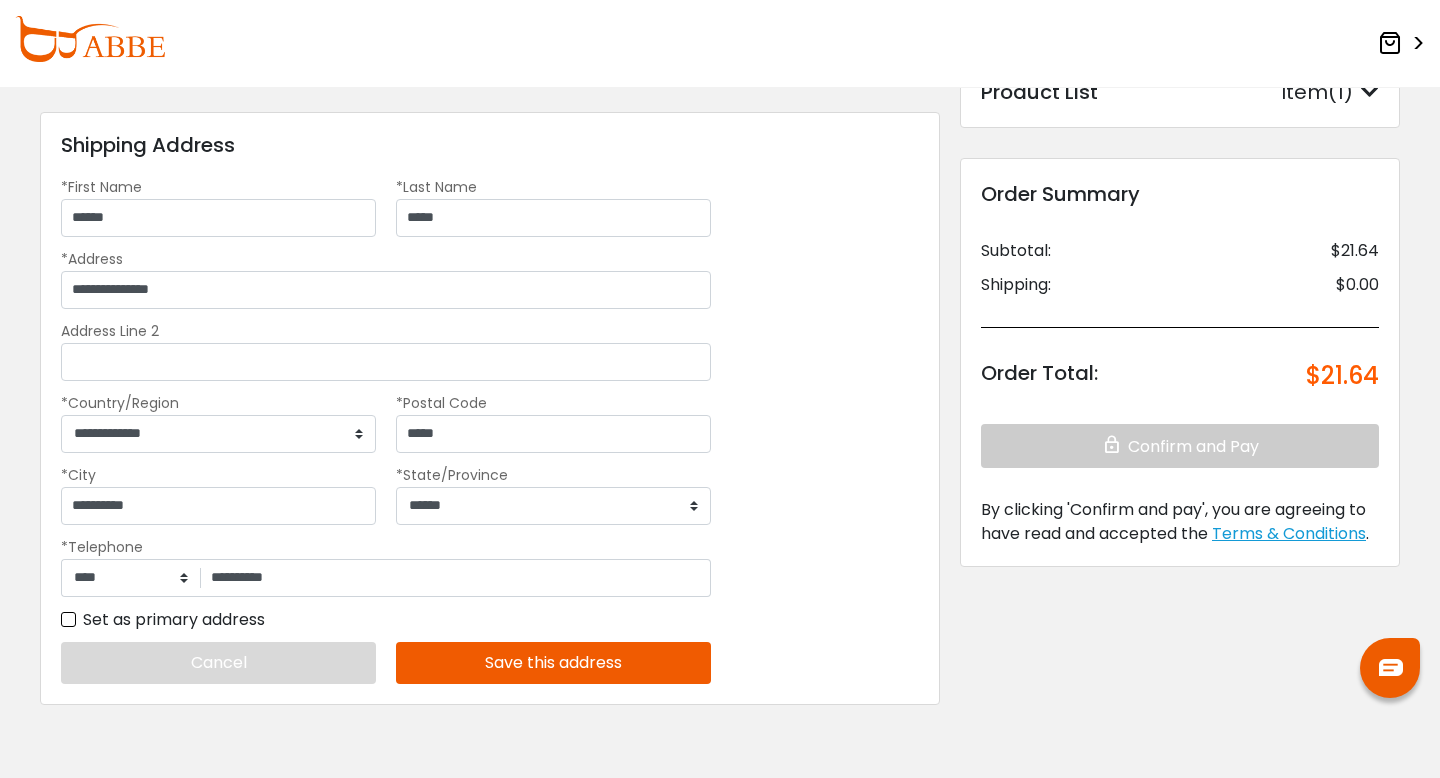 click on "Save this address" at bounding box center (553, 663) 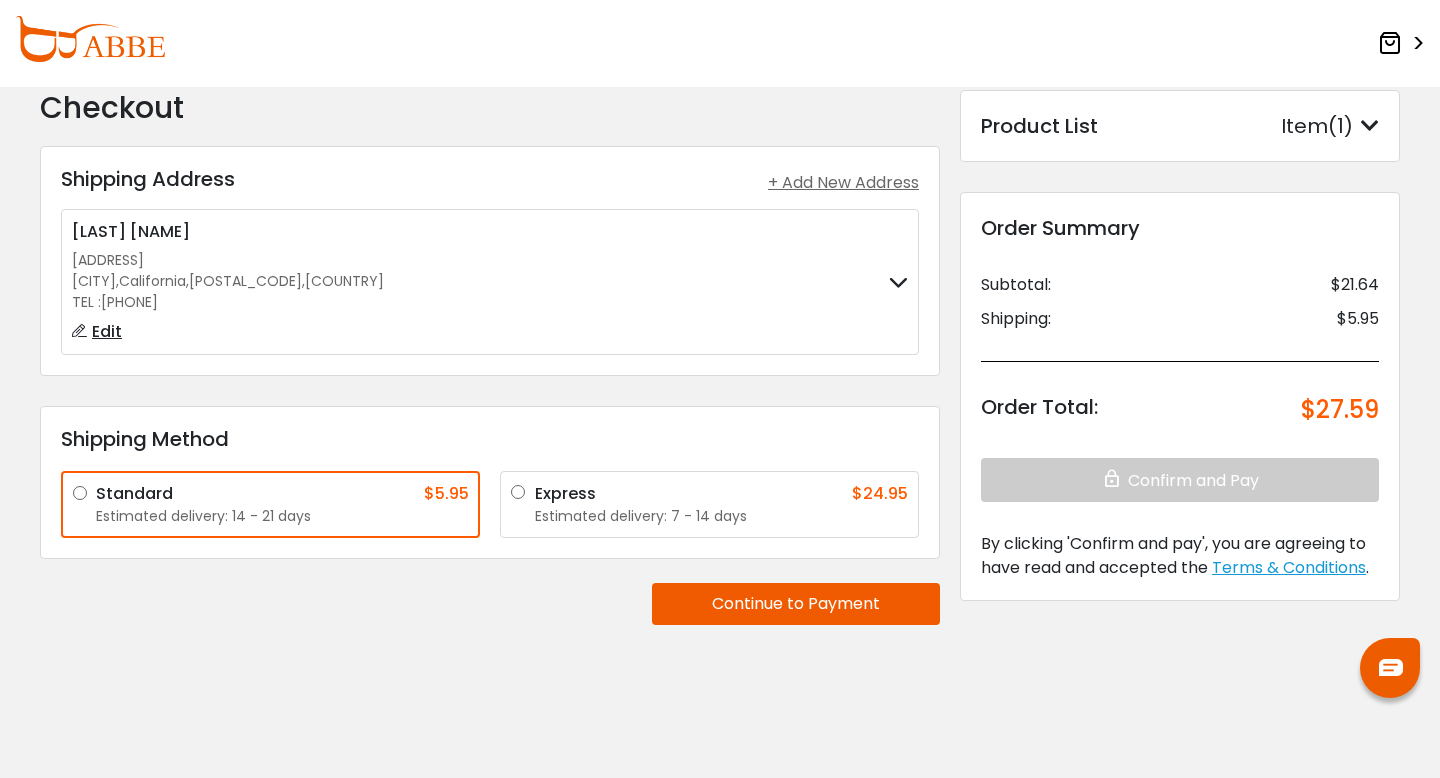 click on "Continue to Payment" at bounding box center [796, 604] 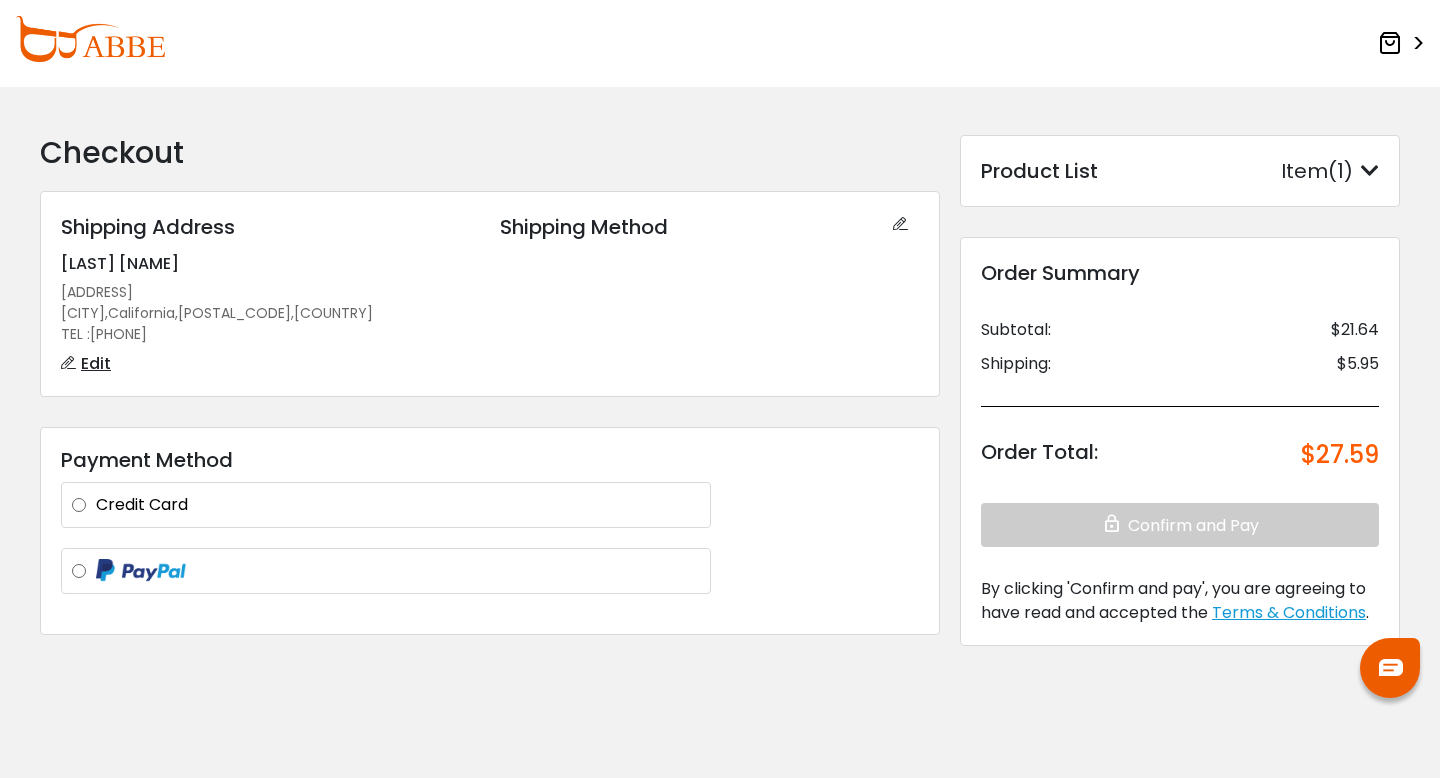 scroll, scrollTop: 0, scrollLeft: 0, axis: both 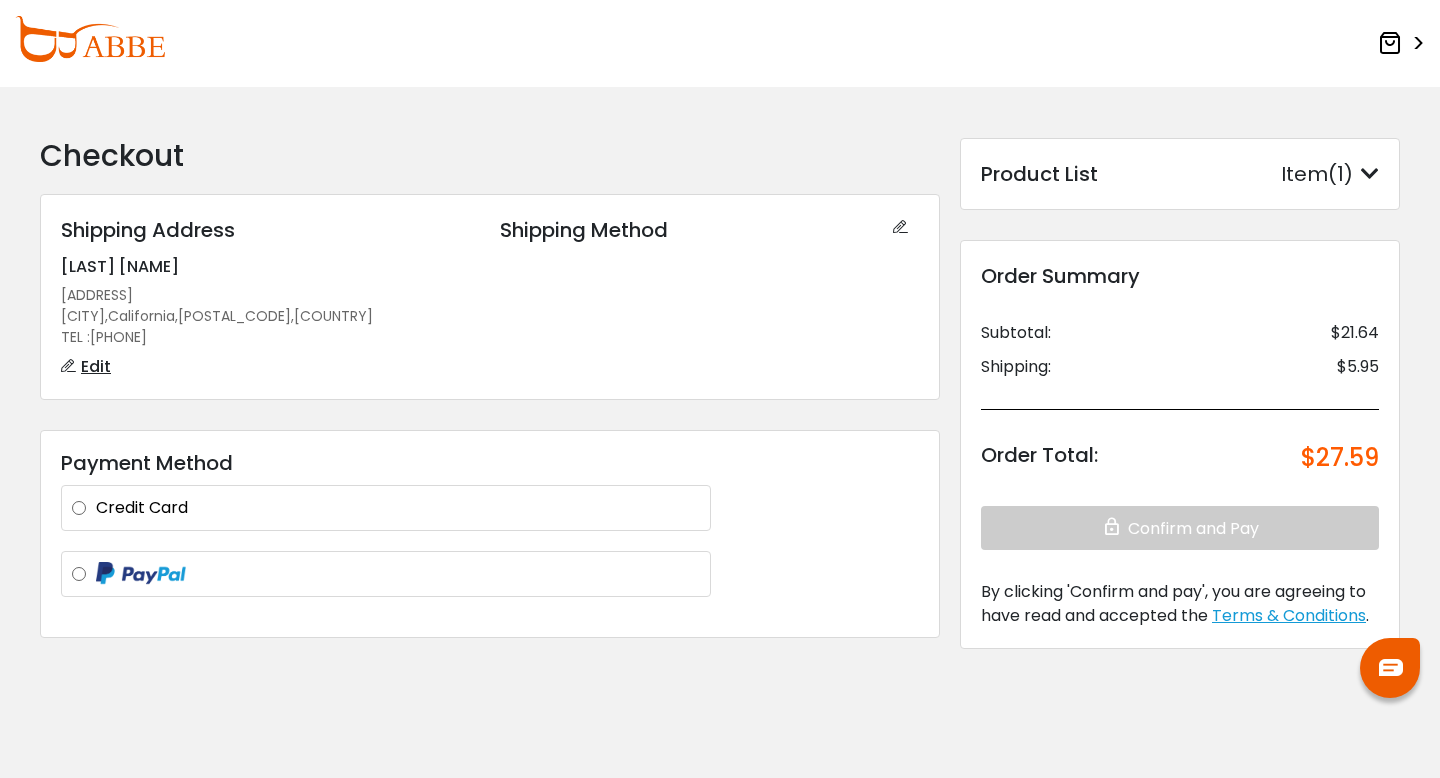 click at bounding box center [141, 574] 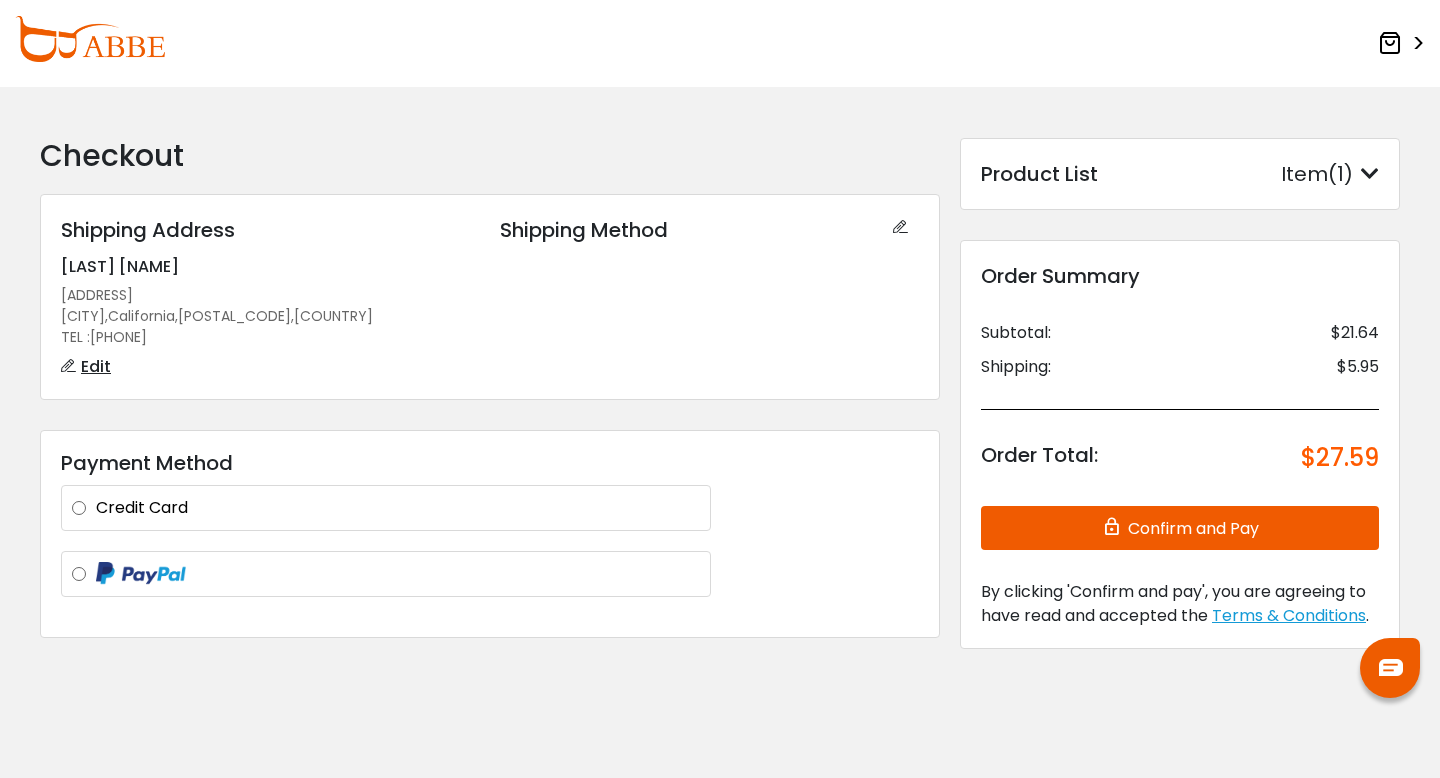 click on "Confirm and Pay" at bounding box center [1180, 528] 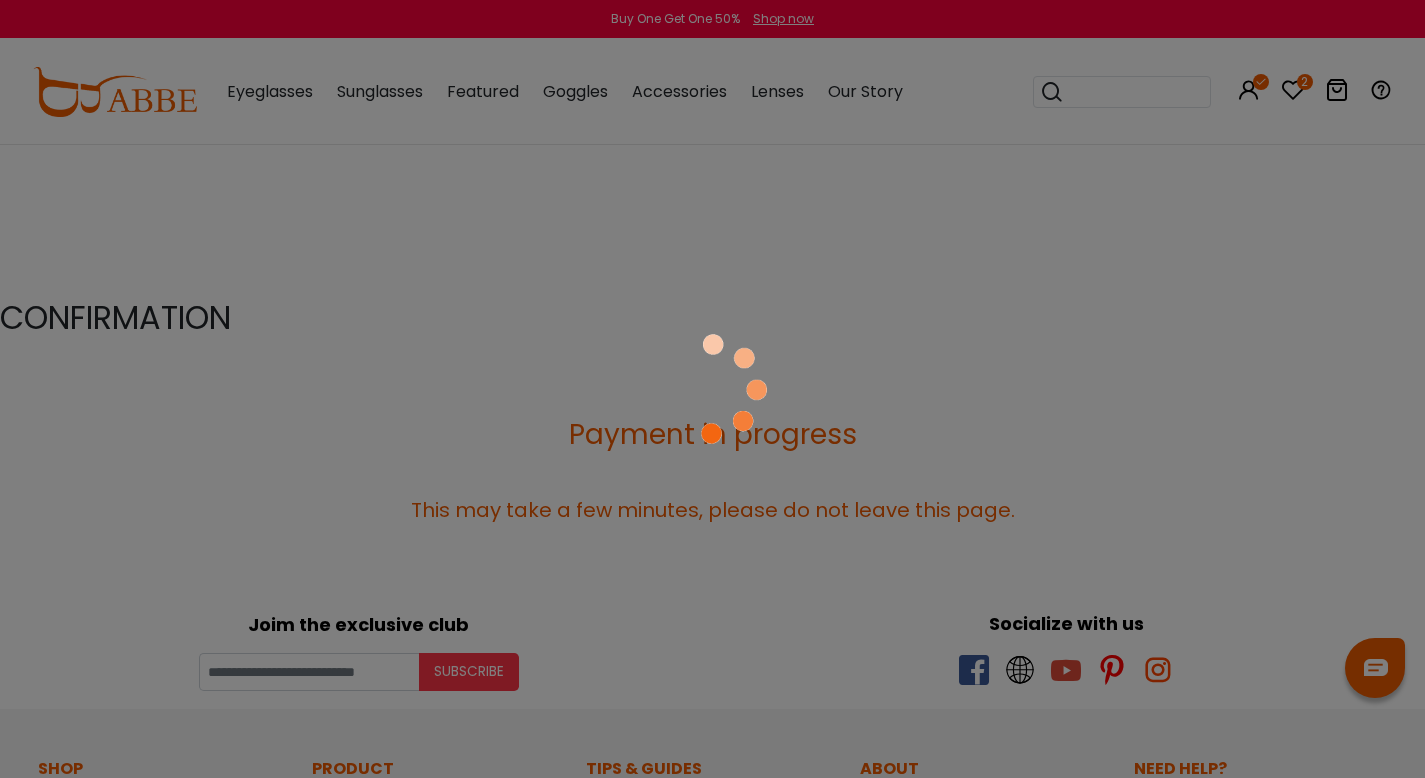 scroll, scrollTop: 0, scrollLeft: 0, axis: both 